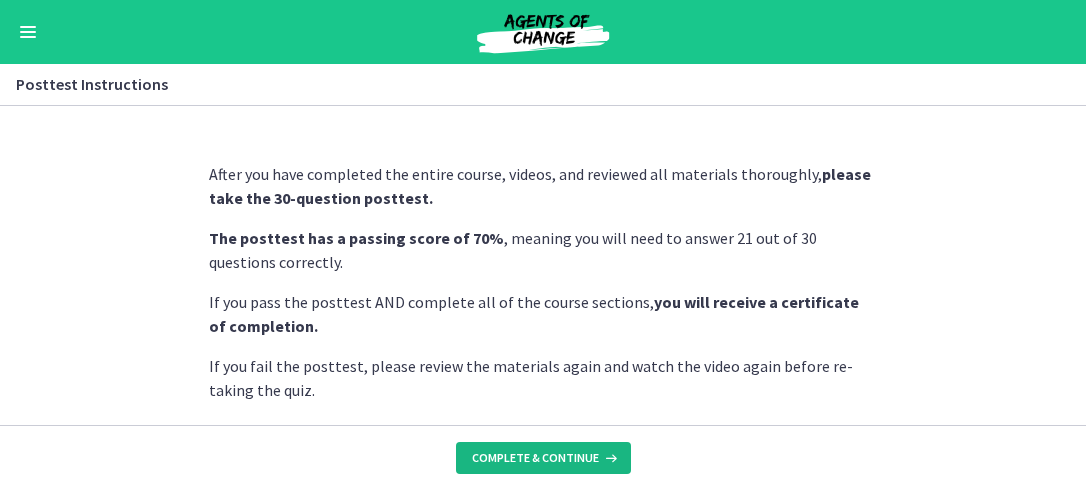 scroll, scrollTop: 0, scrollLeft: 0, axis: both 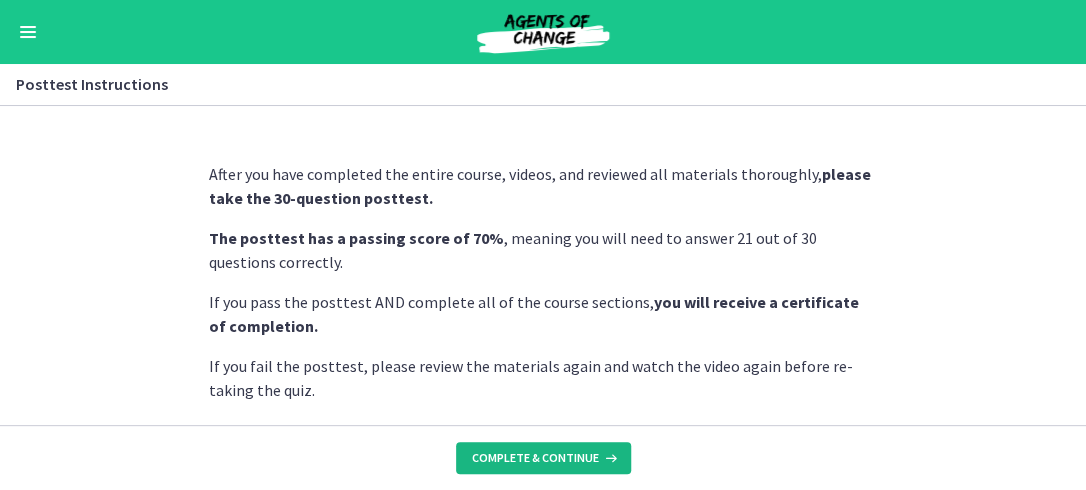 click on "Complete & continue" at bounding box center [535, 458] 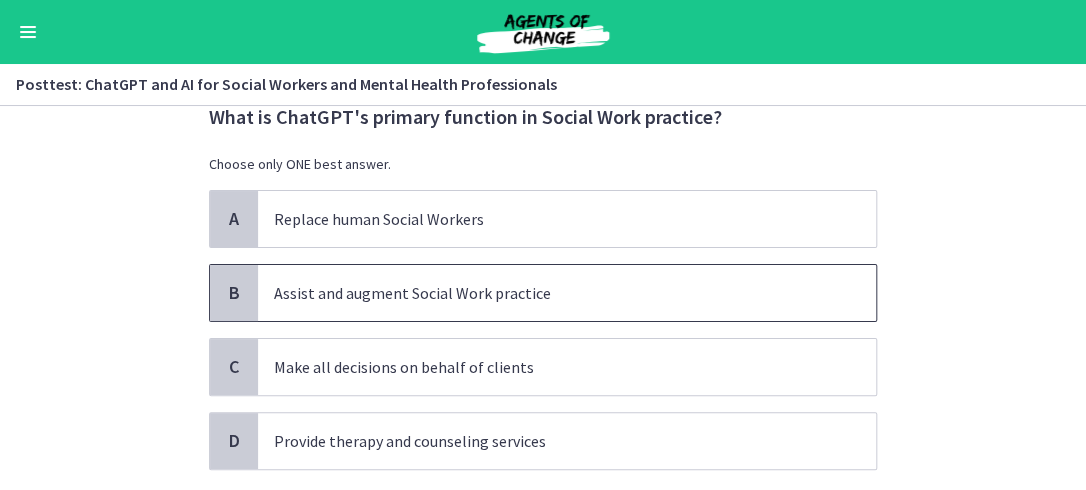 scroll, scrollTop: 100, scrollLeft: 0, axis: vertical 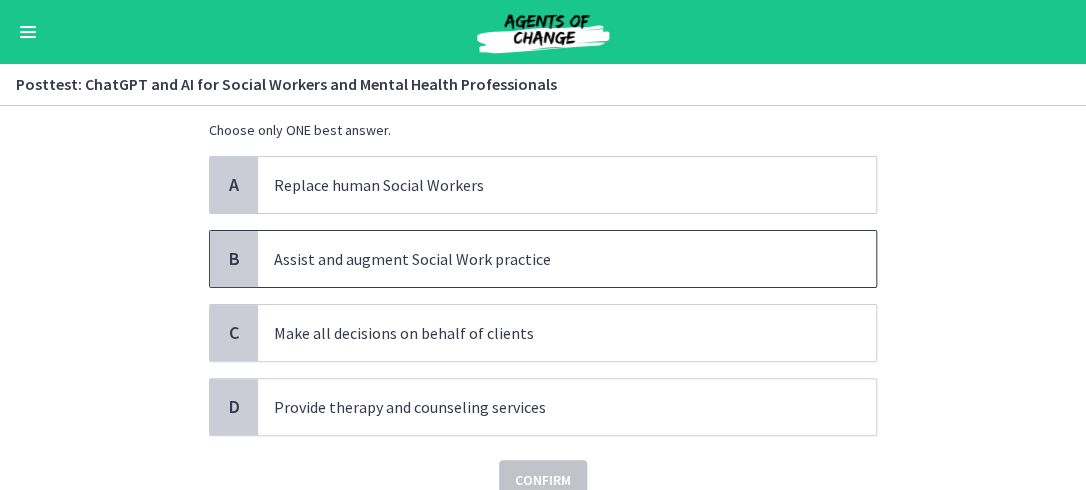 click on "Assist and augment Social Work practice" at bounding box center [547, 259] 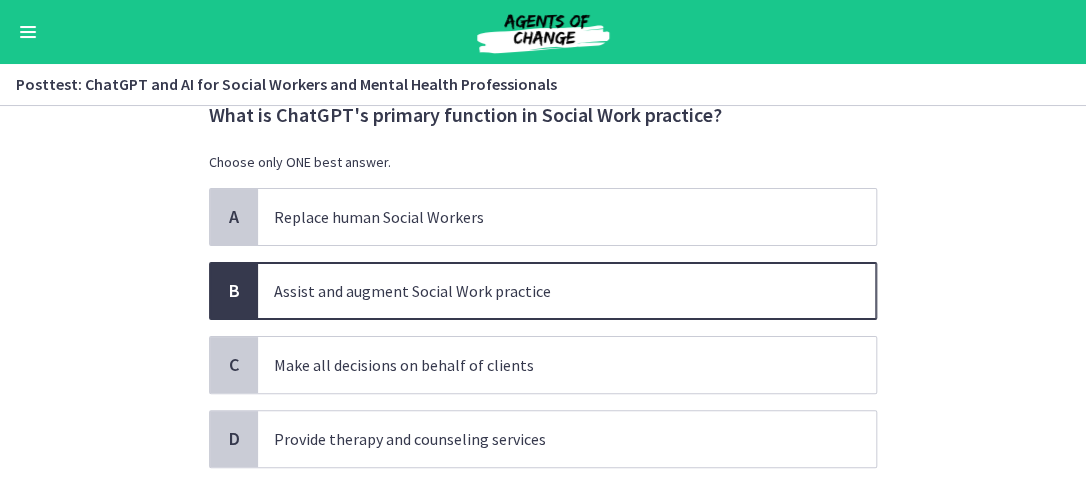 scroll, scrollTop: 188, scrollLeft: 0, axis: vertical 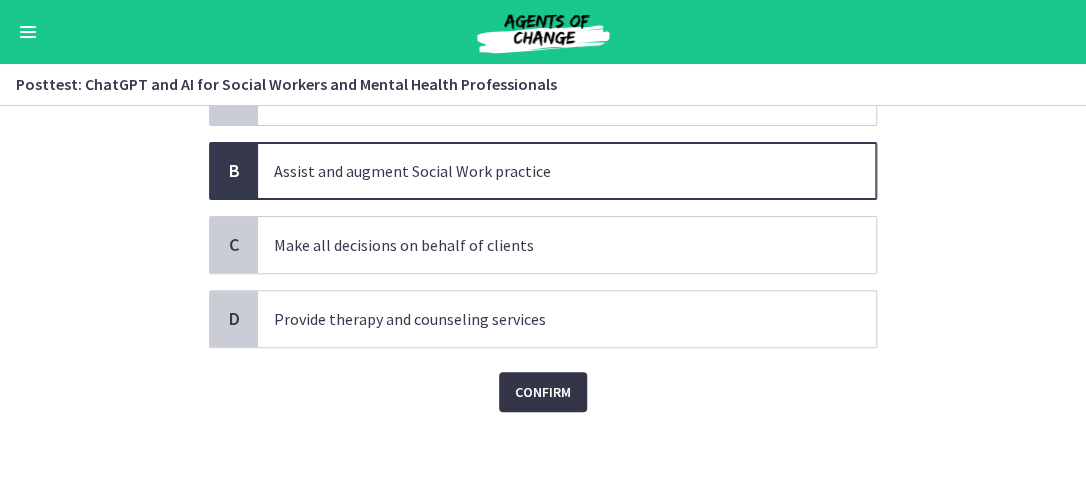 click on "Confirm" at bounding box center [543, 392] 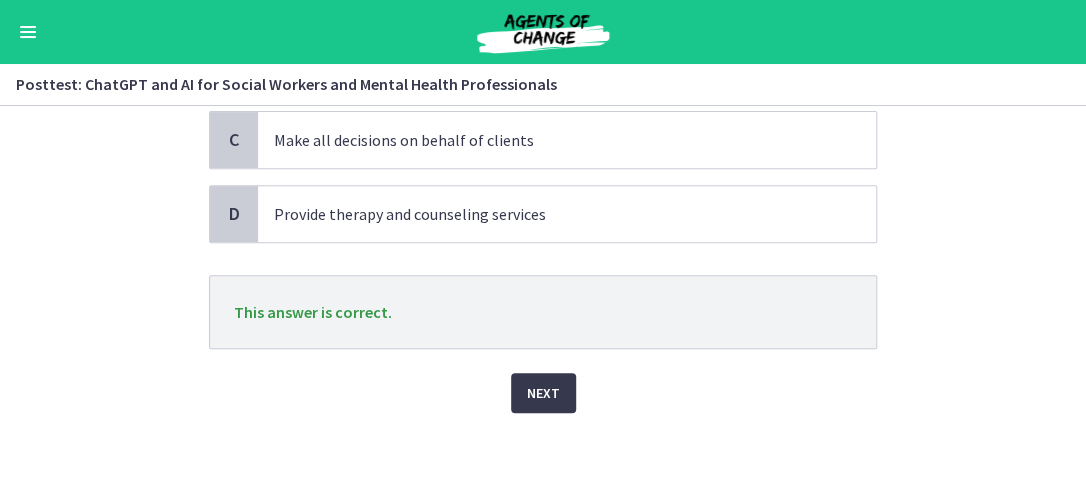 scroll, scrollTop: 294, scrollLeft: 0, axis: vertical 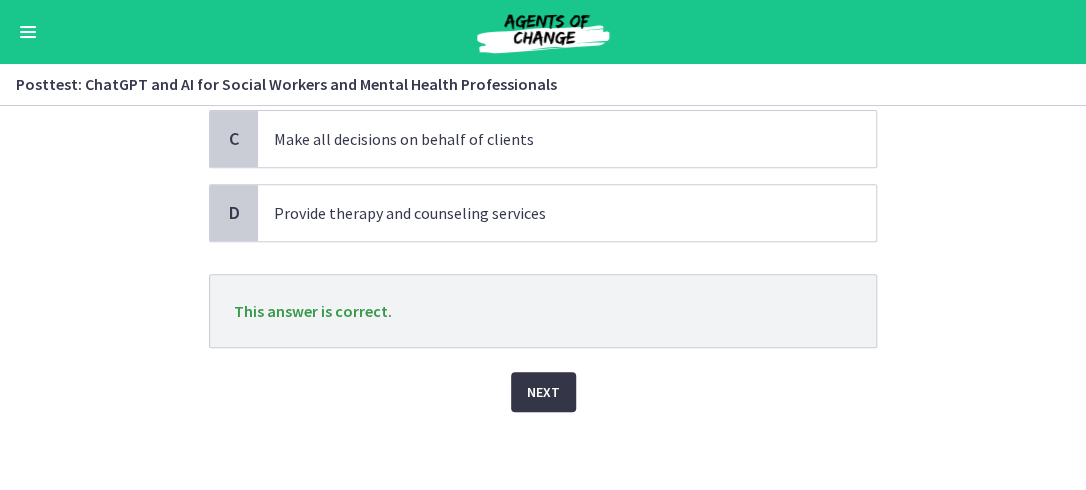 click on "Next" at bounding box center (543, 392) 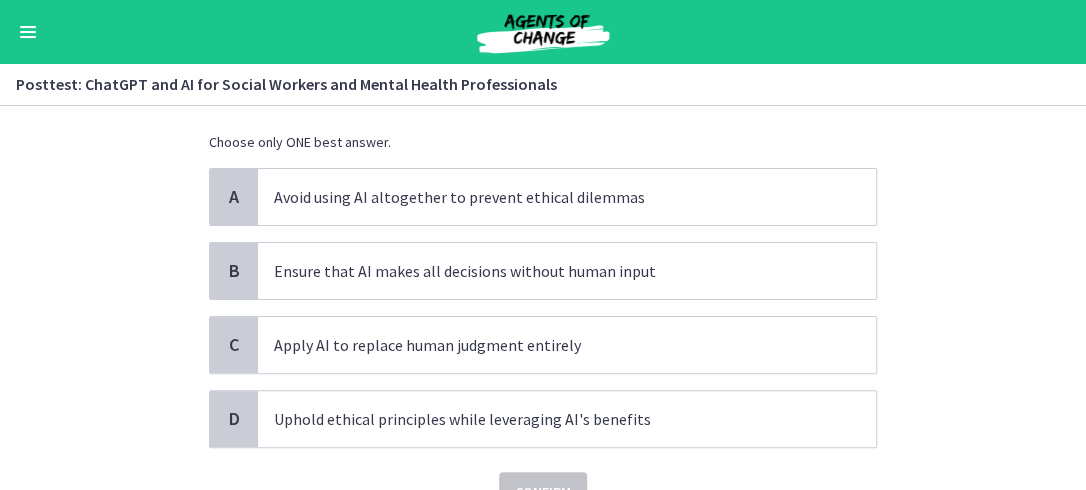 scroll, scrollTop: 214, scrollLeft: 0, axis: vertical 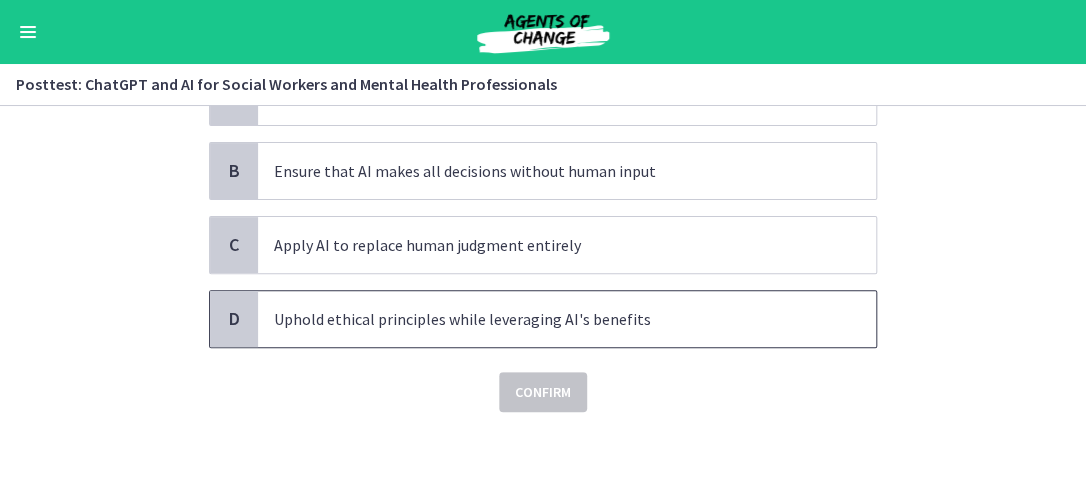 click on "Uphold ethical principles while leveraging AI's benefits" at bounding box center [547, 319] 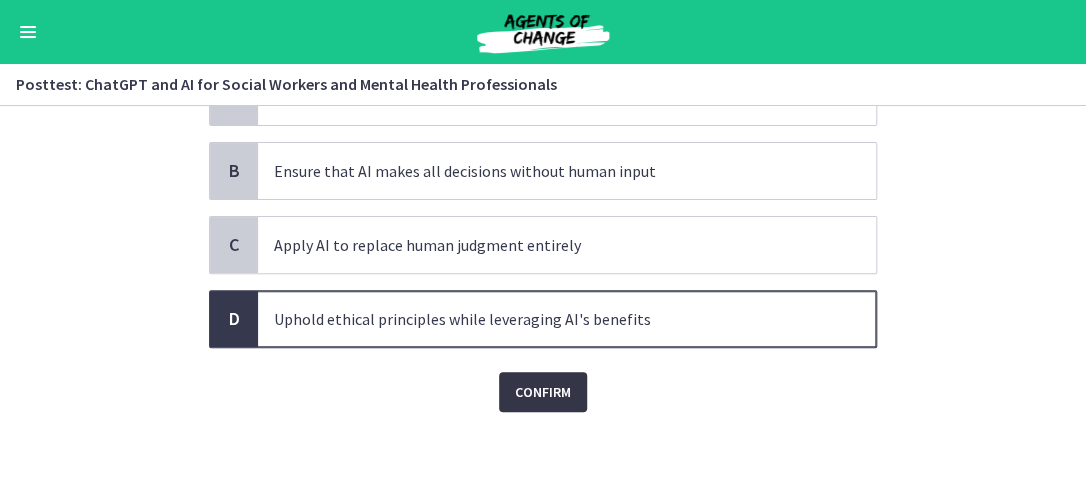 click on "Confirm" at bounding box center [543, 392] 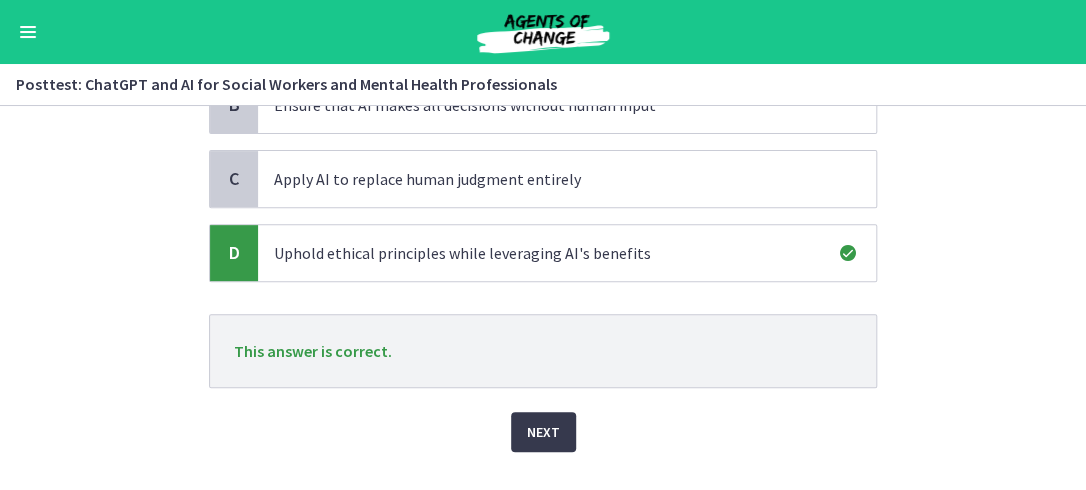 scroll, scrollTop: 314, scrollLeft: 0, axis: vertical 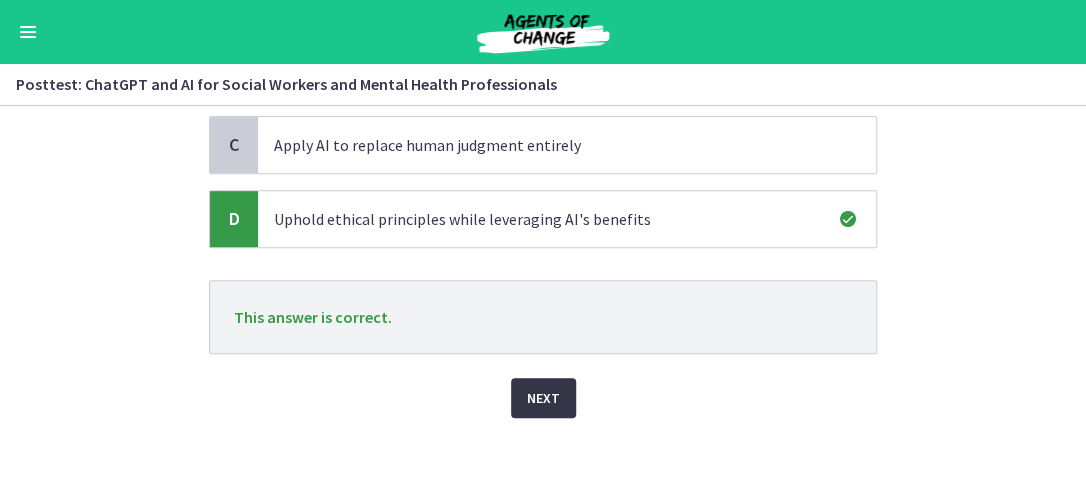 click on "Next" at bounding box center [543, 398] 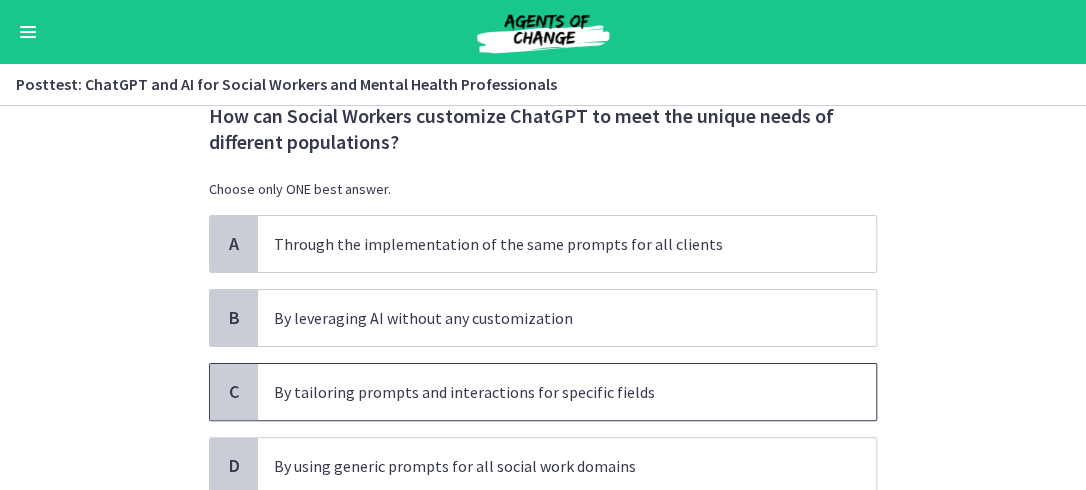 scroll, scrollTop: 100, scrollLeft: 0, axis: vertical 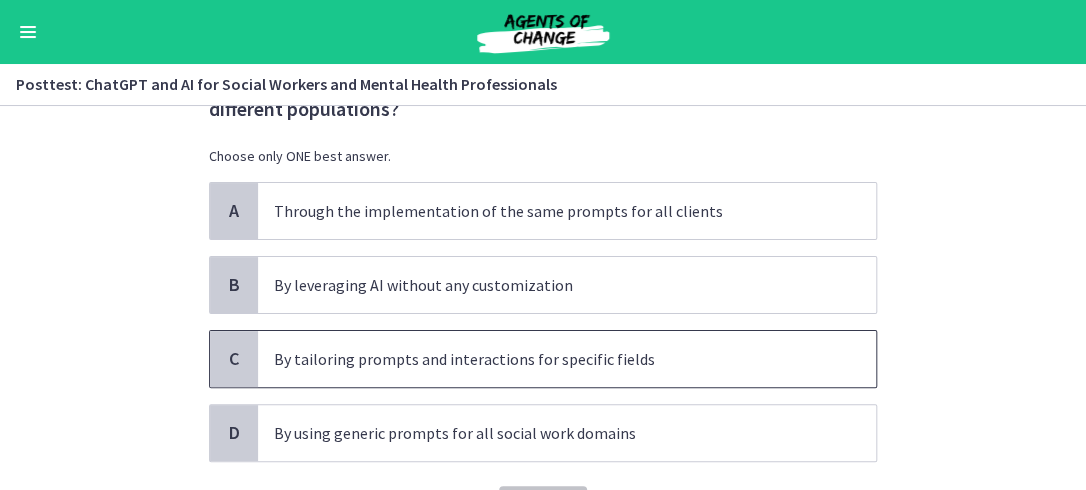 click on "By tailoring prompts and interactions for specific fields" at bounding box center (547, 359) 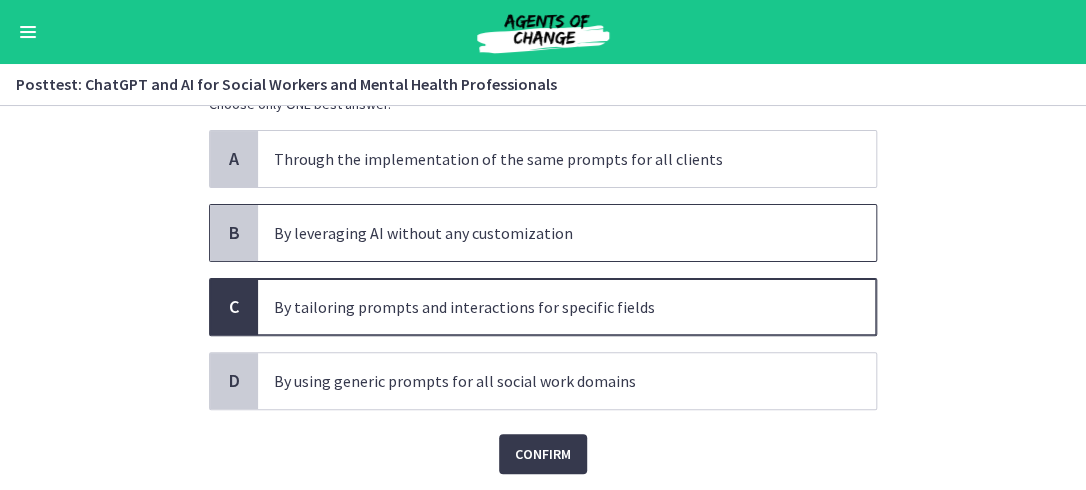scroll, scrollTop: 200, scrollLeft: 0, axis: vertical 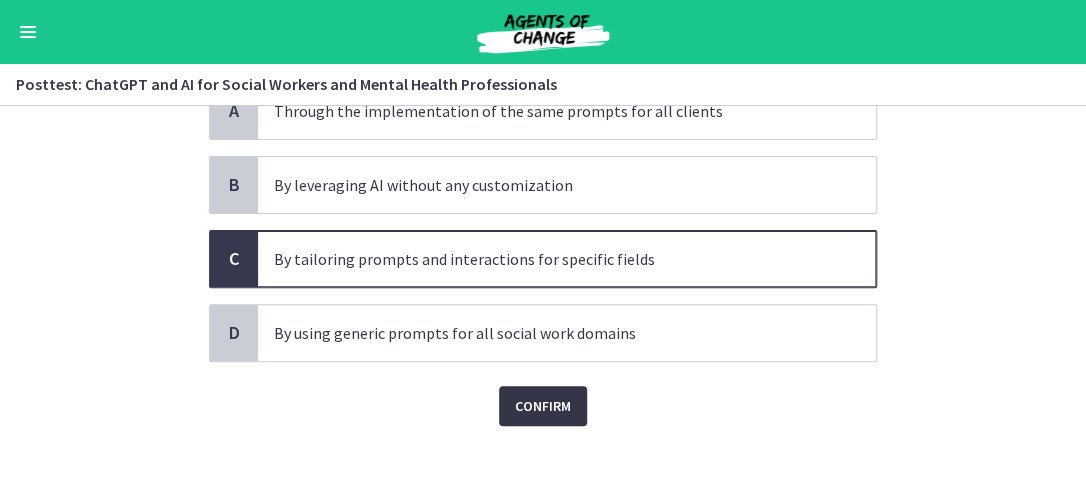 click on "Confirm" at bounding box center (543, 406) 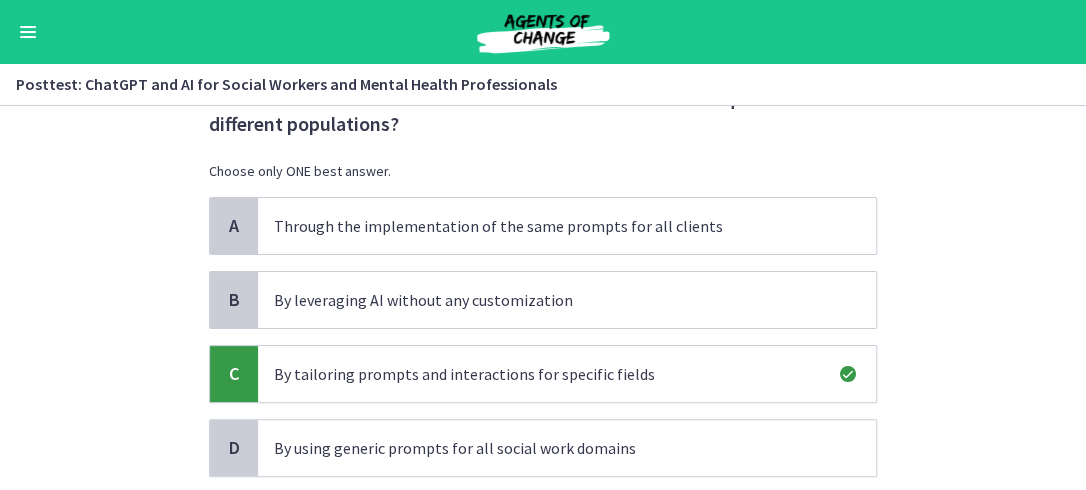 scroll, scrollTop: 320, scrollLeft: 0, axis: vertical 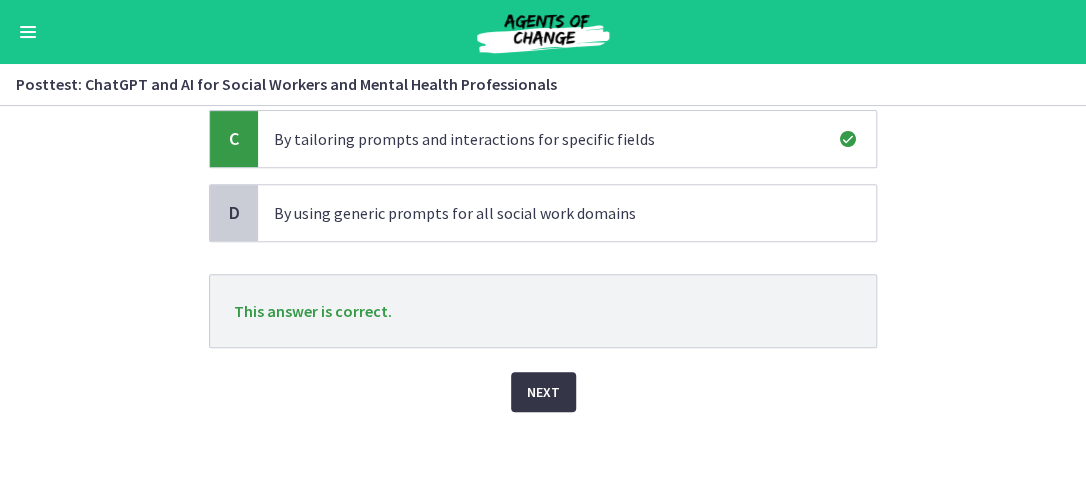click on "Next" at bounding box center [543, 392] 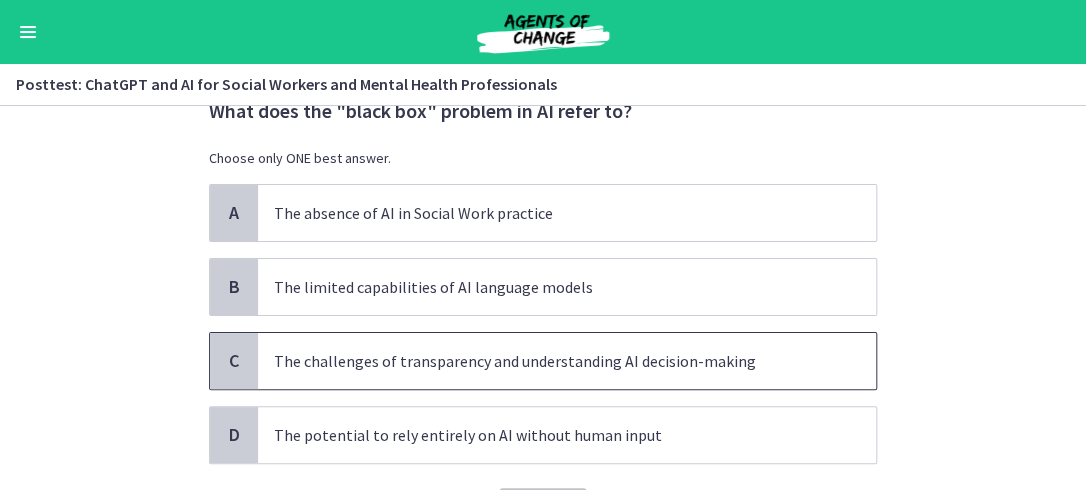 scroll, scrollTop: 100, scrollLeft: 0, axis: vertical 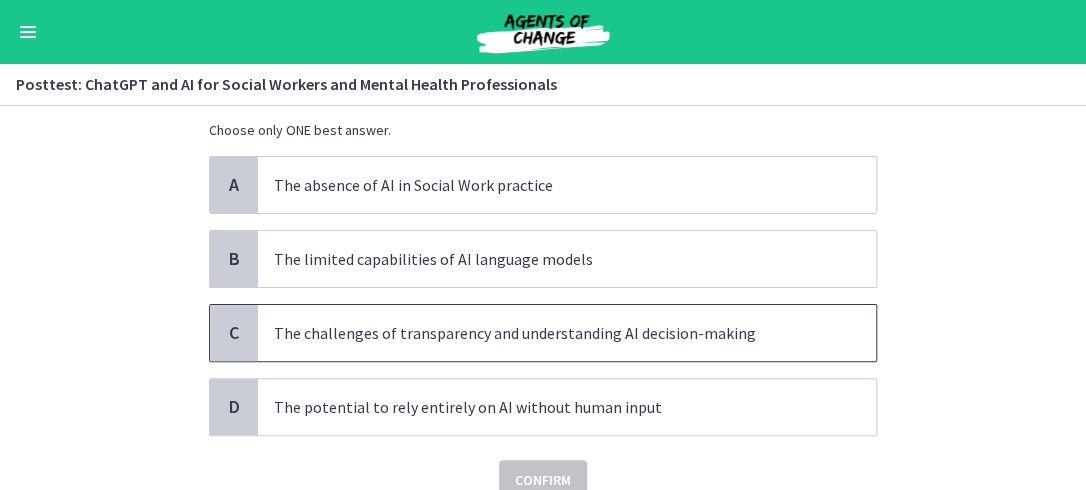 click on "The challenges of transparency and understanding AI decision-making" at bounding box center (547, 333) 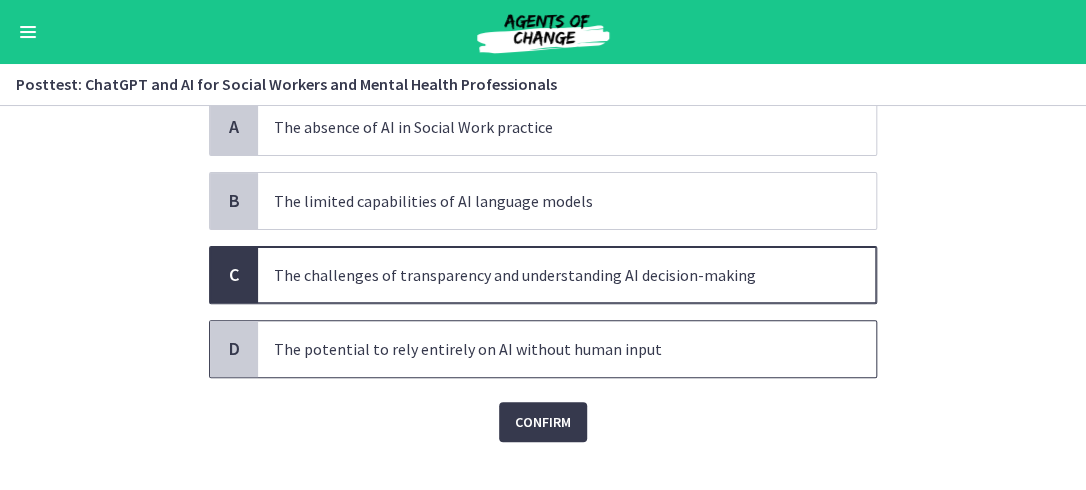 scroll, scrollTop: 188, scrollLeft: 0, axis: vertical 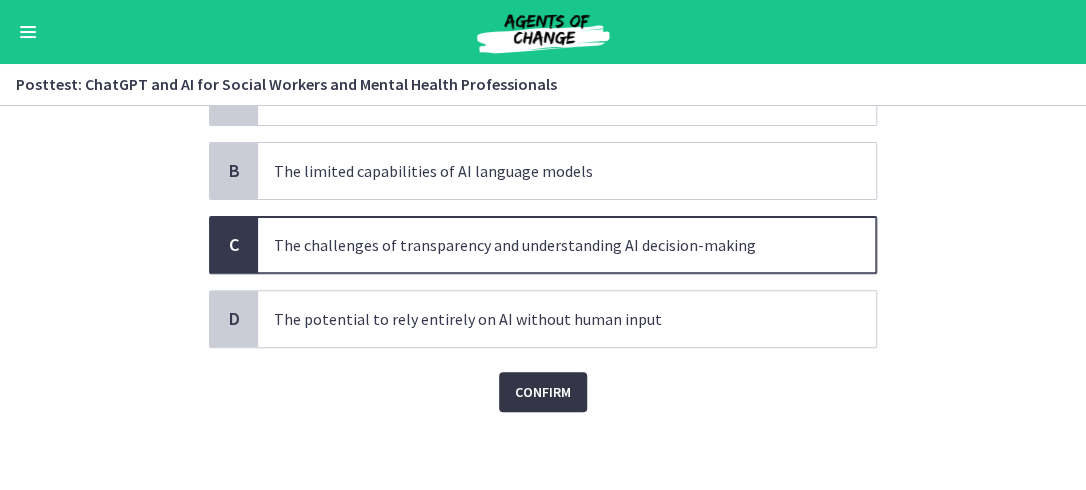 click on "Confirm" at bounding box center [543, 392] 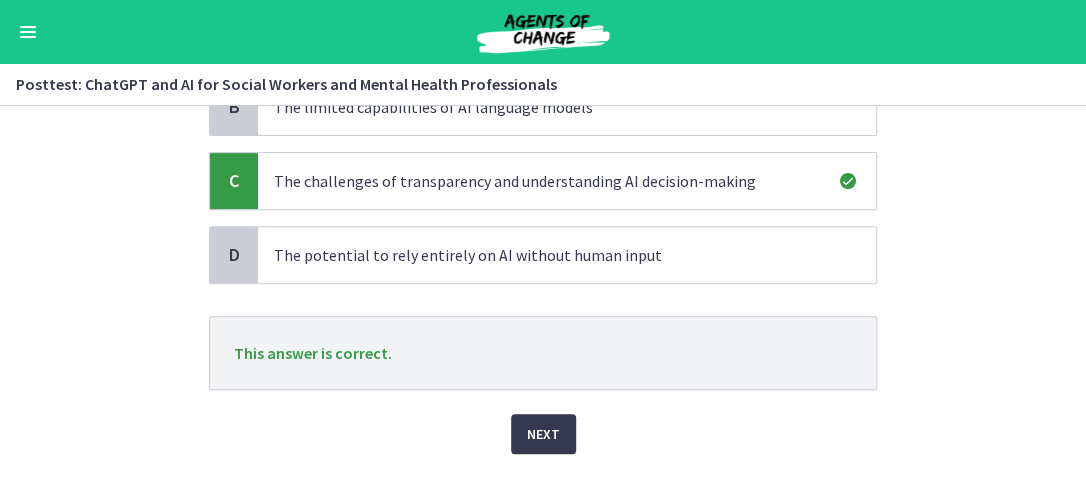 scroll, scrollTop: 294, scrollLeft: 0, axis: vertical 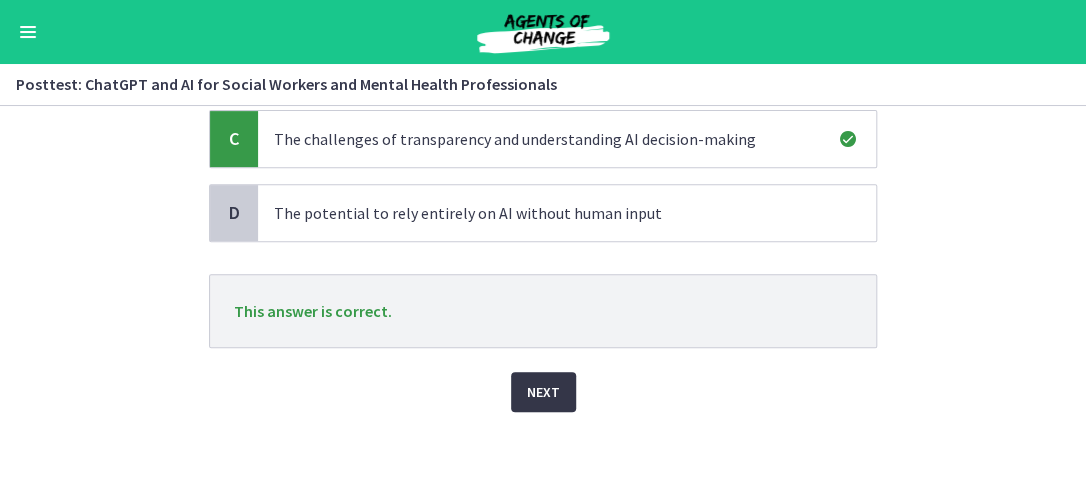 click on "Next" at bounding box center [543, 392] 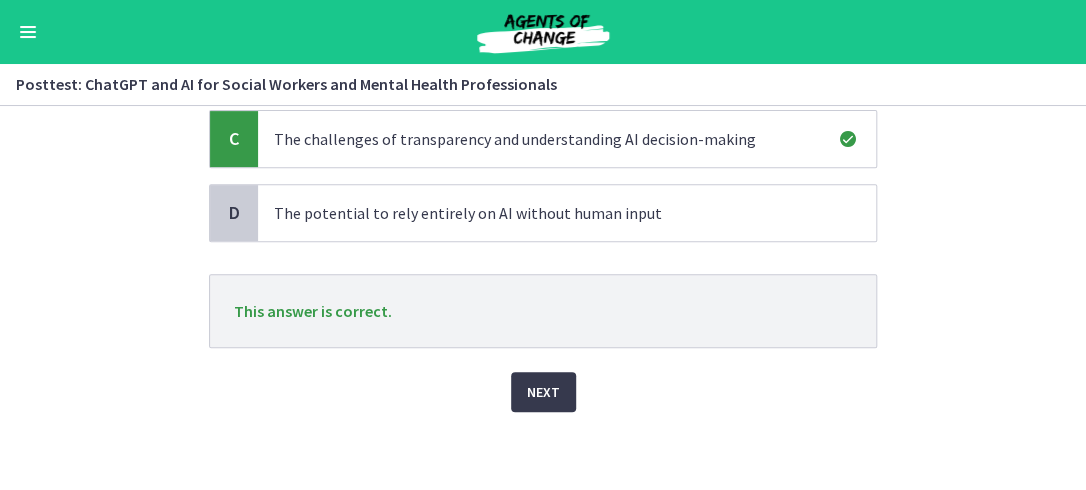 scroll, scrollTop: 0, scrollLeft: 0, axis: both 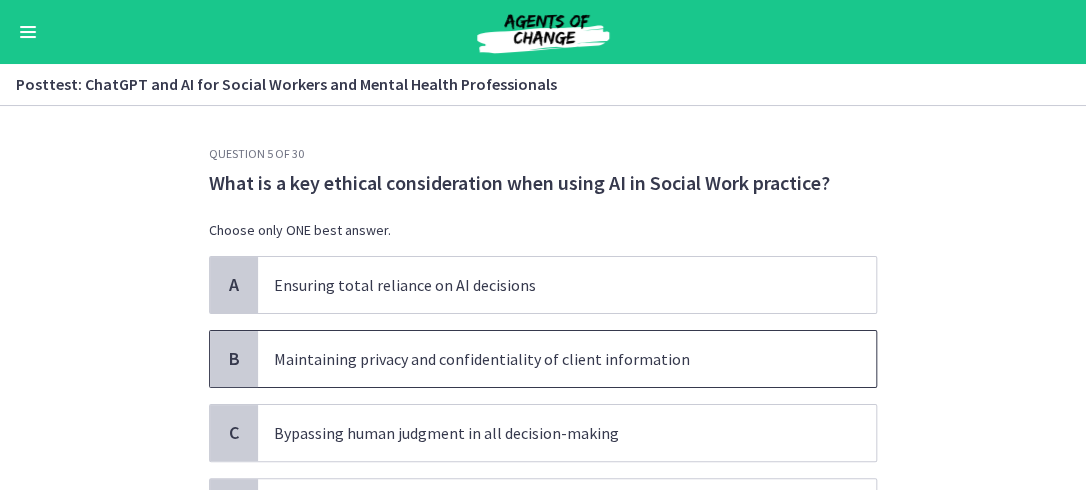 click on "Maintaining privacy and confidentiality of client information" at bounding box center [547, 359] 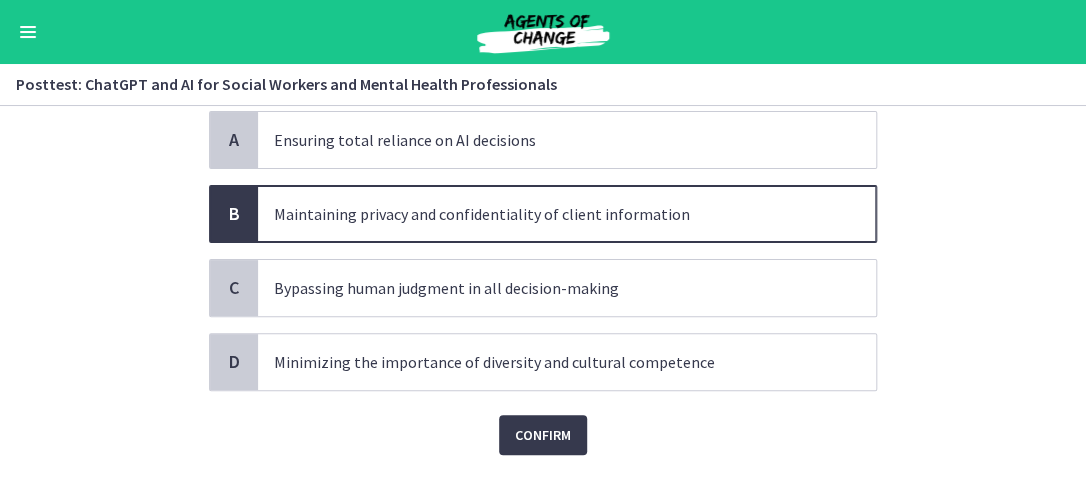 scroll, scrollTop: 188, scrollLeft: 0, axis: vertical 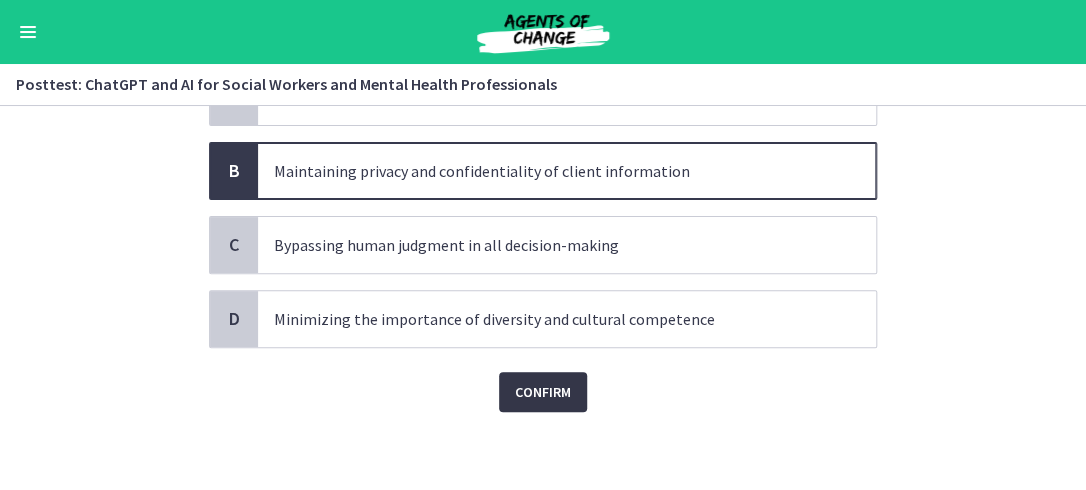 click on "Confirm" at bounding box center (543, 392) 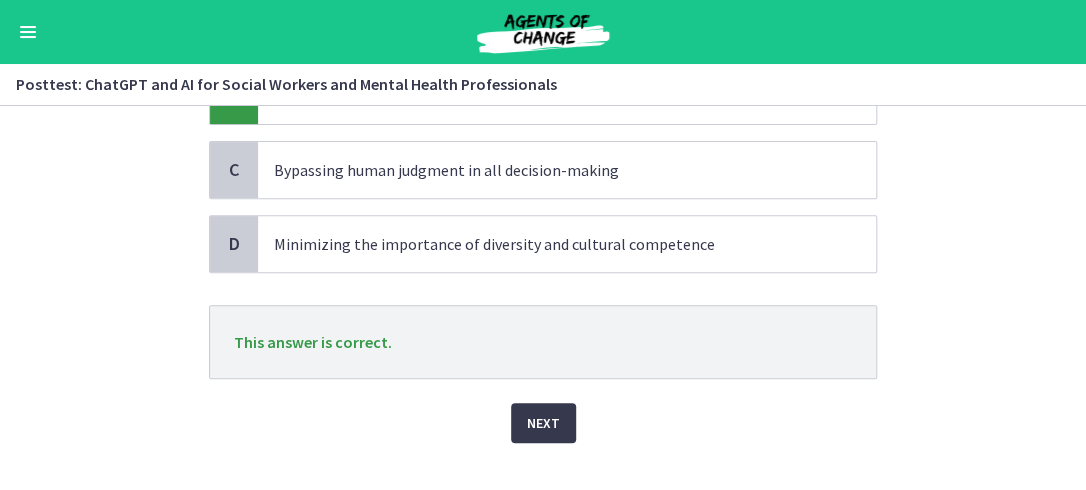 scroll, scrollTop: 294, scrollLeft: 0, axis: vertical 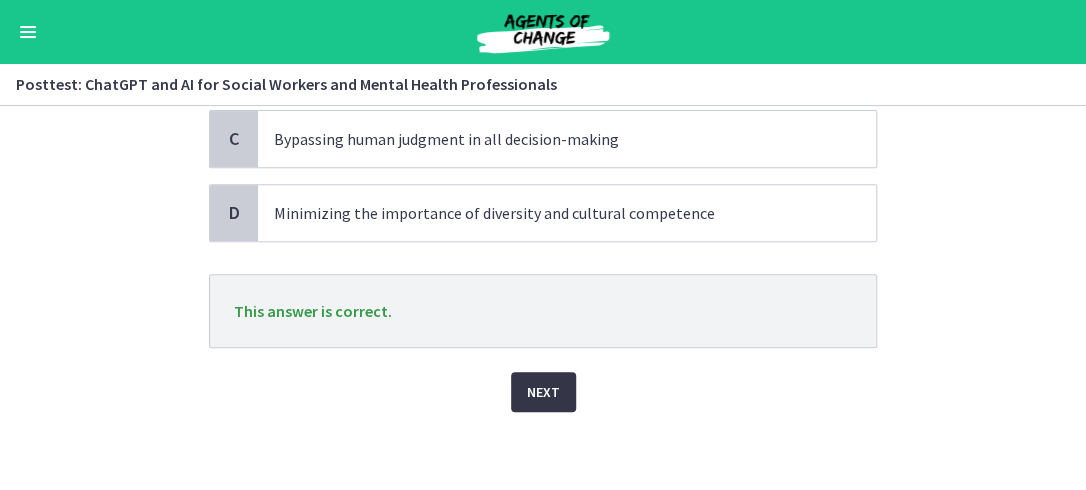 click on "Next" at bounding box center (543, 392) 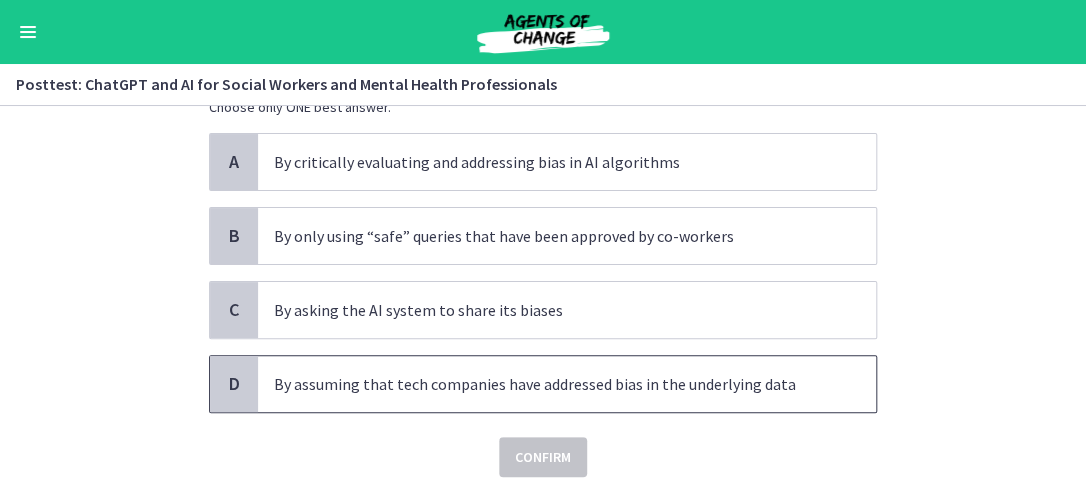 scroll, scrollTop: 88, scrollLeft: 0, axis: vertical 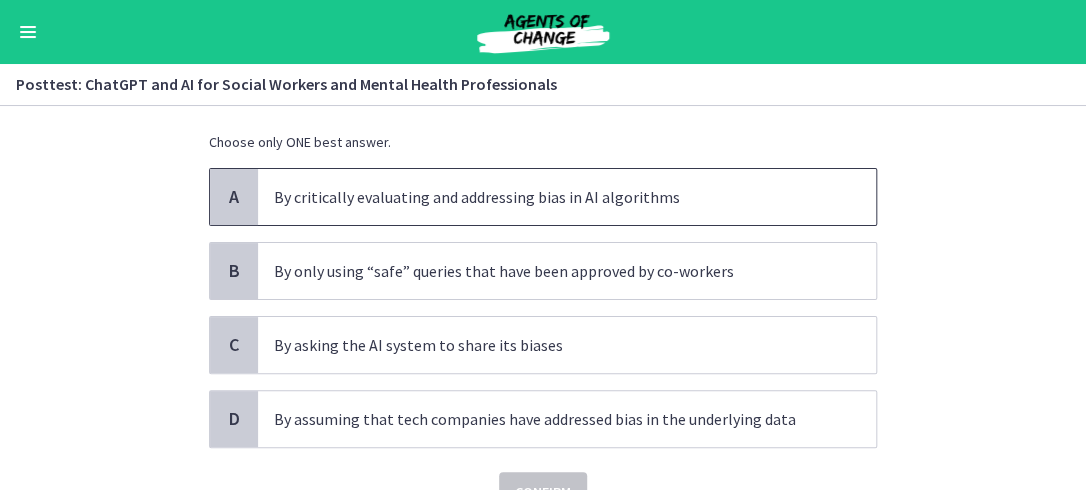 click on "By critically evaluating and addressing bias in AI algorithms" at bounding box center (547, 197) 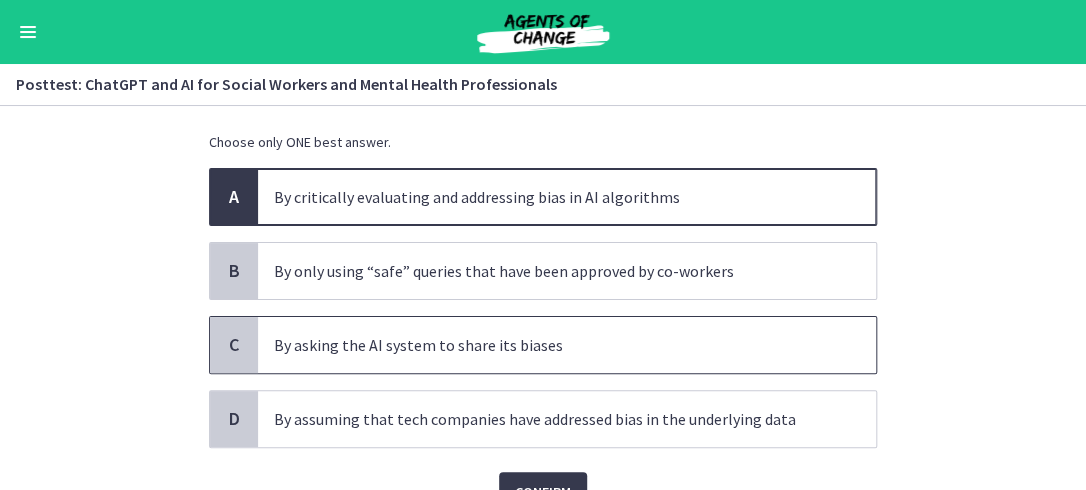 click on "By asking the AI system to share its biases" at bounding box center [547, 345] 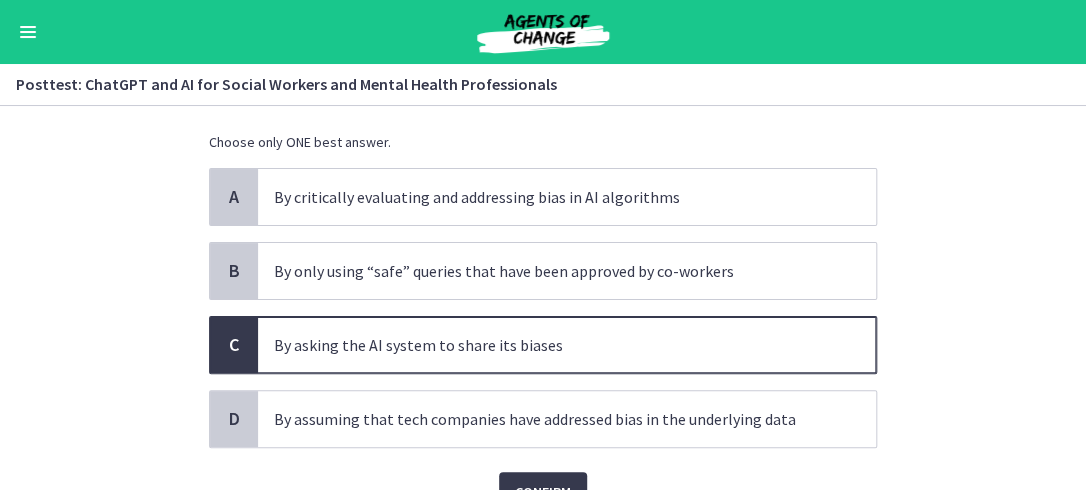 scroll, scrollTop: 188, scrollLeft: 0, axis: vertical 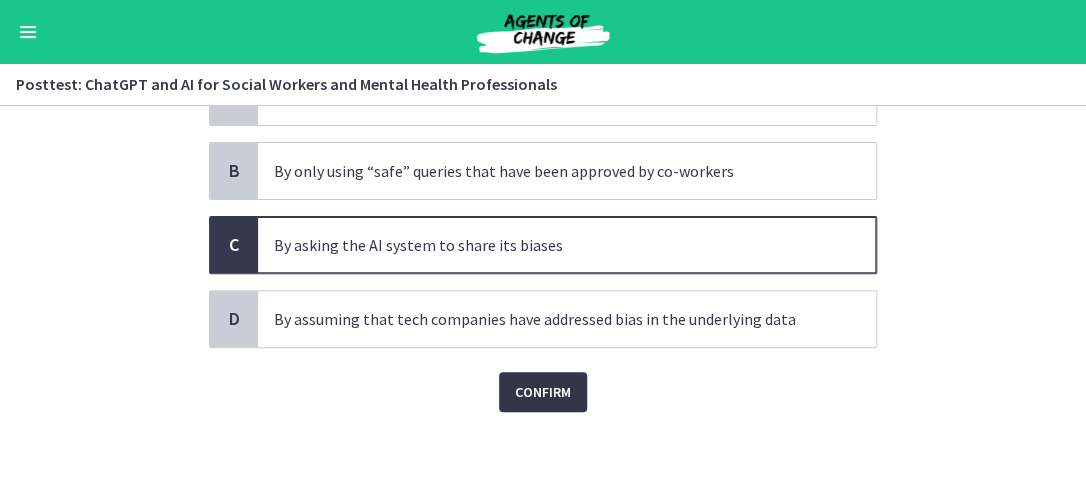 click on "Confirm" at bounding box center [543, 392] 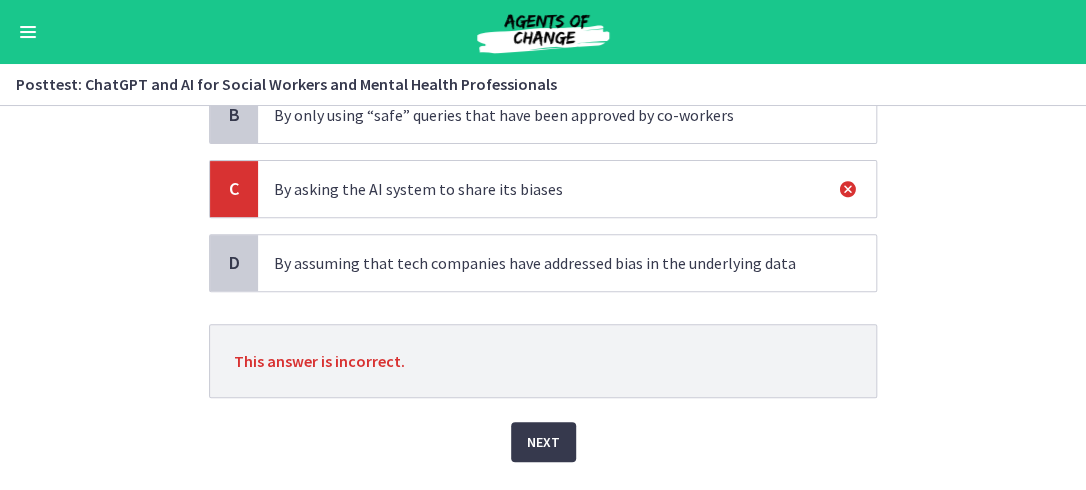 scroll, scrollTop: 294, scrollLeft: 0, axis: vertical 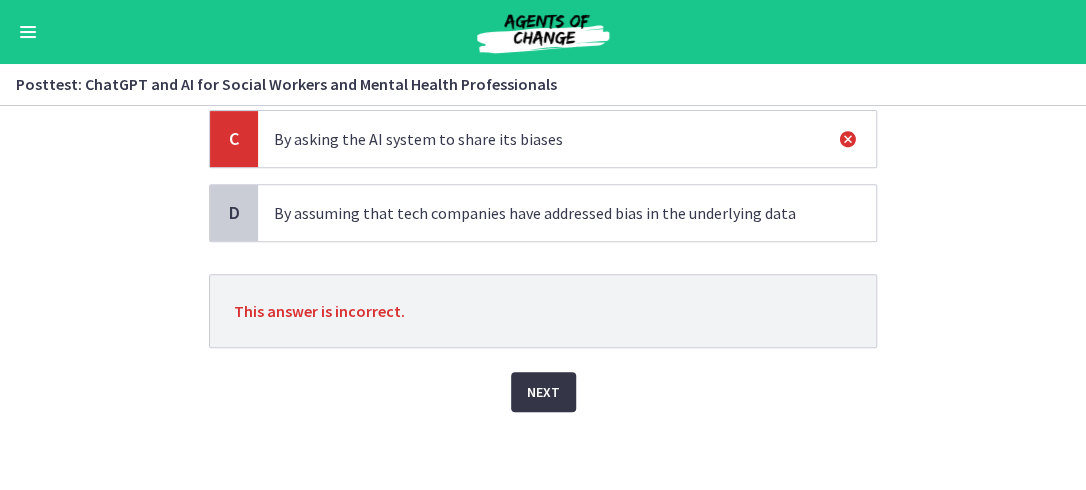 click on "Next" at bounding box center (543, 392) 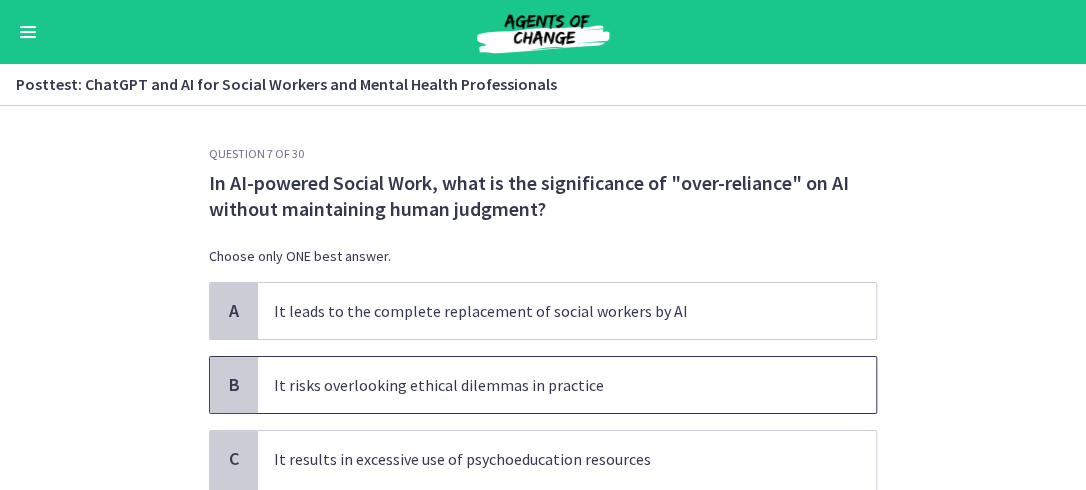 scroll, scrollTop: 100, scrollLeft: 0, axis: vertical 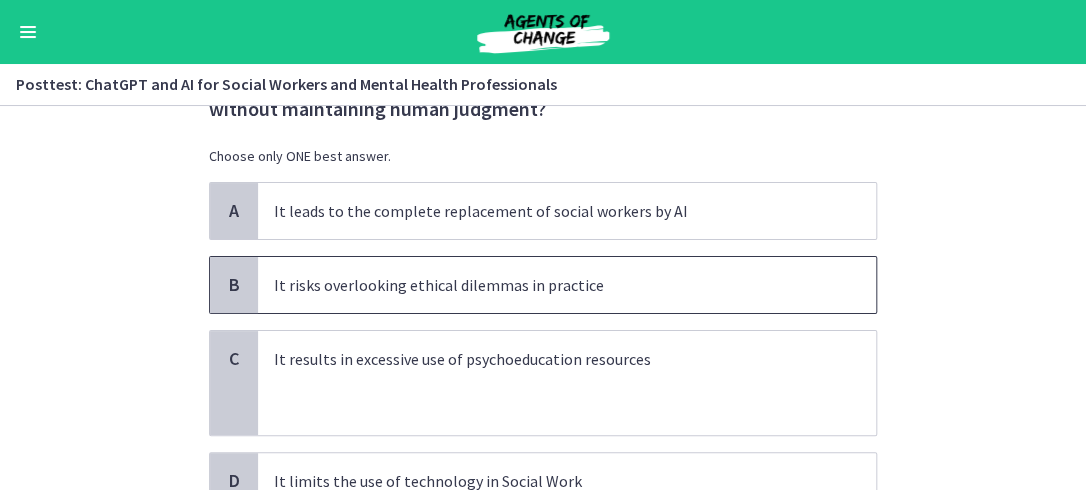 click on "It risks overlooking ethical dilemmas in practice" at bounding box center [547, 285] 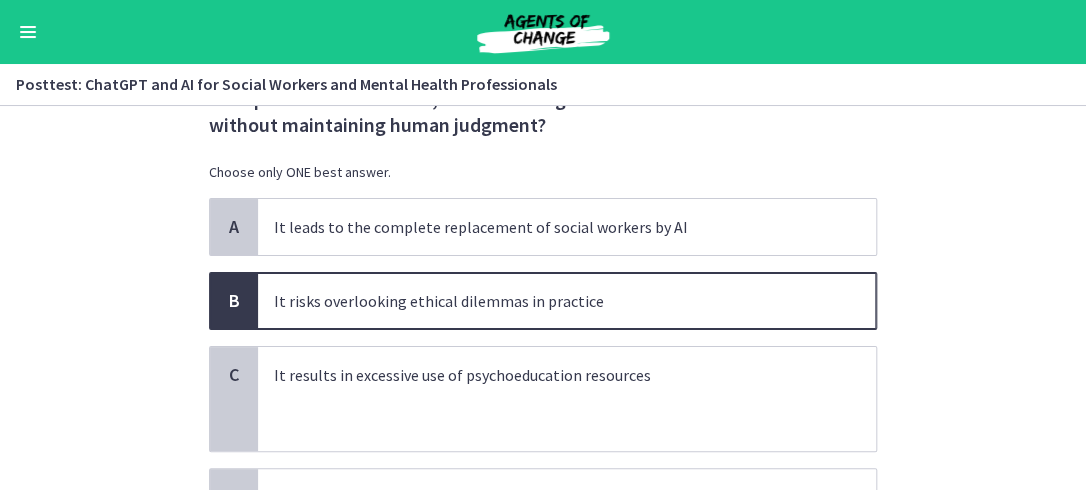 scroll, scrollTop: 200, scrollLeft: 0, axis: vertical 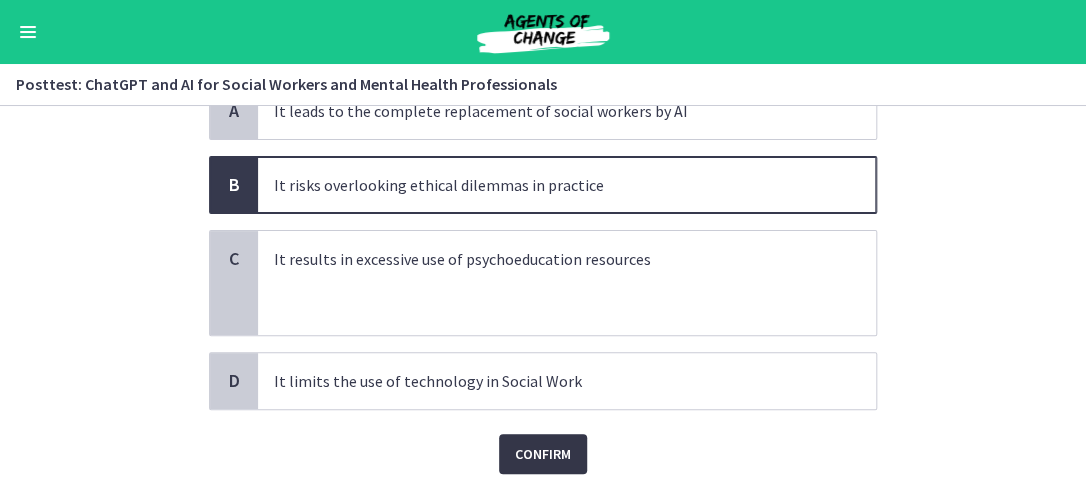 click on "Confirm" at bounding box center (543, 454) 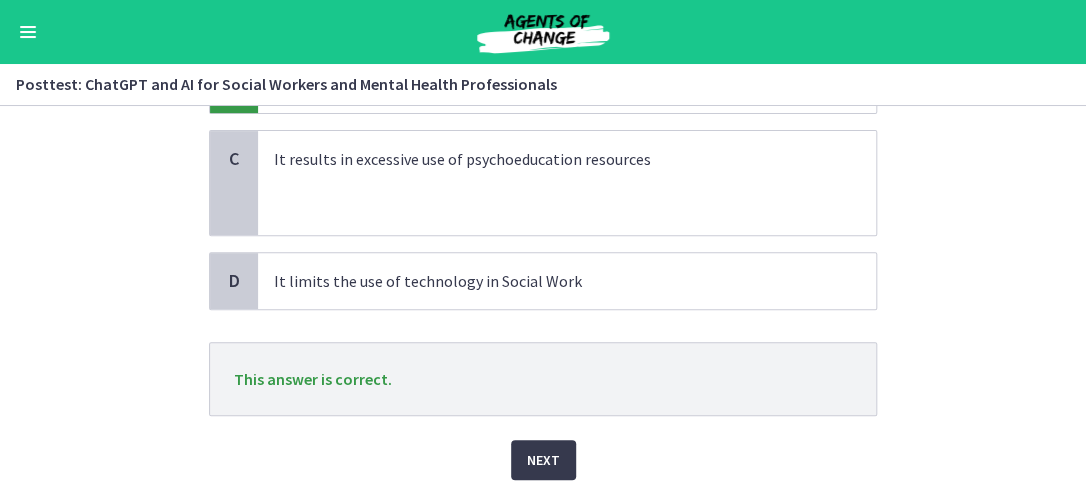 scroll, scrollTop: 368, scrollLeft: 0, axis: vertical 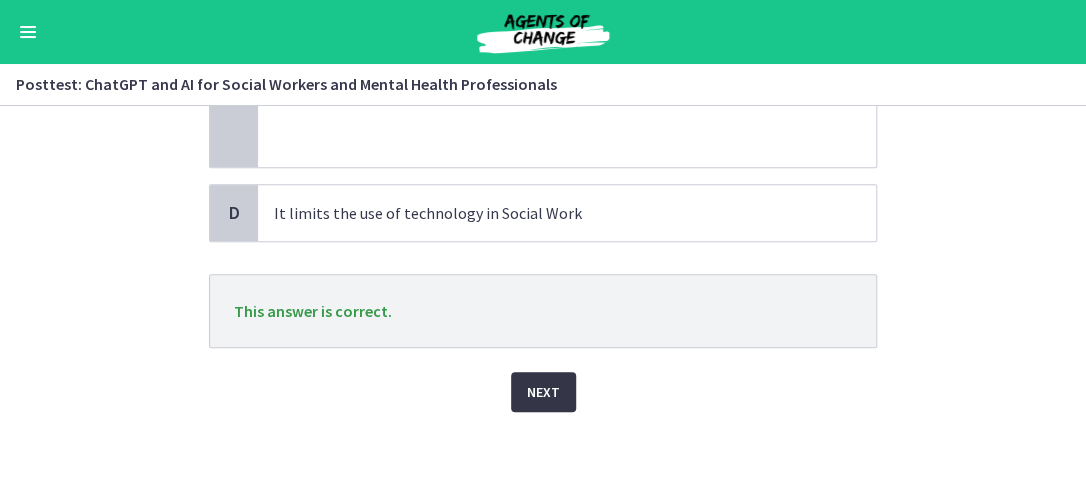 click on "Next" at bounding box center [543, 392] 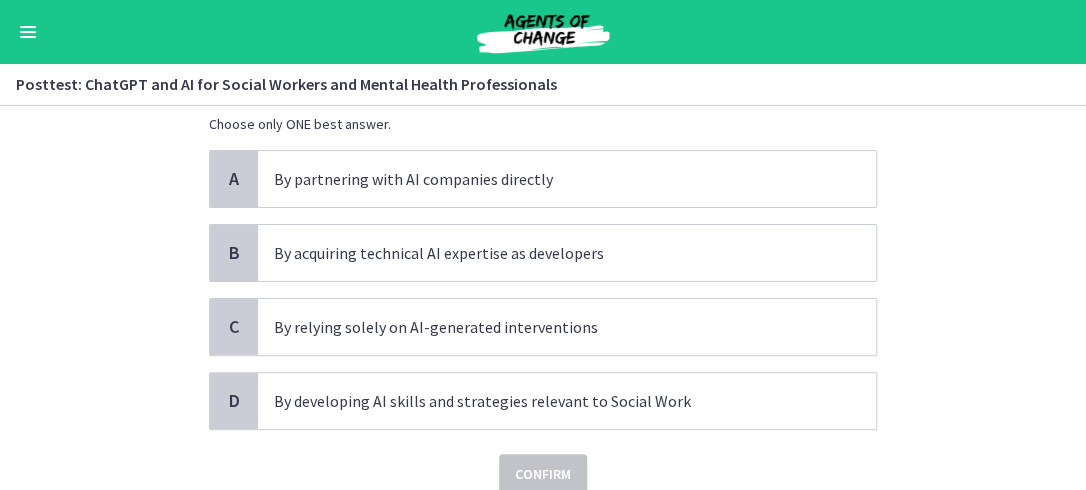 scroll, scrollTop: 100, scrollLeft: 0, axis: vertical 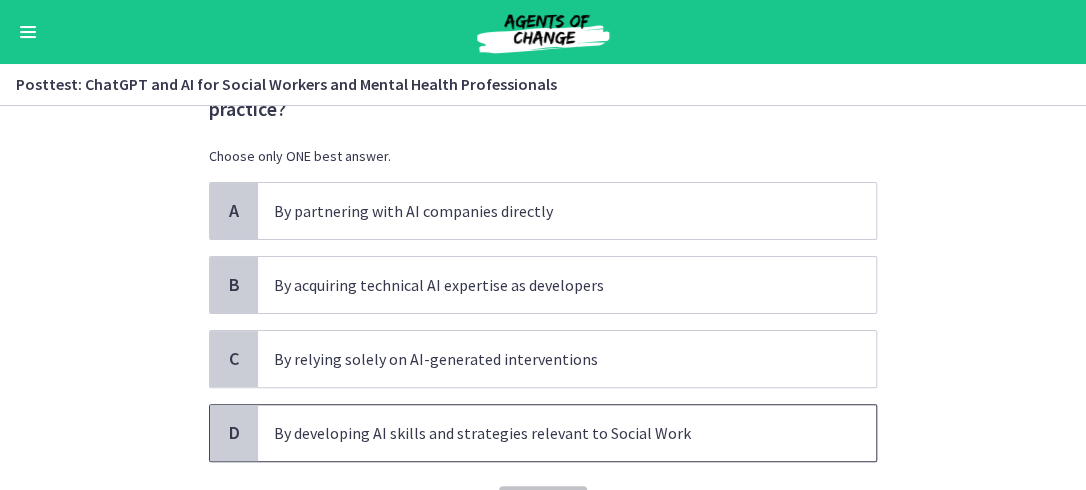 click on "By developing AI skills and strategies relevant to Social Work" at bounding box center [547, 433] 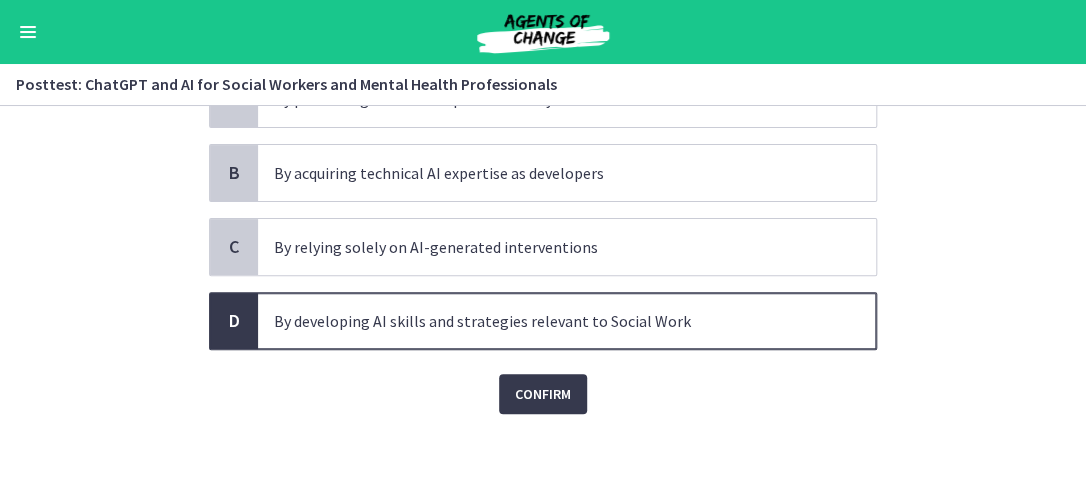 scroll, scrollTop: 214, scrollLeft: 0, axis: vertical 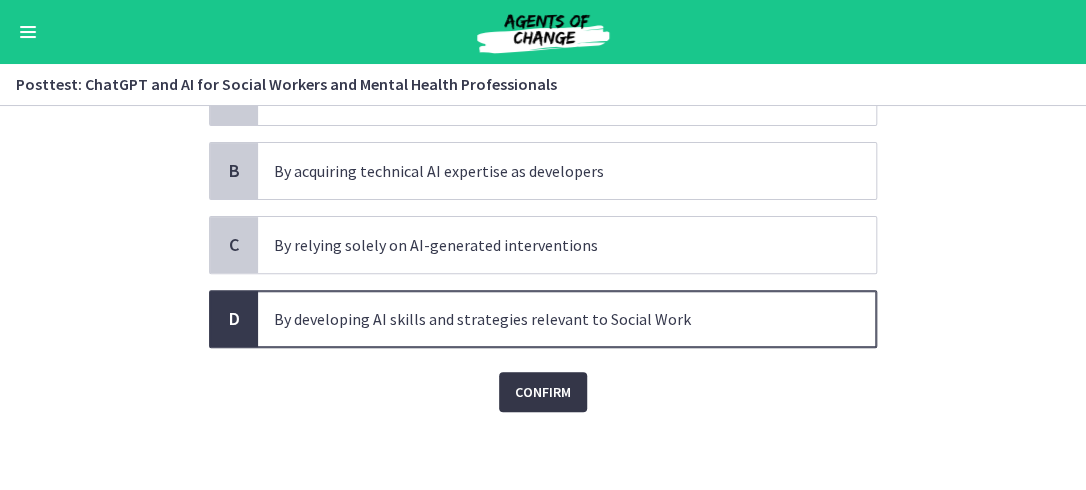 click on "Confirm" at bounding box center [543, 392] 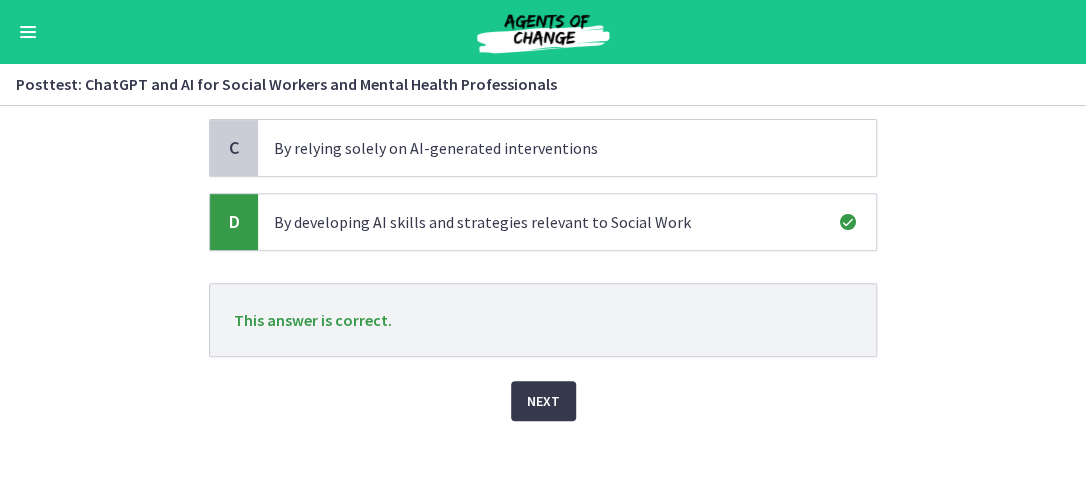 scroll, scrollTop: 320, scrollLeft: 0, axis: vertical 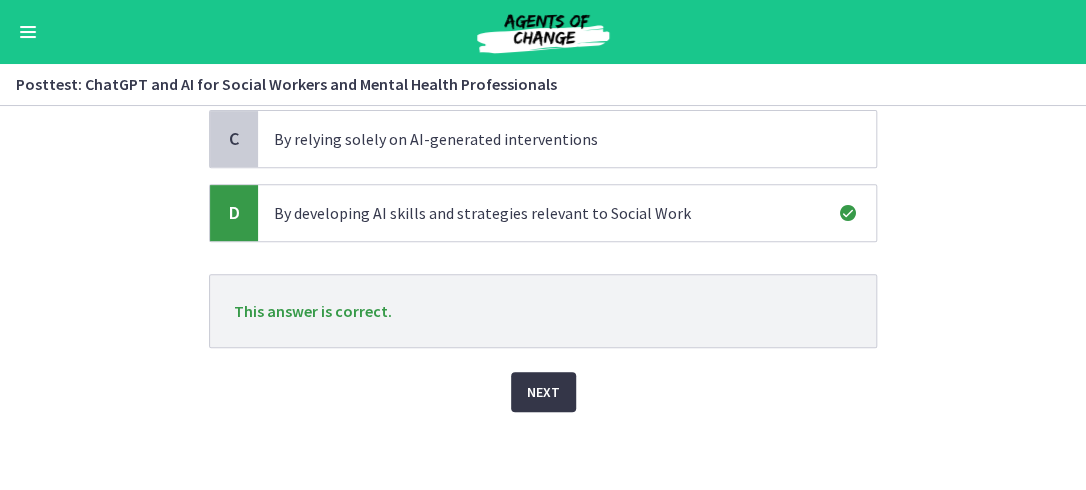 click on "Next" at bounding box center [543, 392] 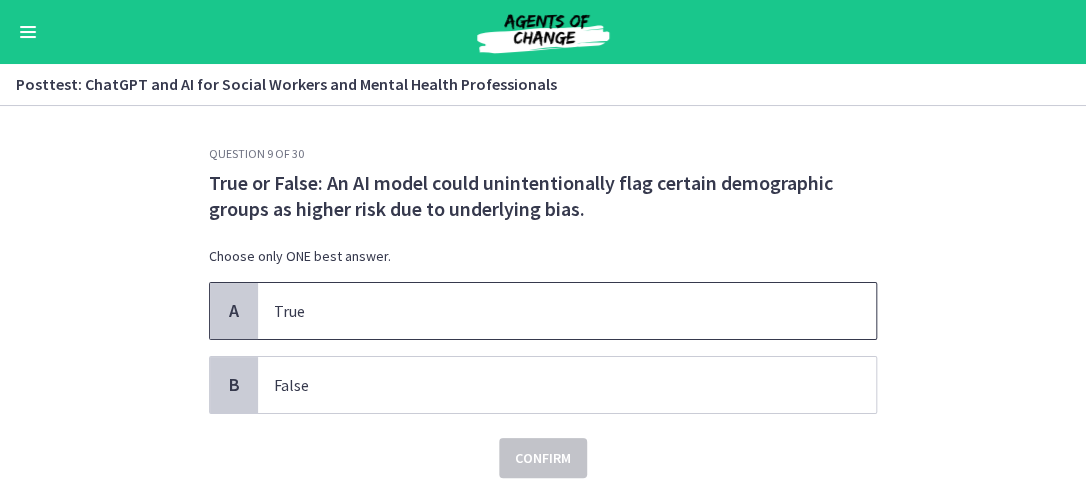 click on "True" at bounding box center [547, 311] 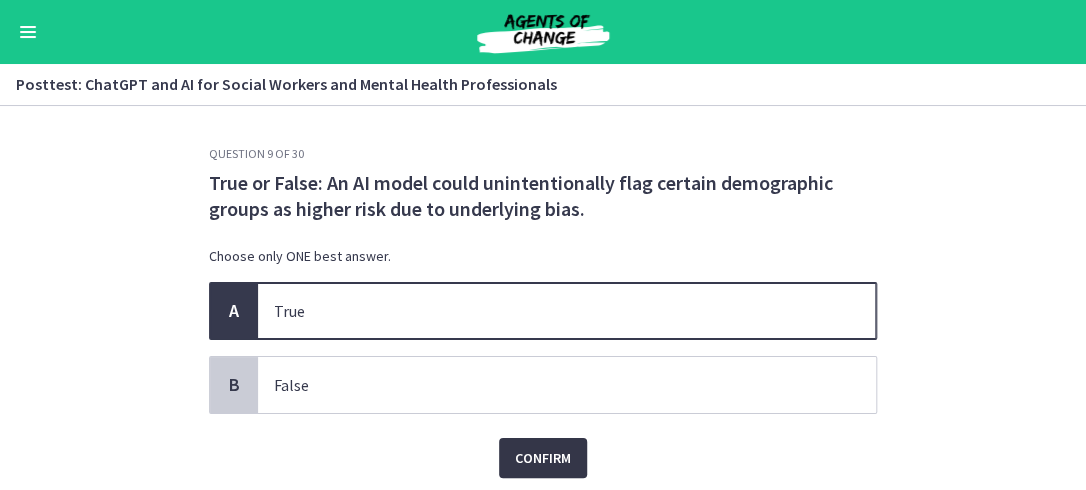 click on "Confirm" at bounding box center (543, 458) 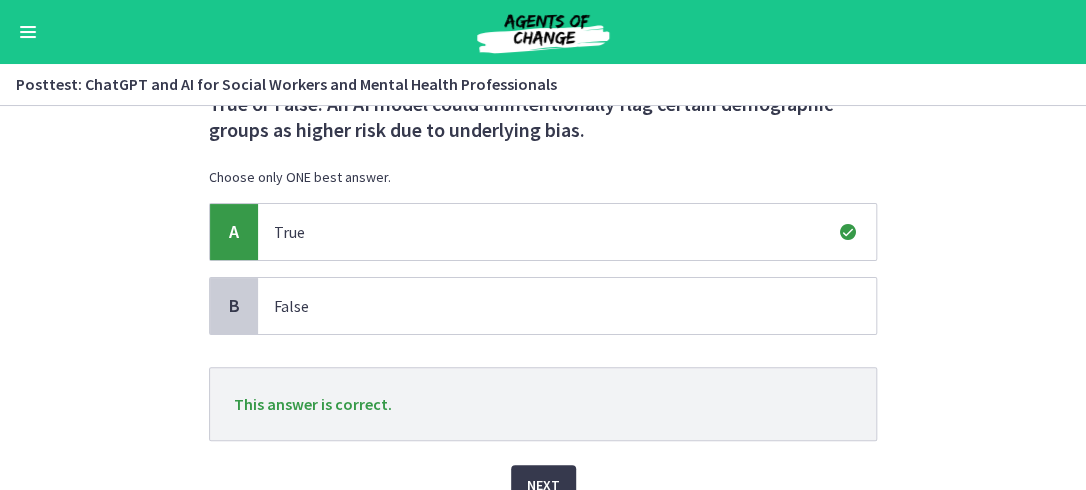 scroll, scrollTop: 172, scrollLeft: 0, axis: vertical 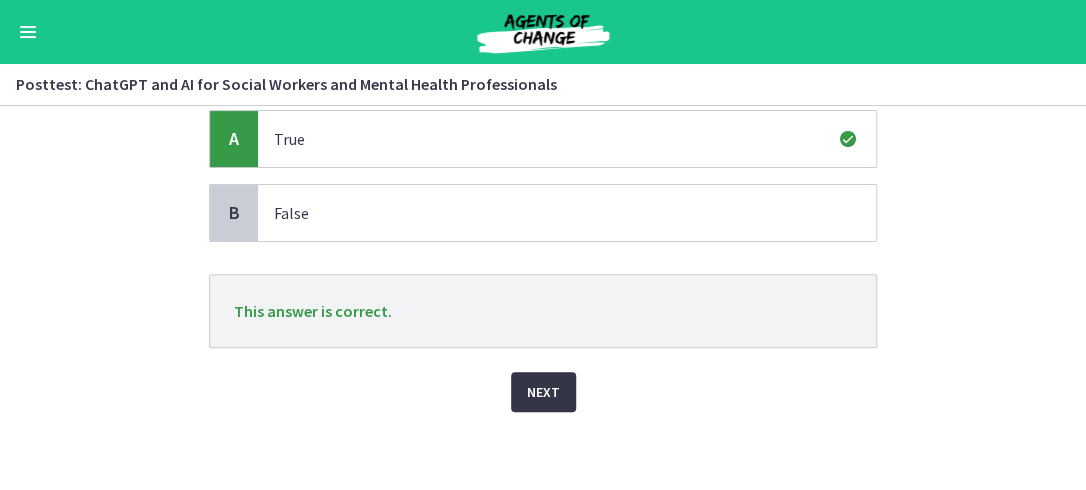 click on "Next" at bounding box center (543, 392) 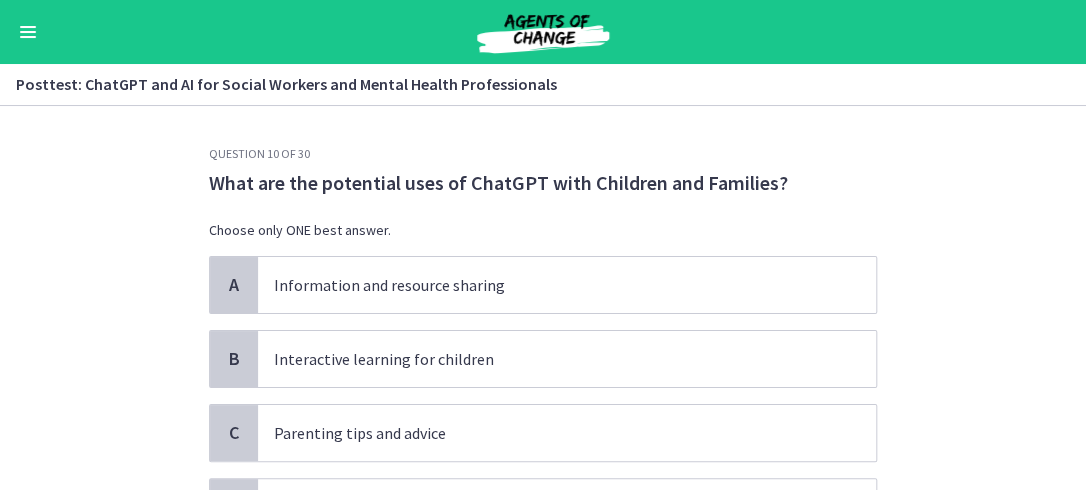 scroll, scrollTop: 100, scrollLeft: 0, axis: vertical 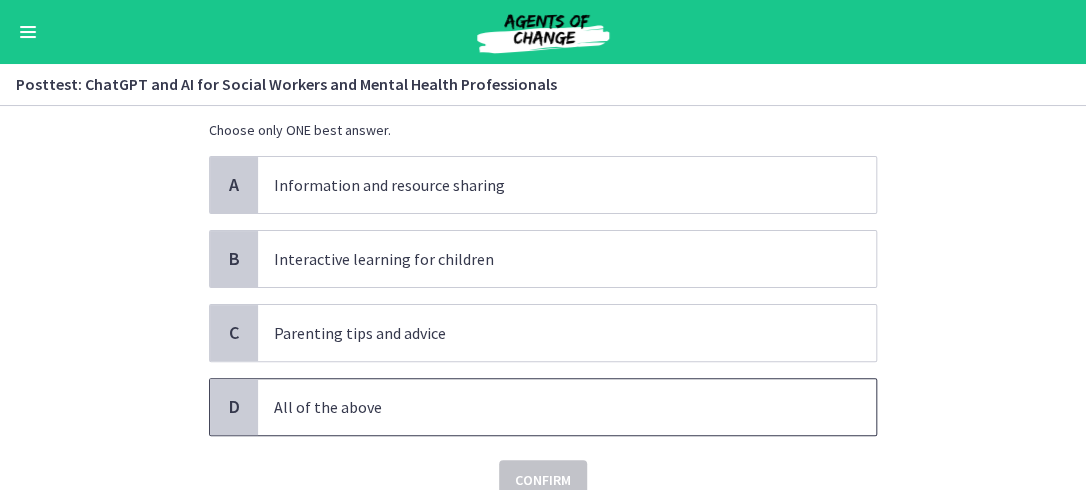 click on "All of the above" at bounding box center [547, 407] 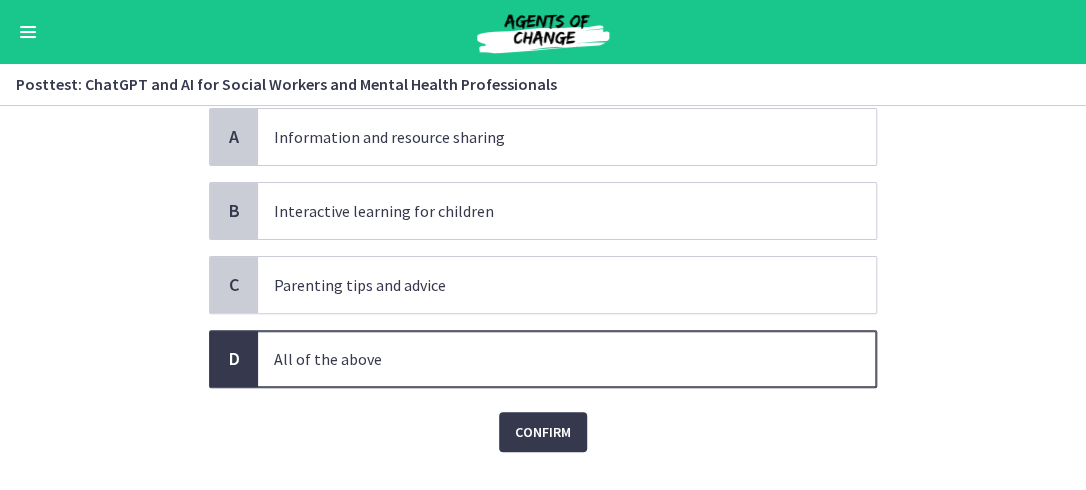 scroll, scrollTop: 188, scrollLeft: 0, axis: vertical 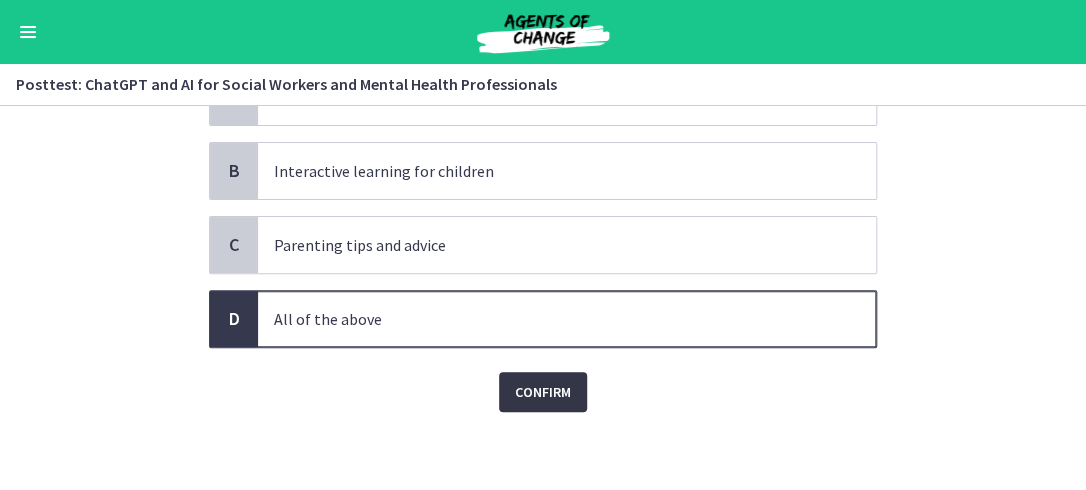 click on "Confirm" at bounding box center (543, 392) 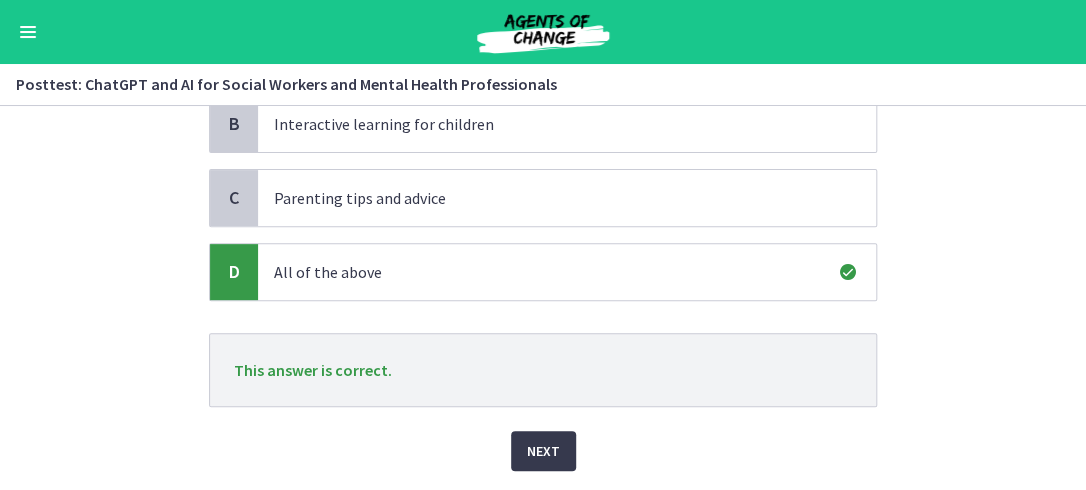scroll, scrollTop: 294, scrollLeft: 0, axis: vertical 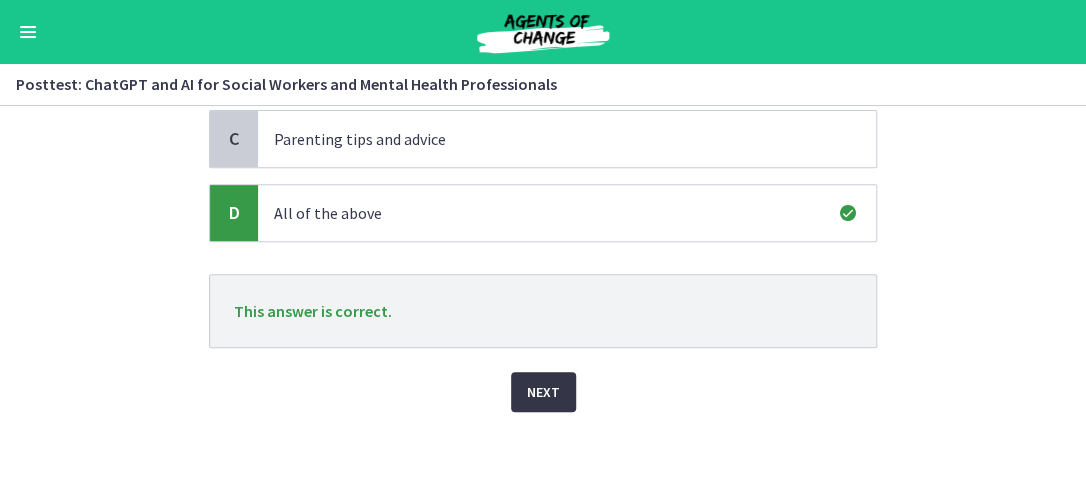 click on "Next" at bounding box center (543, 392) 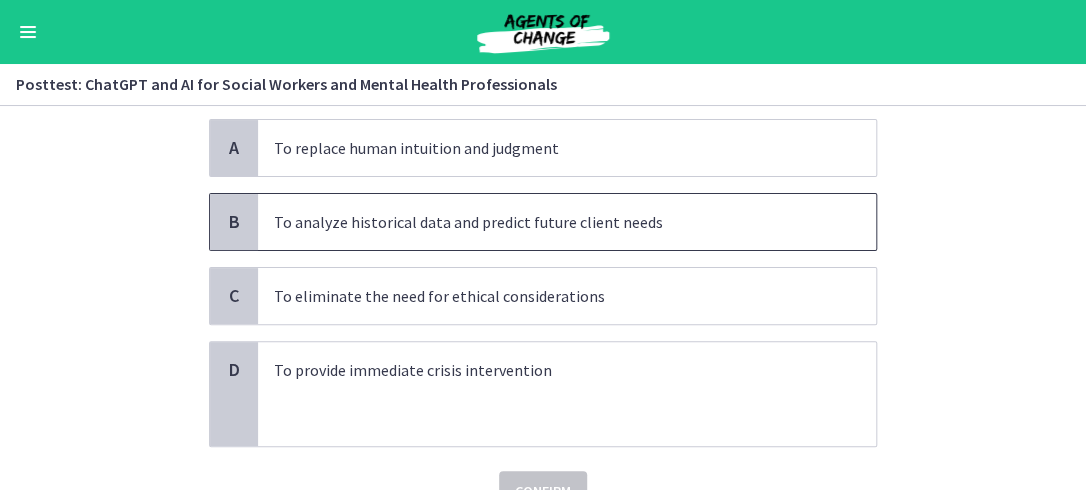 scroll, scrollTop: 100, scrollLeft: 0, axis: vertical 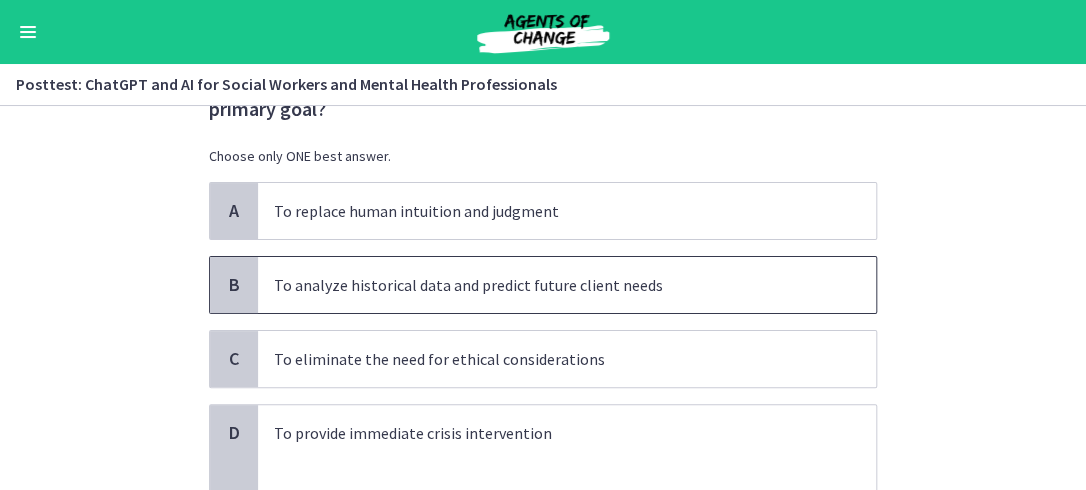 click on "To analyze historical data and predict future client needs" at bounding box center (547, 285) 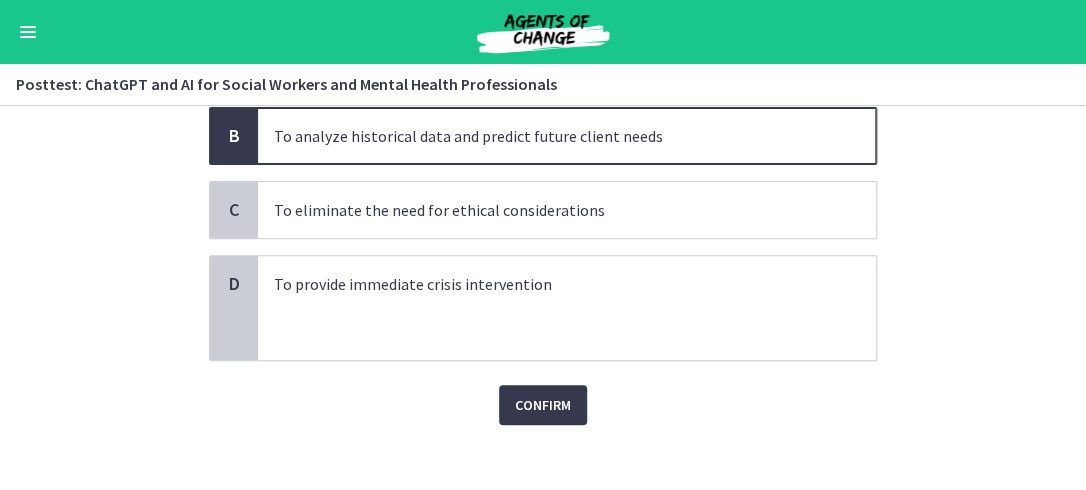 scroll, scrollTop: 262, scrollLeft: 0, axis: vertical 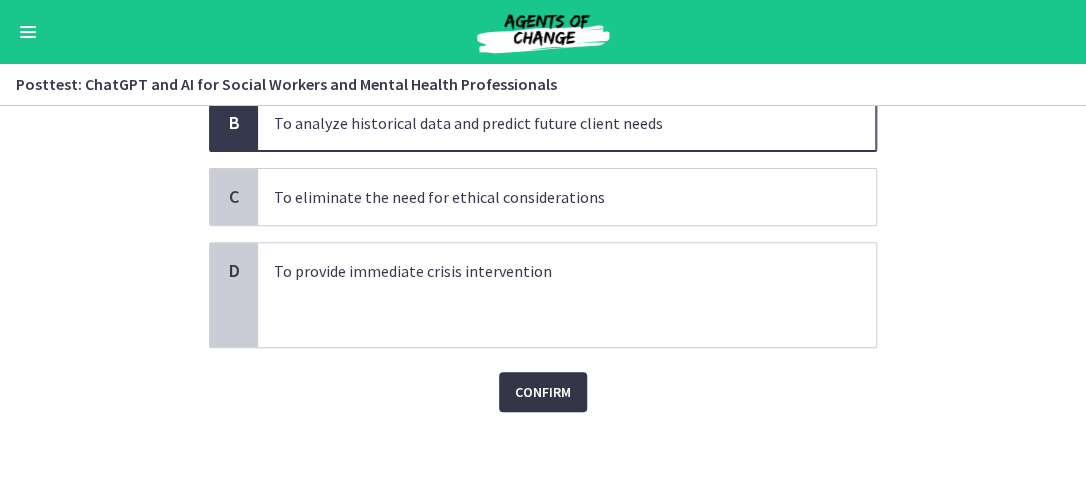 click on "Confirm" at bounding box center [543, 392] 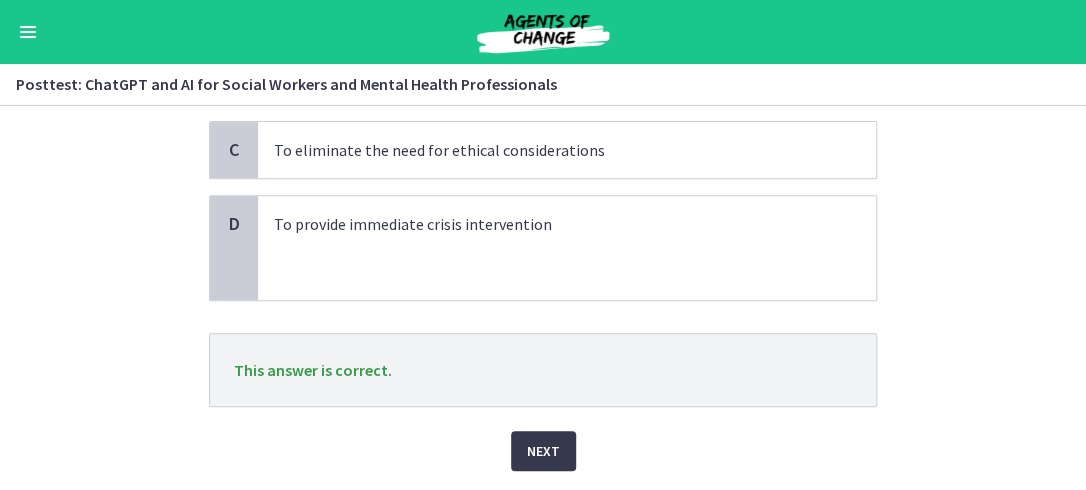 scroll, scrollTop: 368, scrollLeft: 0, axis: vertical 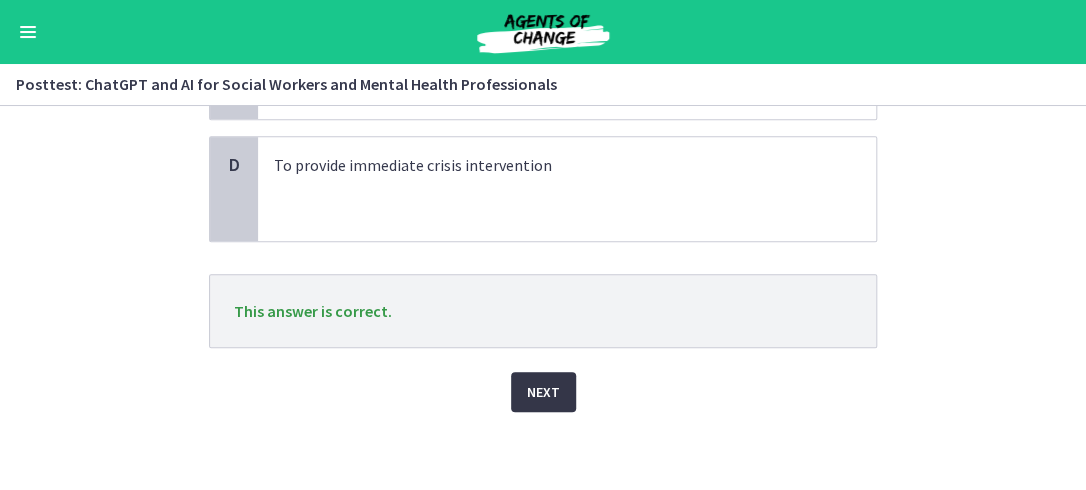 click on "Next" at bounding box center [543, 392] 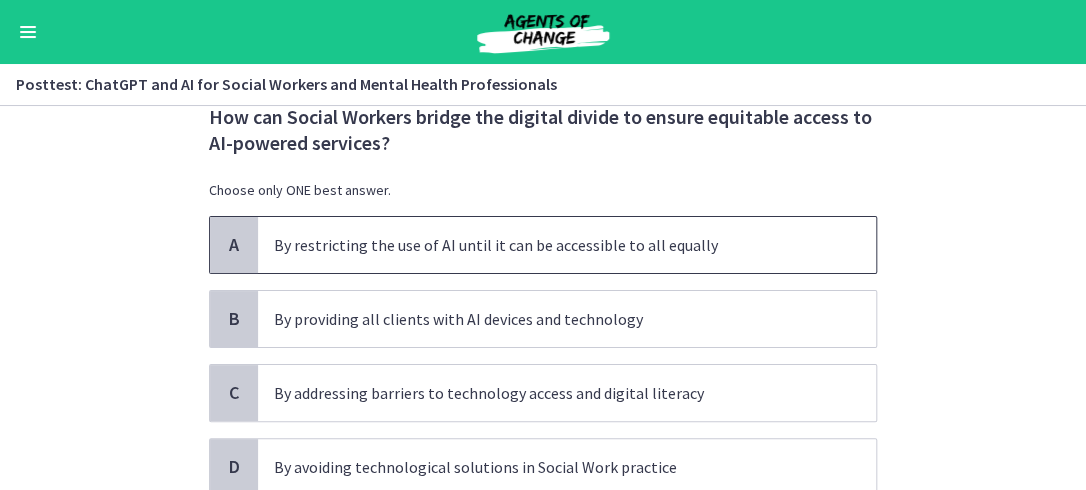 scroll, scrollTop: 100, scrollLeft: 0, axis: vertical 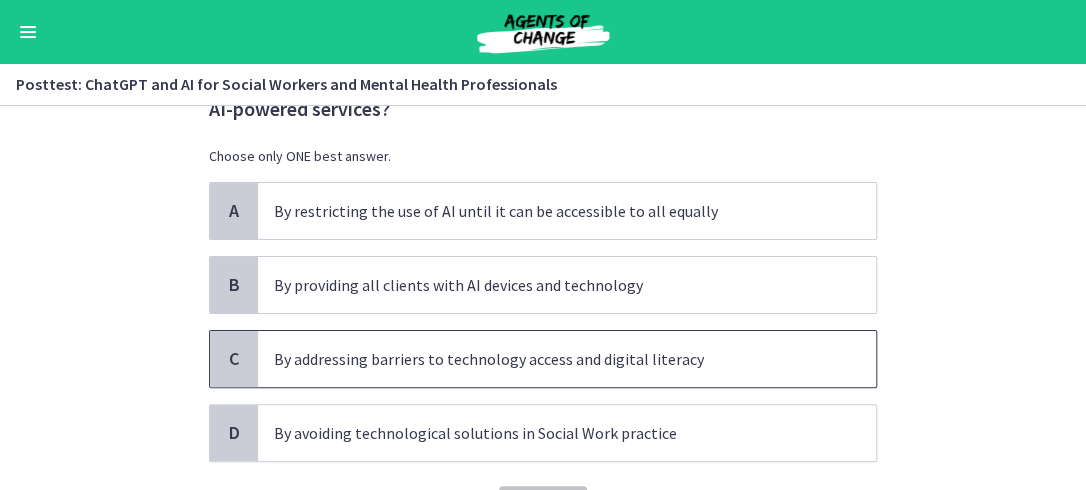 click on "By addressing barriers to technology access and digital literacy" at bounding box center (547, 359) 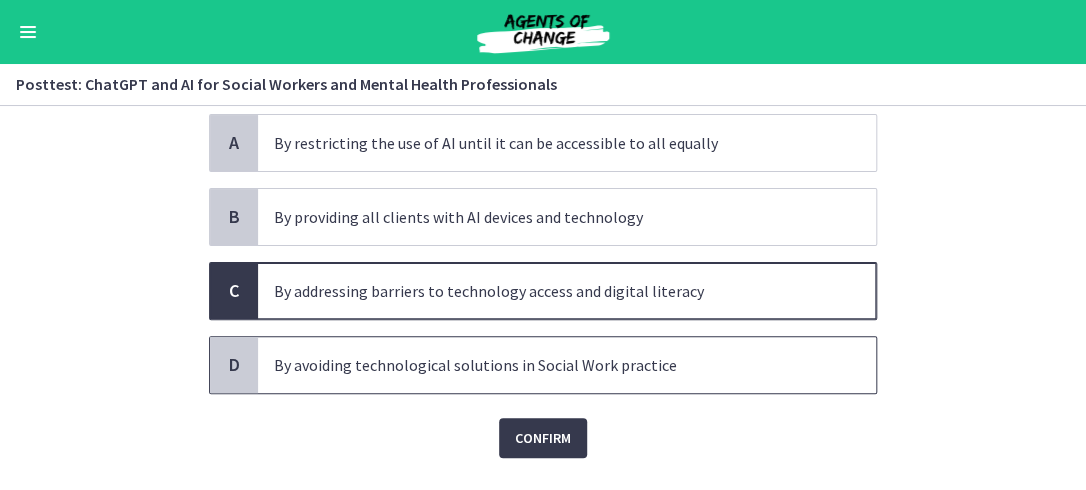 scroll, scrollTop: 200, scrollLeft: 0, axis: vertical 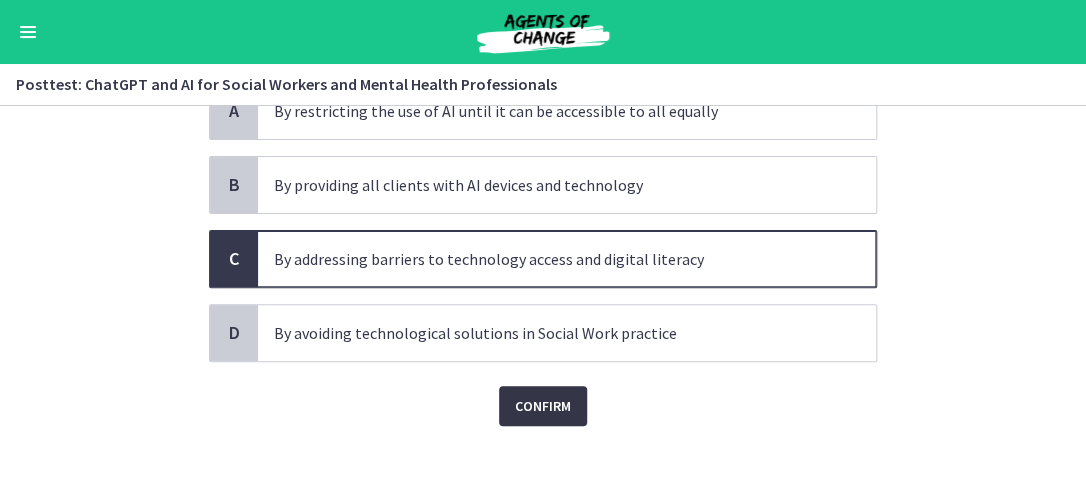 click on "Confirm" at bounding box center [543, 406] 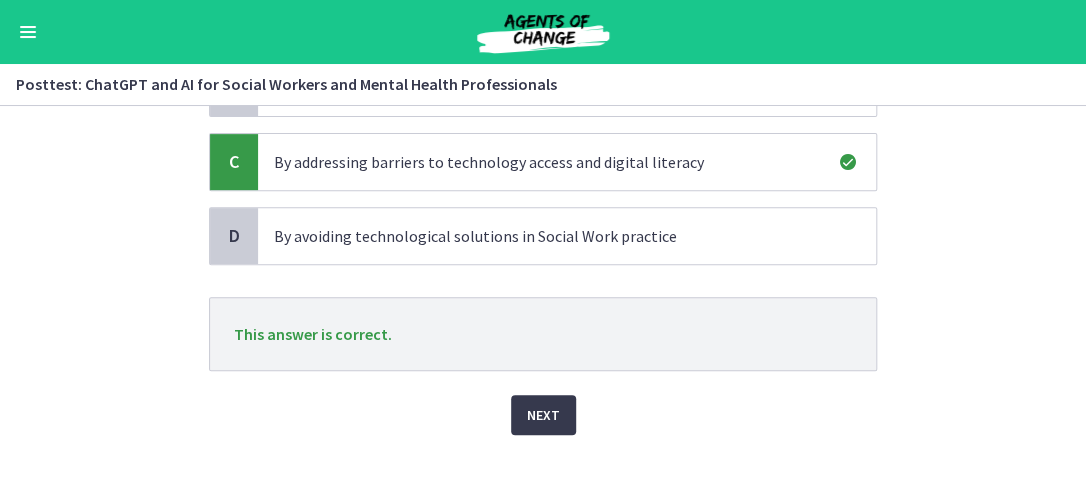 scroll, scrollTop: 300, scrollLeft: 0, axis: vertical 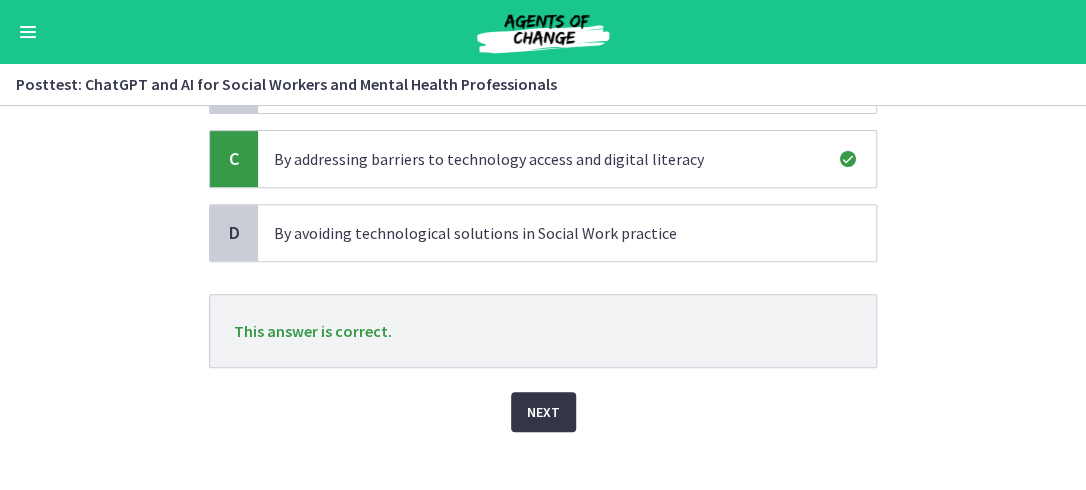 click on "Next" at bounding box center (543, 412) 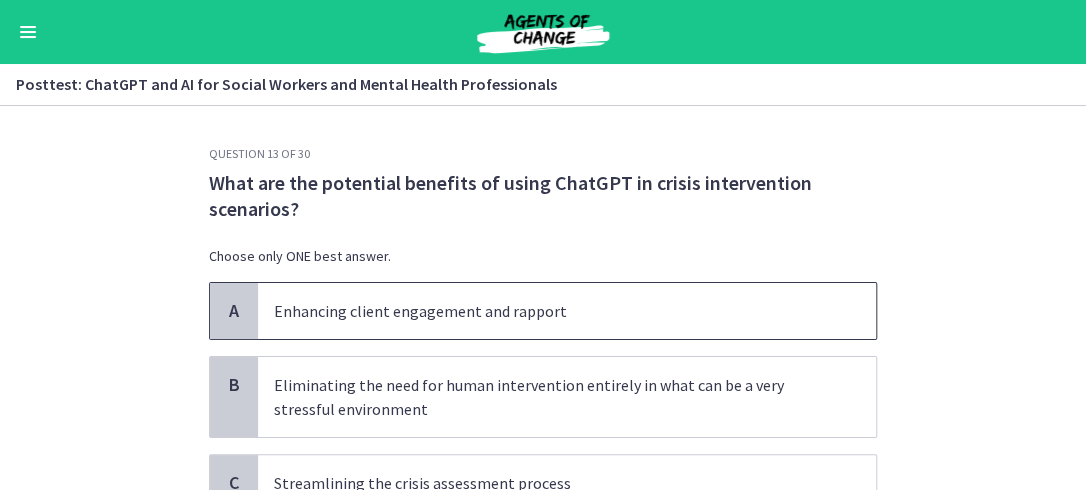 scroll, scrollTop: 100, scrollLeft: 0, axis: vertical 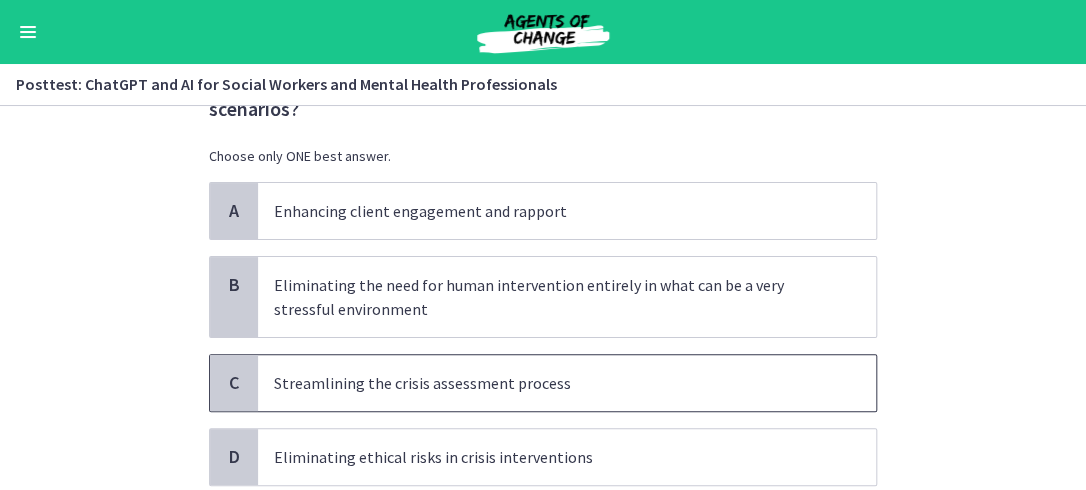 click on "Streamlining the crisis assessment process" at bounding box center (547, 383) 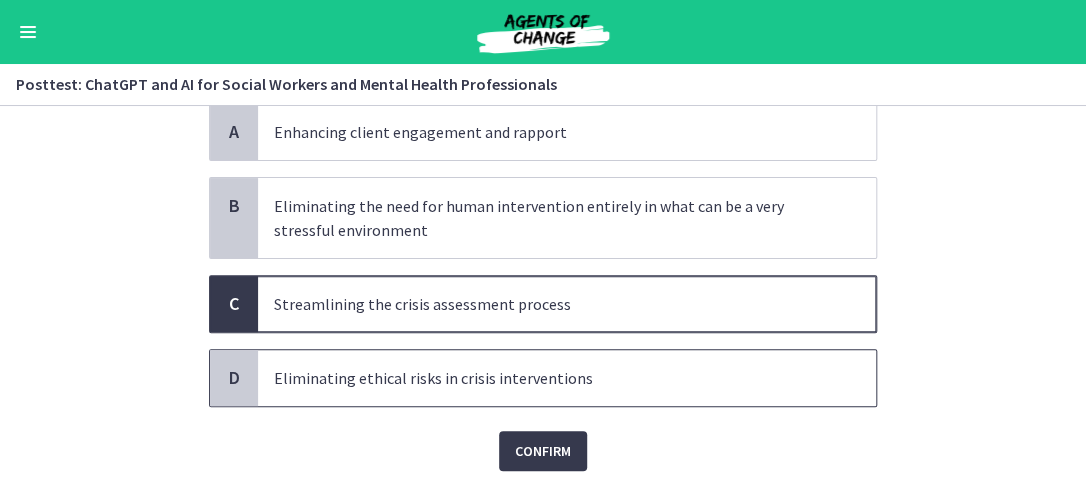 scroll, scrollTop: 238, scrollLeft: 0, axis: vertical 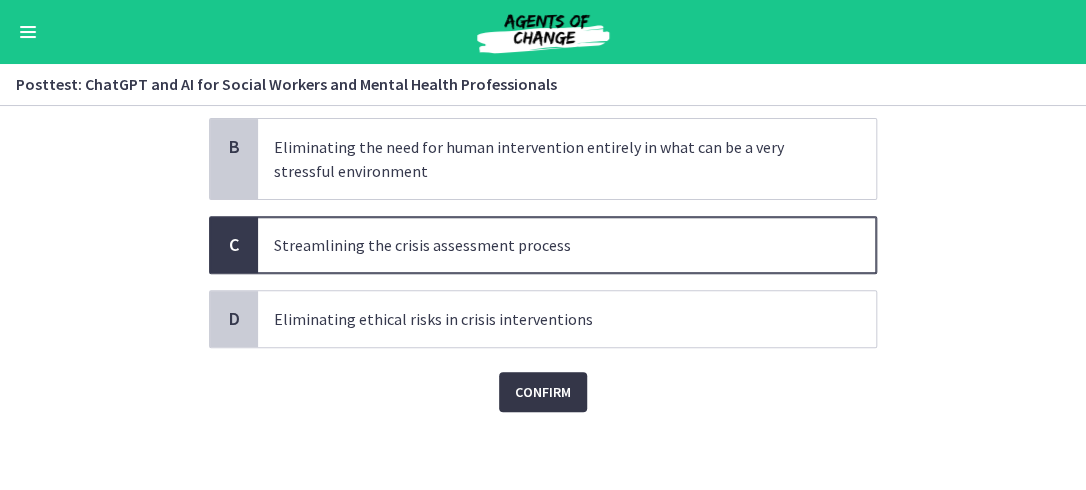 click on "Confirm" at bounding box center (543, 392) 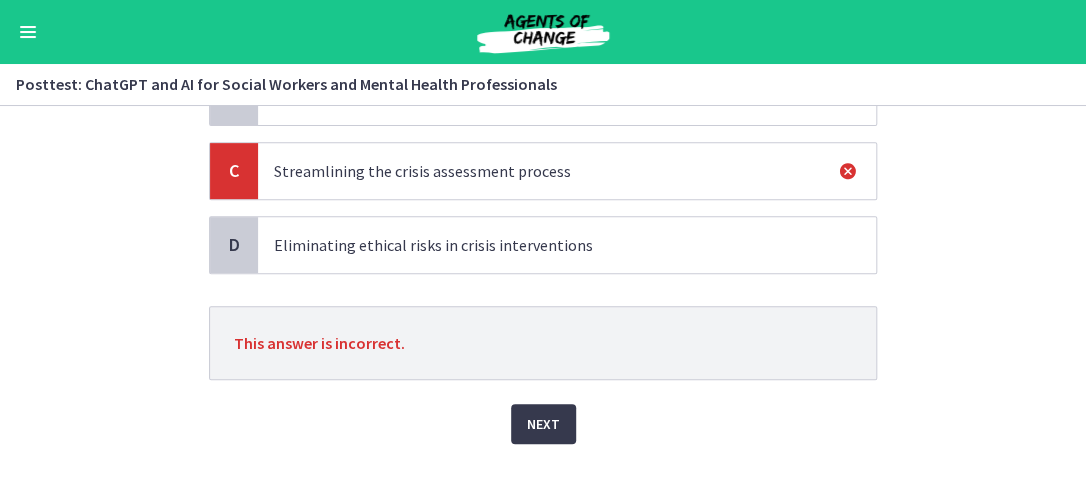 scroll, scrollTop: 344, scrollLeft: 0, axis: vertical 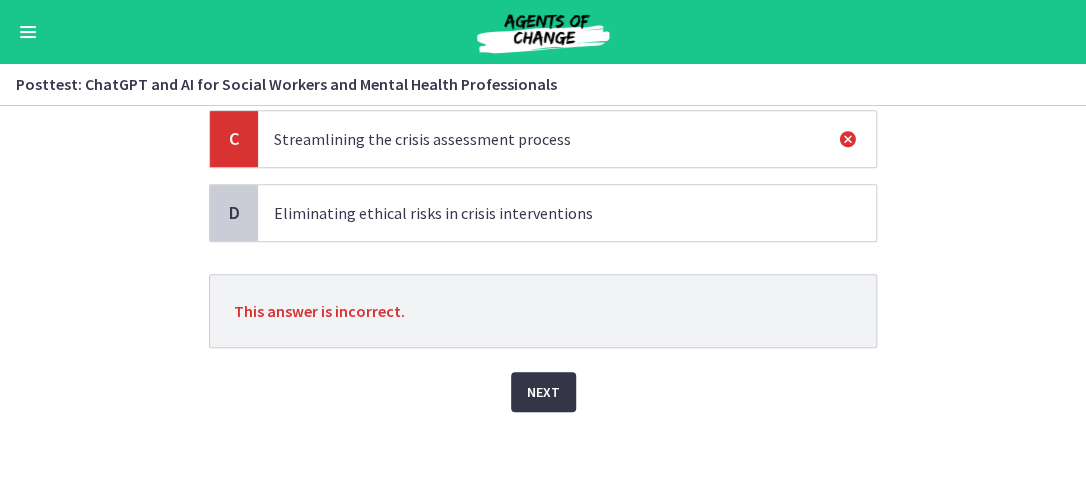 click on "Next" at bounding box center (543, 392) 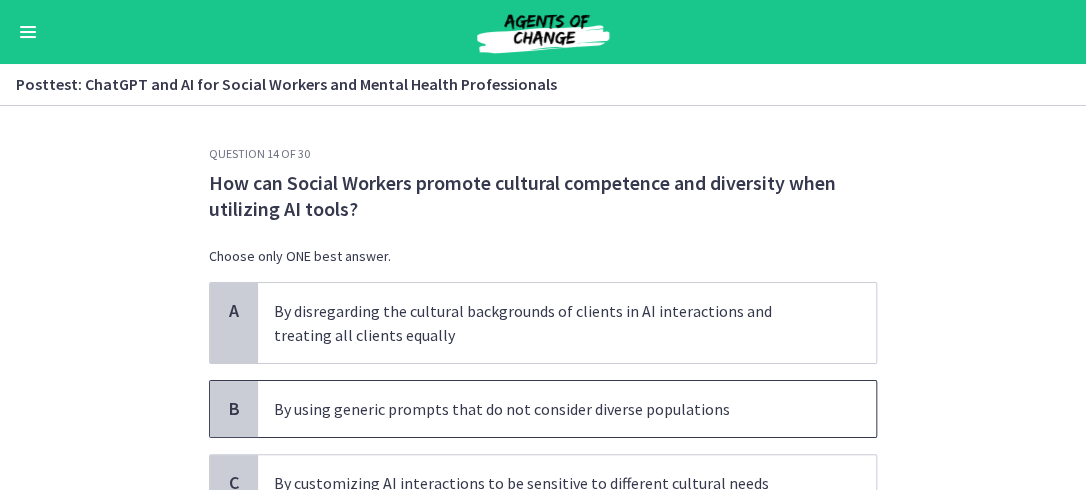 scroll, scrollTop: 100, scrollLeft: 0, axis: vertical 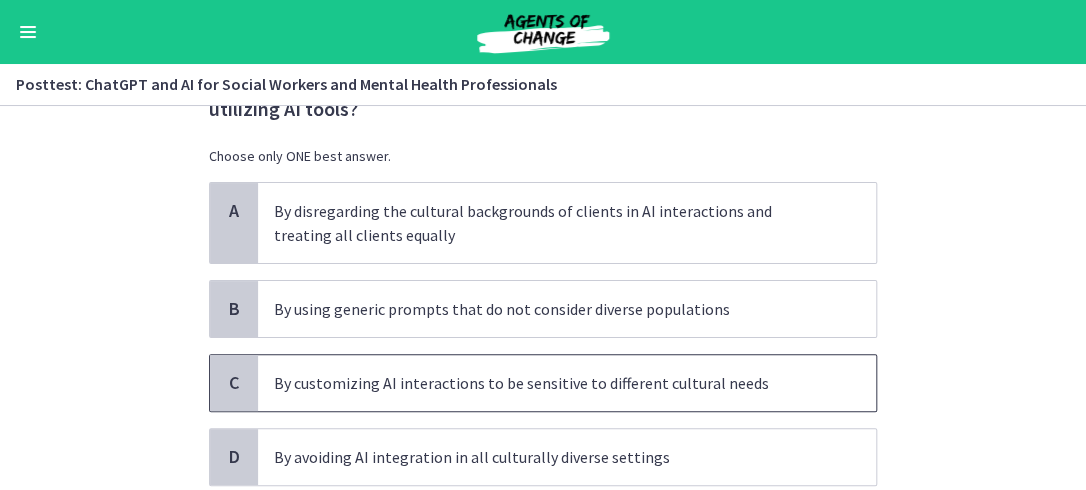 click on "By customizing AI interactions to be sensitive to different cultural needs" at bounding box center [547, 383] 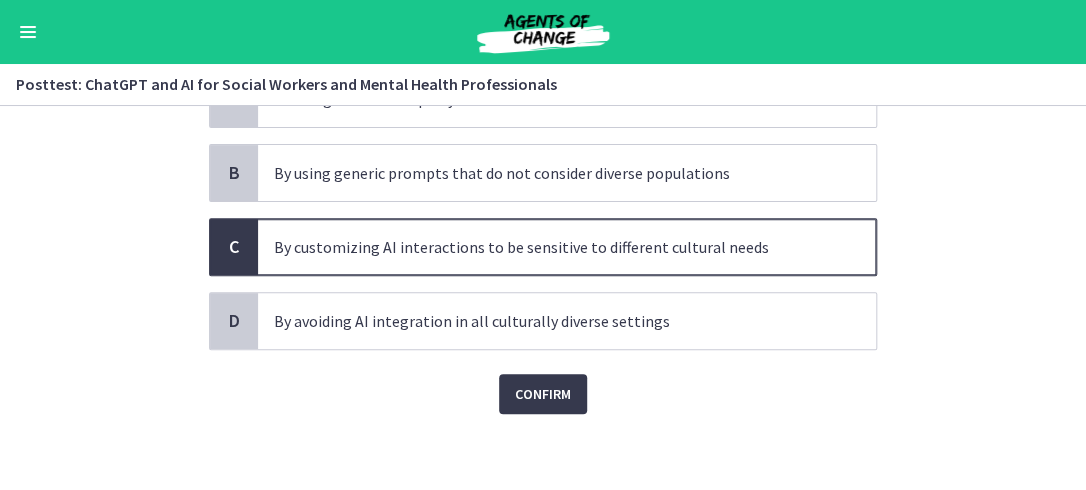 scroll, scrollTop: 238, scrollLeft: 0, axis: vertical 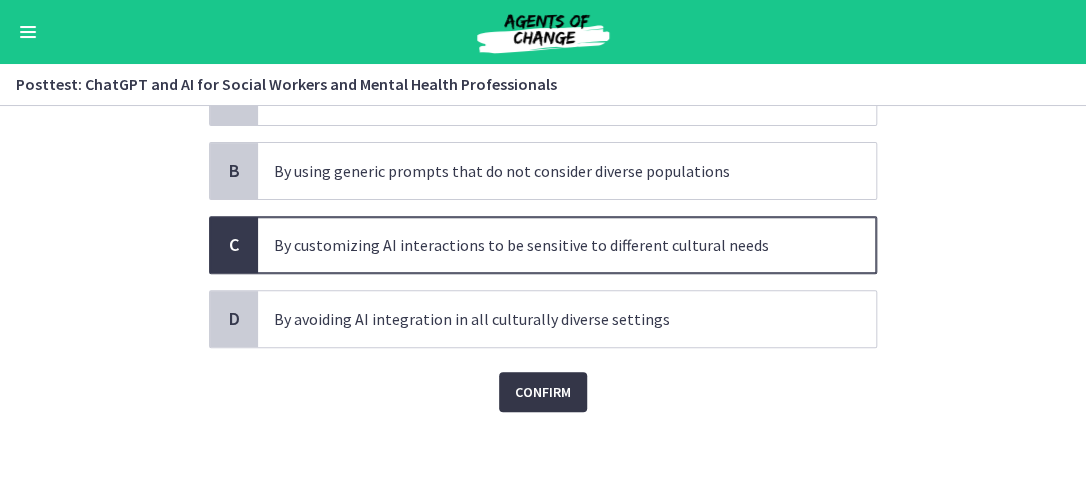 click on "Confirm" at bounding box center (543, 392) 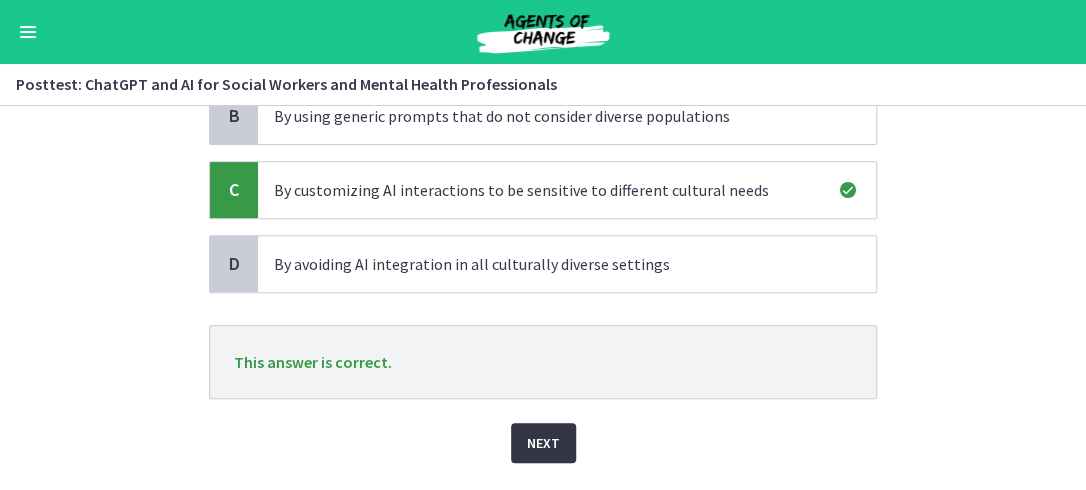 scroll, scrollTop: 344, scrollLeft: 0, axis: vertical 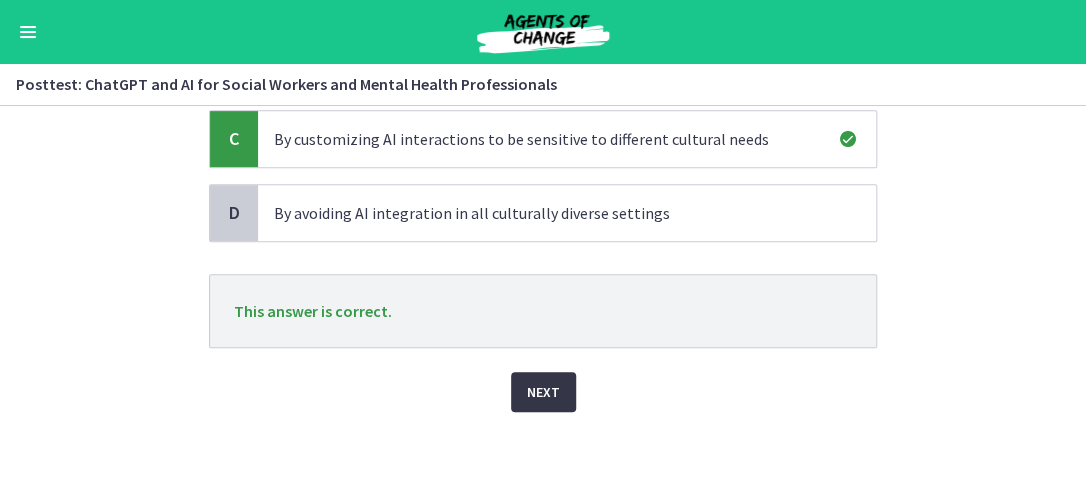 click on "Next" at bounding box center [543, 392] 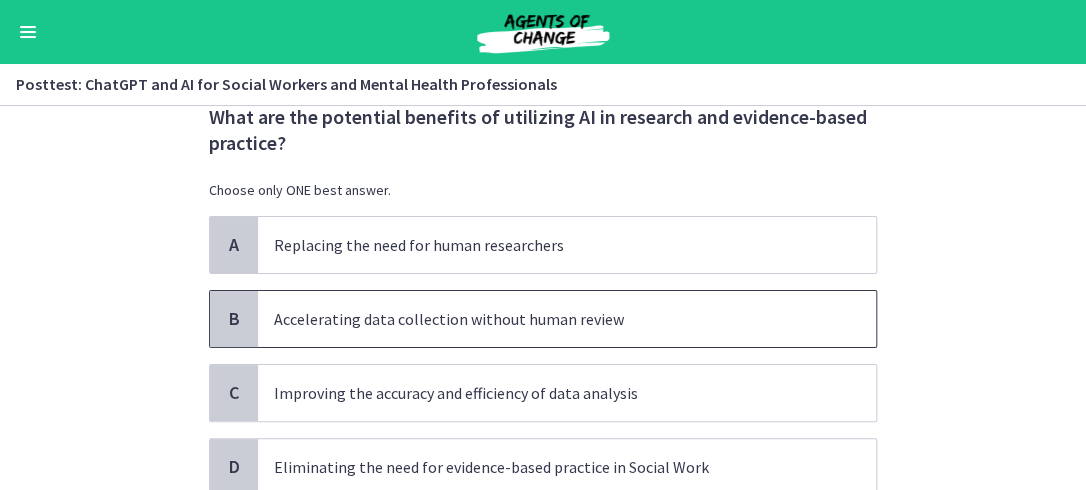 scroll, scrollTop: 100, scrollLeft: 0, axis: vertical 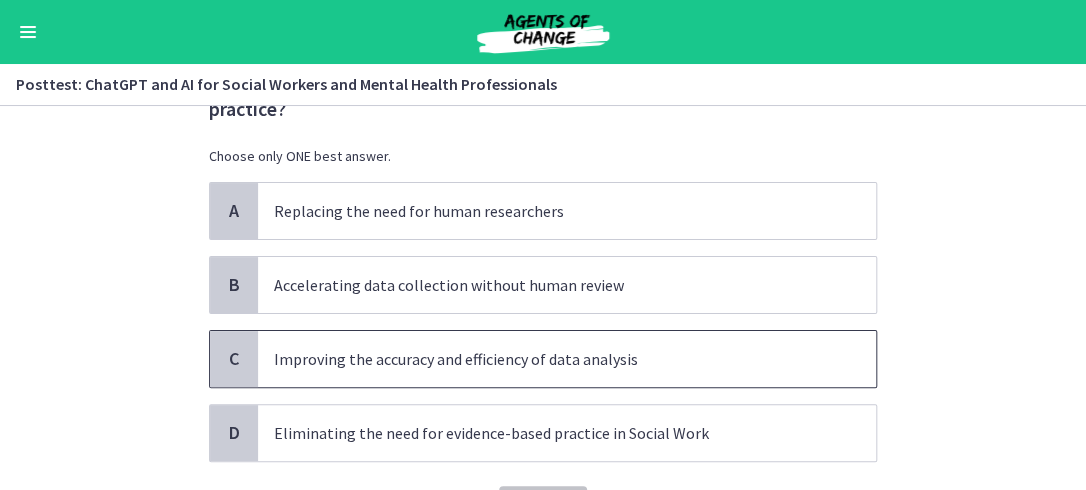 click on "Improving the accuracy and efficiency of data analysis" at bounding box center [547, 359] 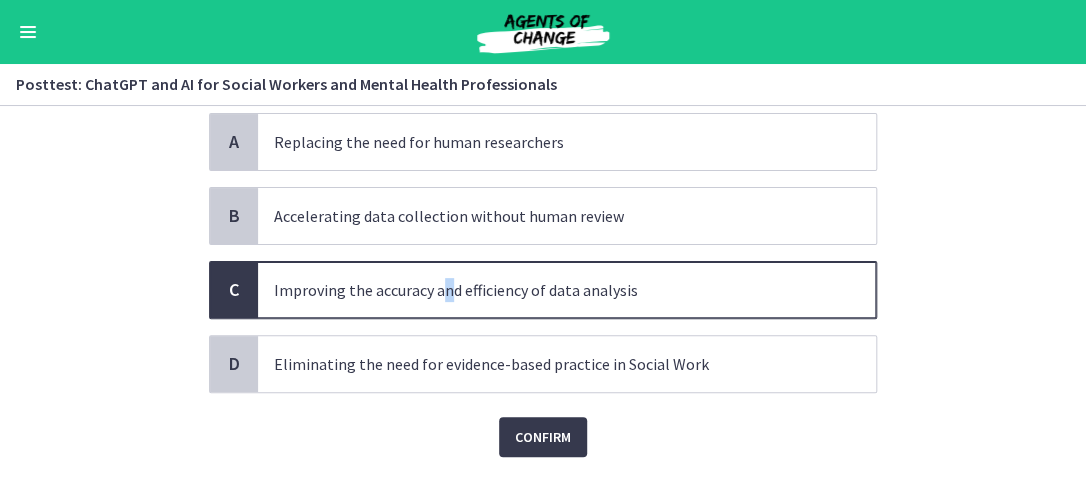 scroll, scrollTop: 214, scrollLeft: 0, axis: vertical 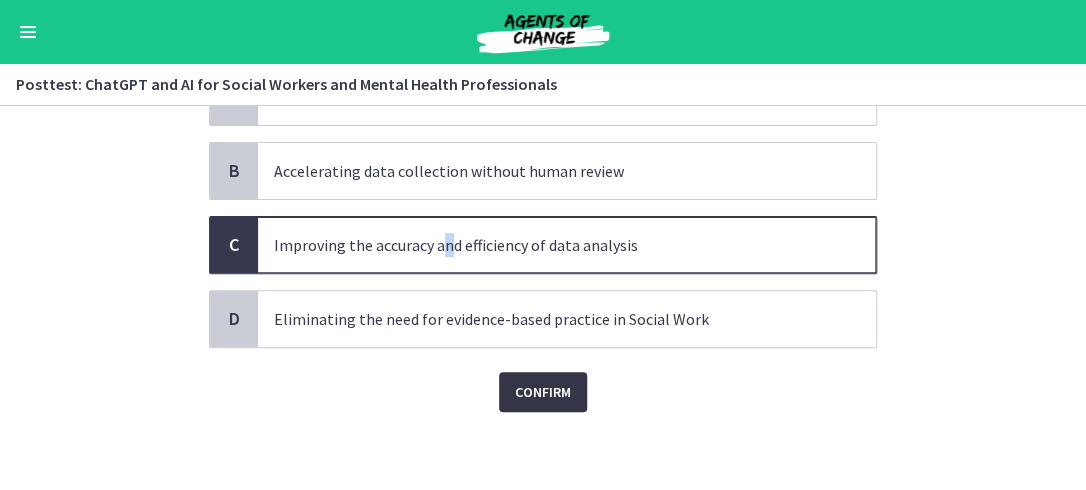 click on "Confirm" at bounding box center (543, 392) 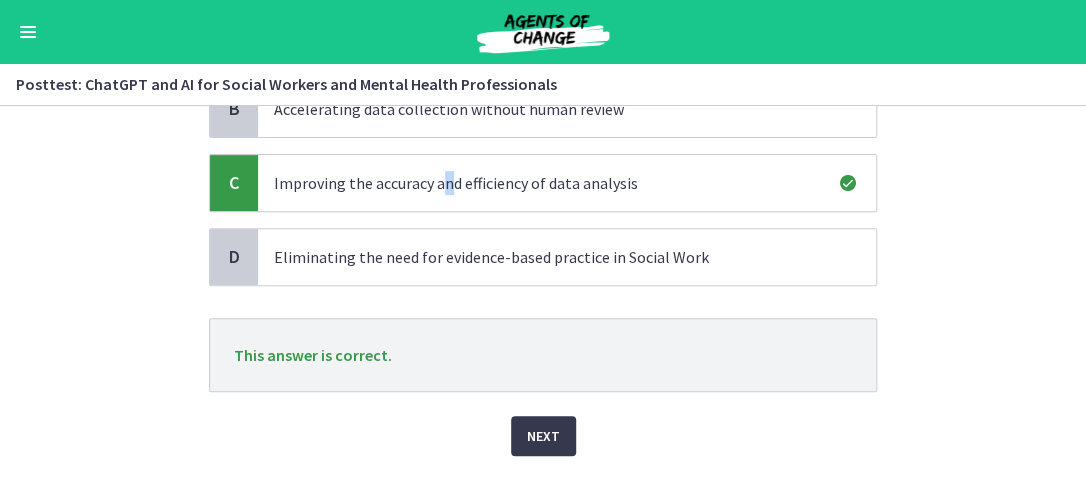 scroll, scrollTop: 320, scrollLeft: 0, axis: vertical 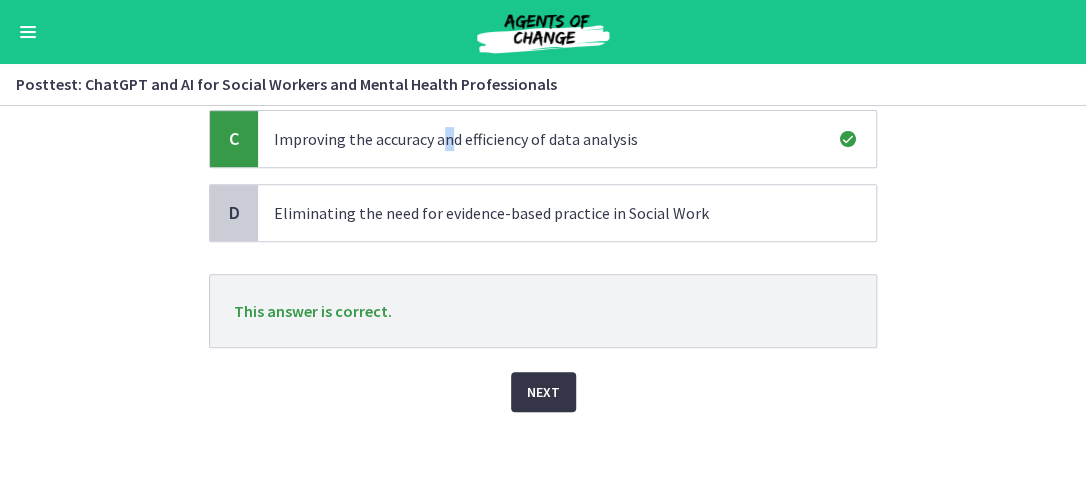 click on "Next" at bounding box center [543, 392] 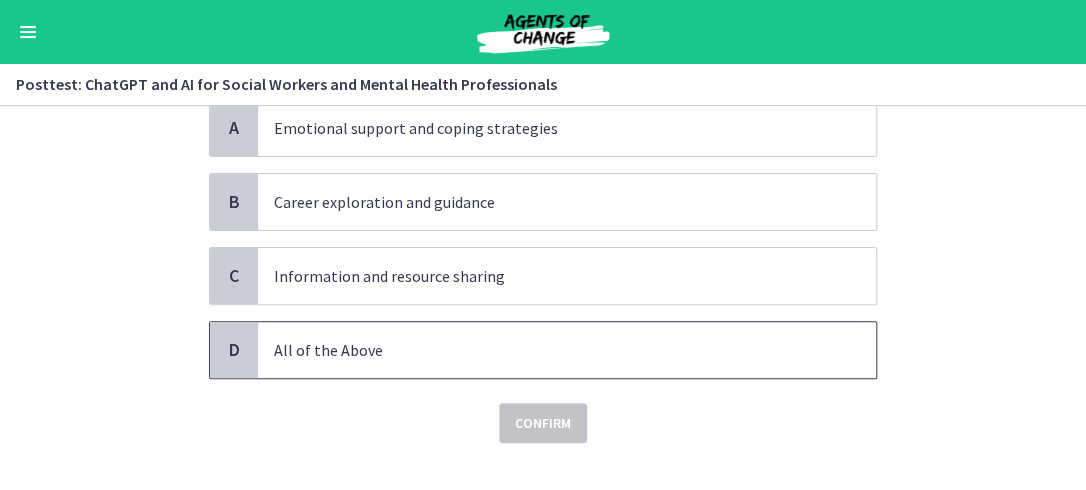 scroll, scrollTop: 188, scrollLeft: 0, axis: vertical 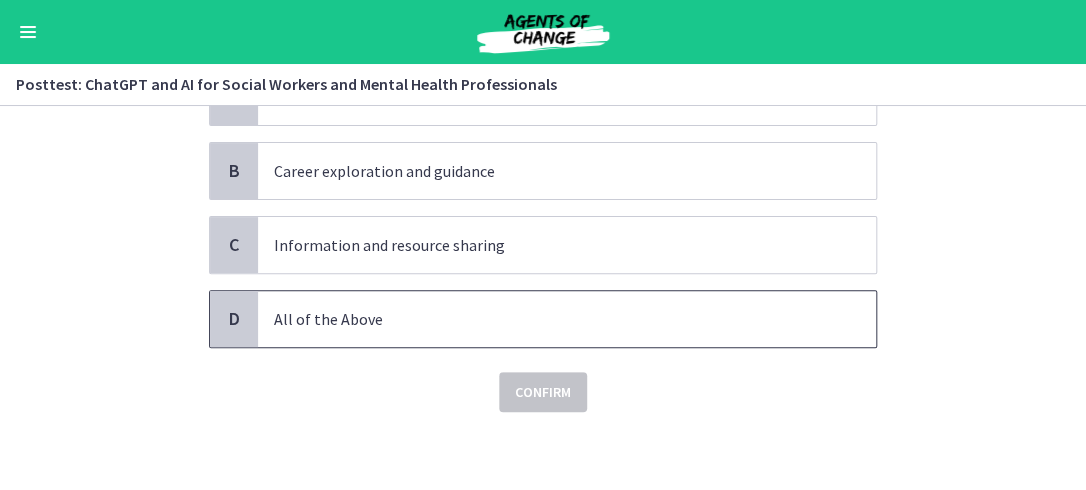 click on "All of the Above" at bounding box center [547, 319] 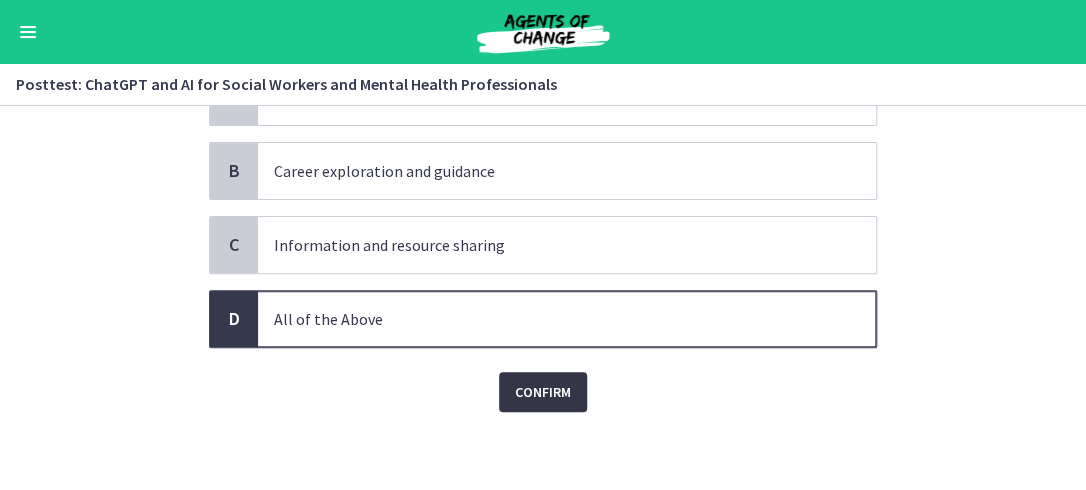 click on "Confirm" at bounding box center (543, 392) 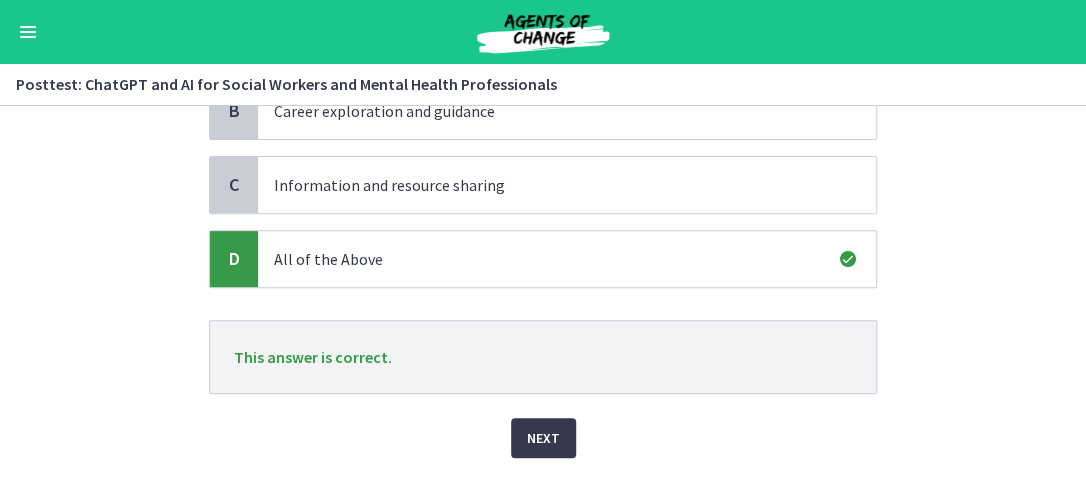 scroll, scrollTop: 294, scrollLeft: 0, axis: vertical 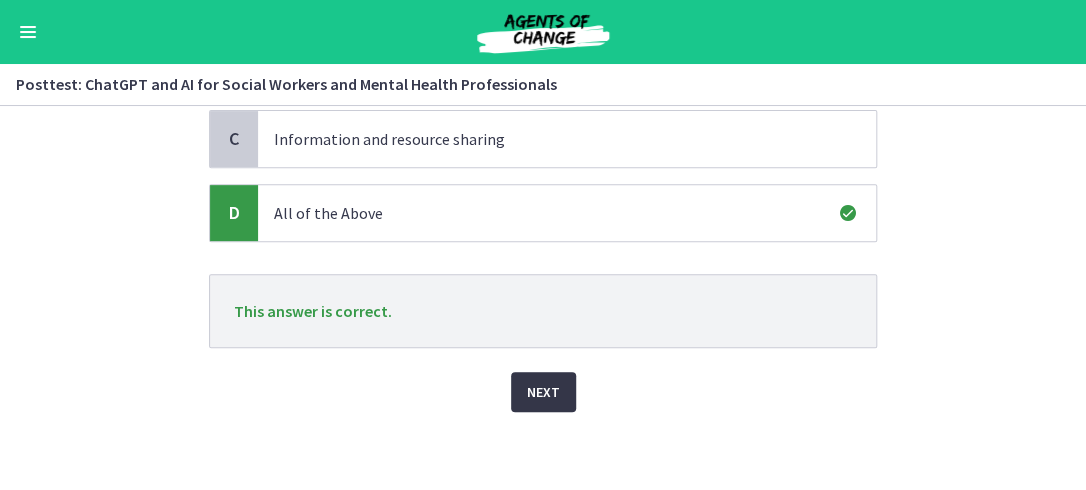 click on "Next" at bounding box center (543, 392) 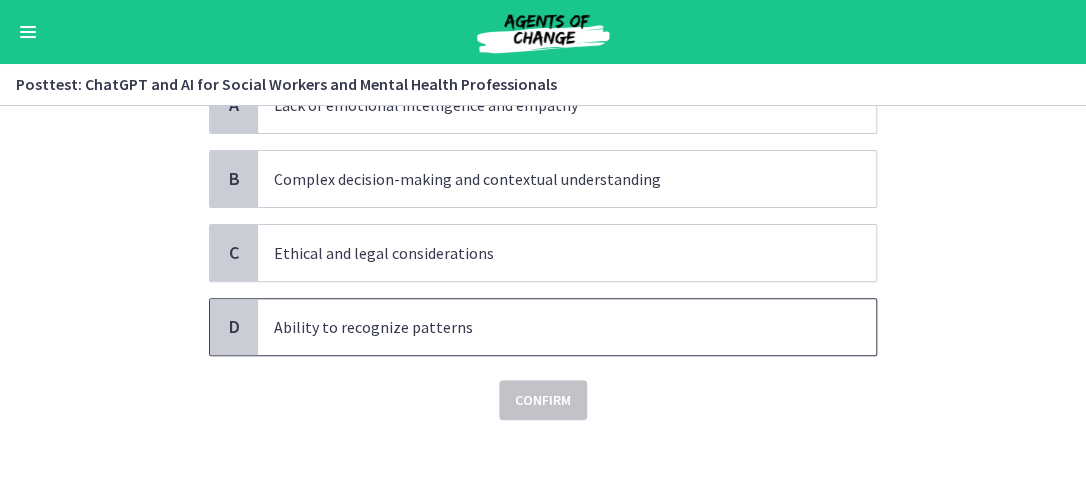 scroll, scrollTop: 188, scrollLeft: 0, axis: vertical 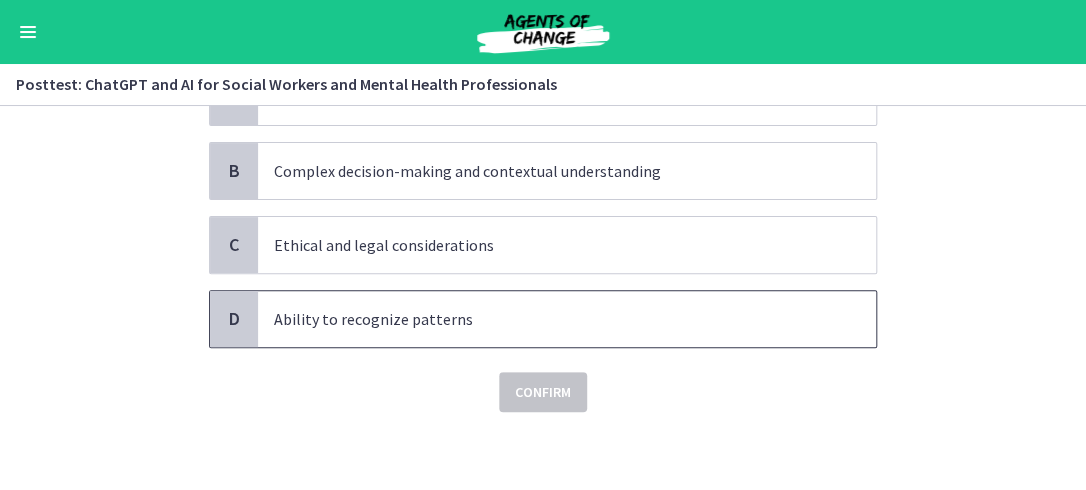 click on "Ability to recognize patterns" at bounding box center [547, 319] 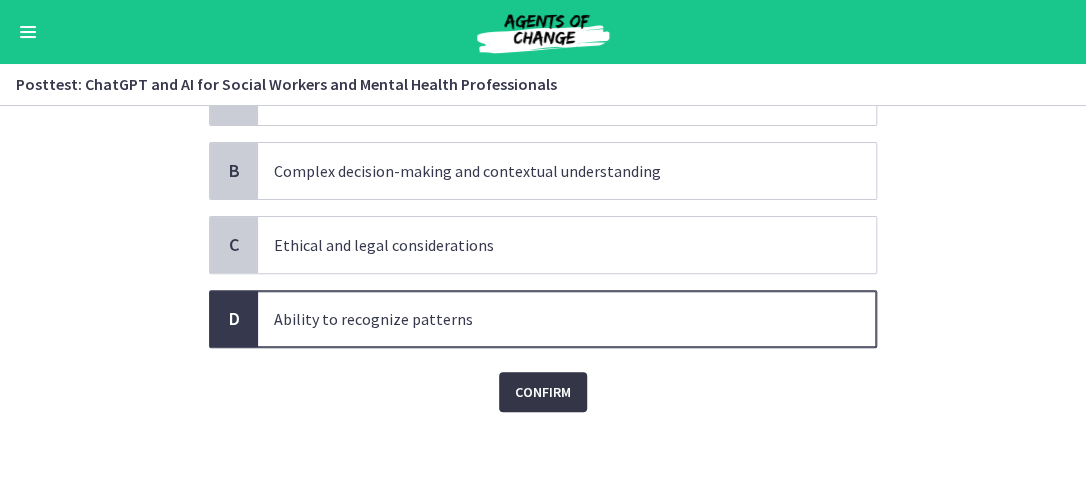 click on "Confirm" at bounding box center [543, 392] 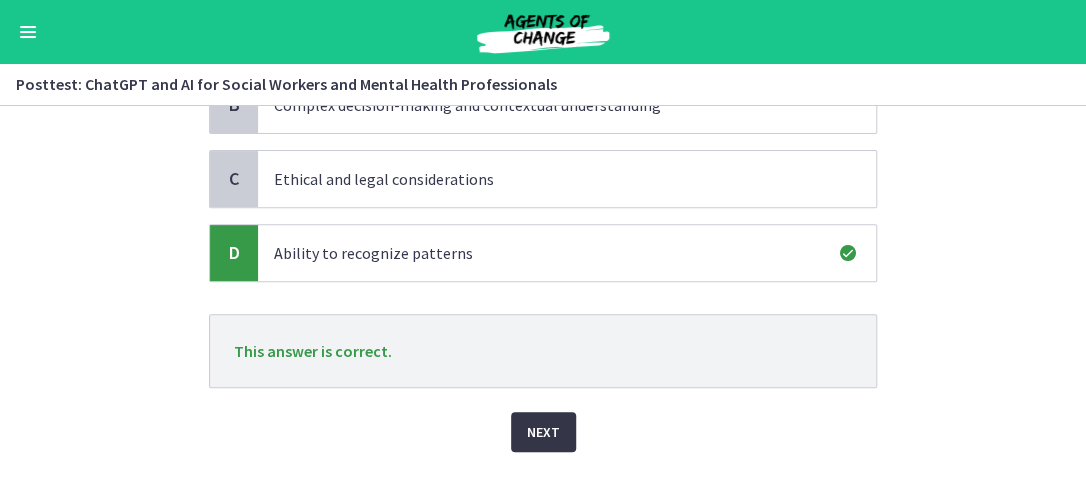 scroll, scrollTop: 288, scrollLeft: 0, axis: vertical 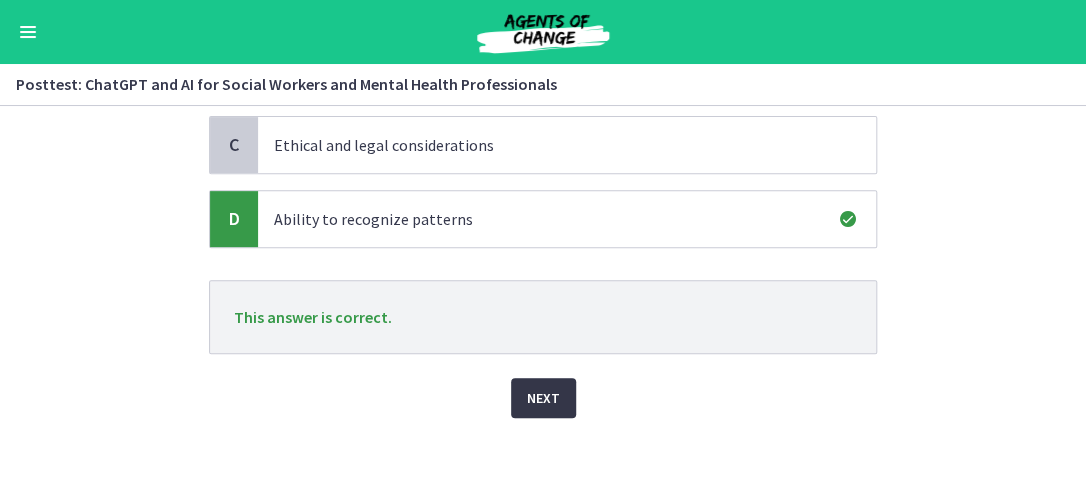 click on "Next" at bounding box center [543, 398] 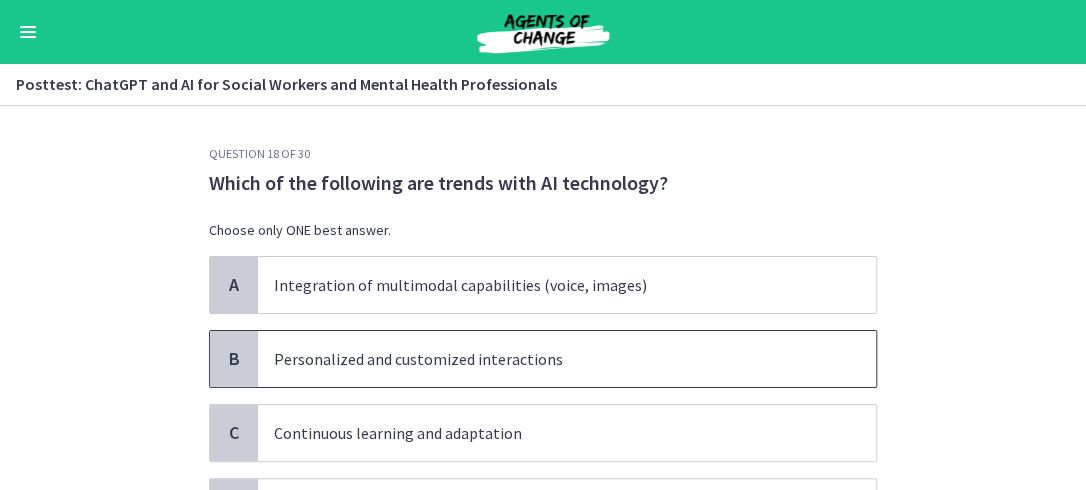 scroll, scrollTop: 100, scrollLeft: 0, axis: vertical 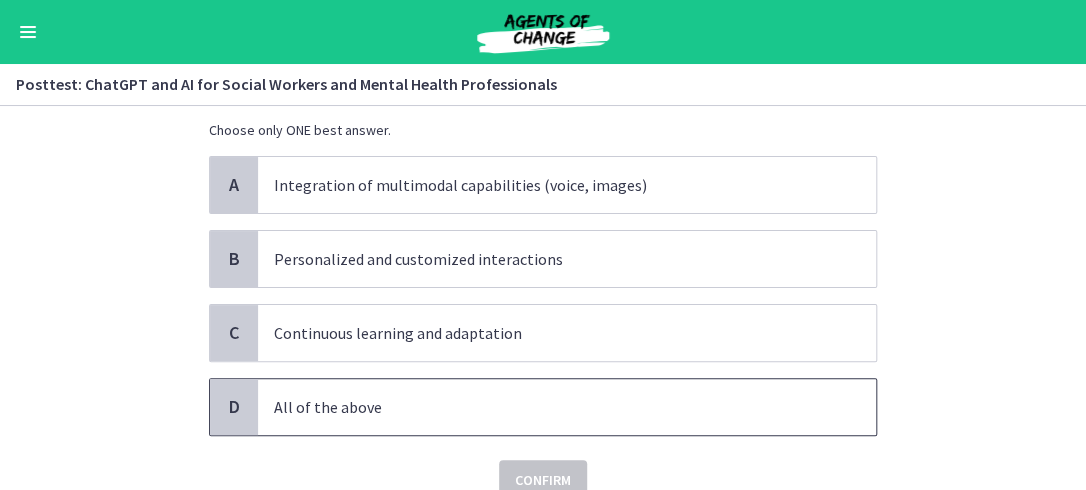 click on "All of the above" at bounding box center [547, 407] 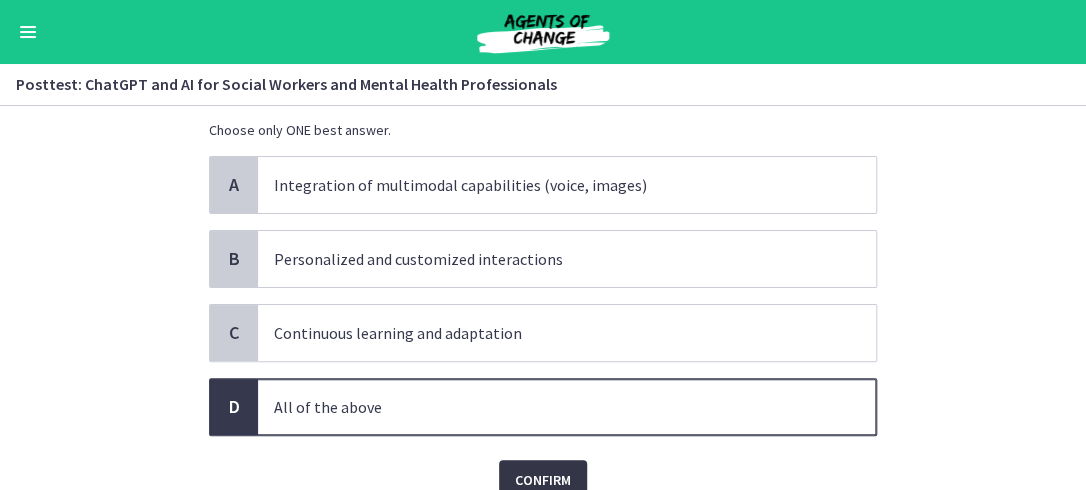 scroll, scrollTop: 188, scrollLeft: 0, axis: vertical 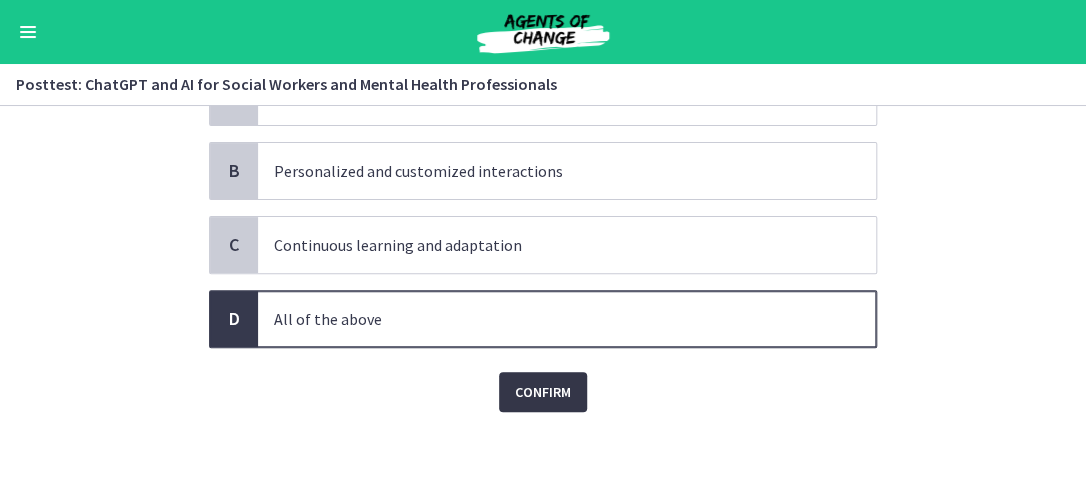 click on "Confirm" at bounding box center (543, 392) 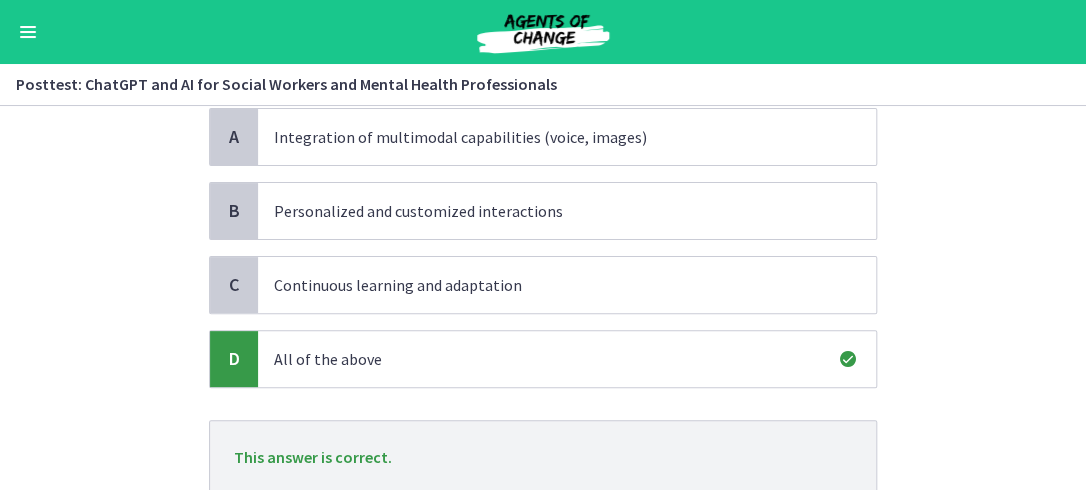 scroll, scrollTop: 294, scrollLeft: 0, axis: vertical 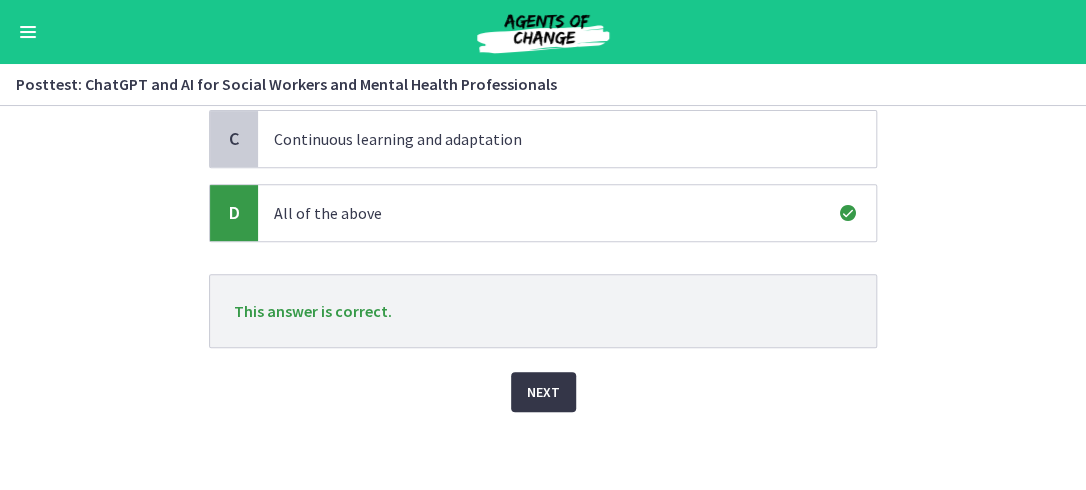 click on "Next" at bounding box center (543, 392) 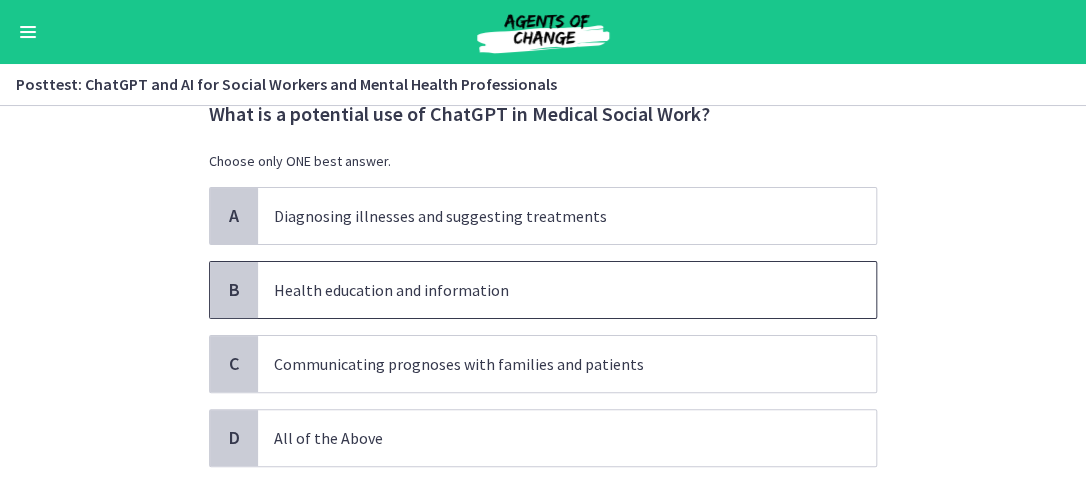scroll, scrollTop: 100, scrollLeft: 0, axis: vertical 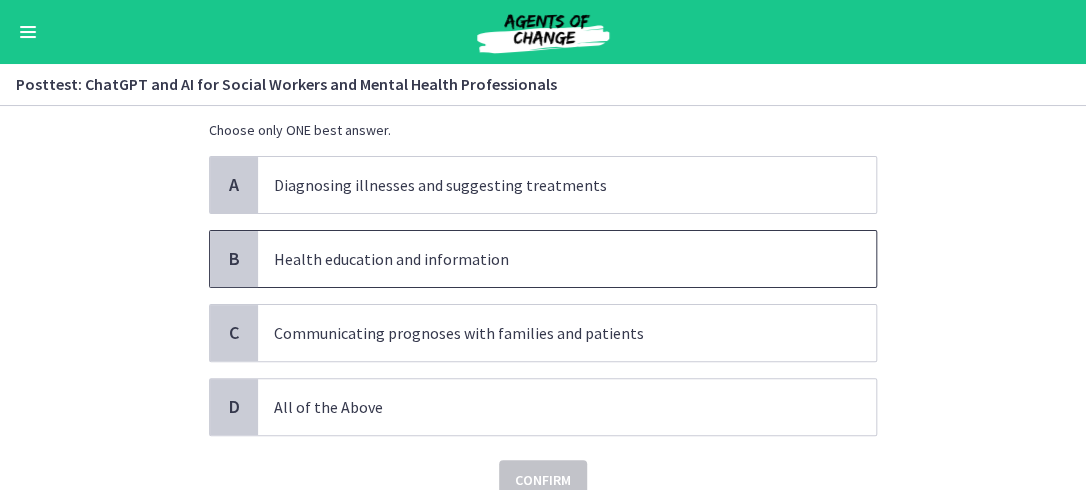 click on "Health education and information" at bounding box center [547, 259] 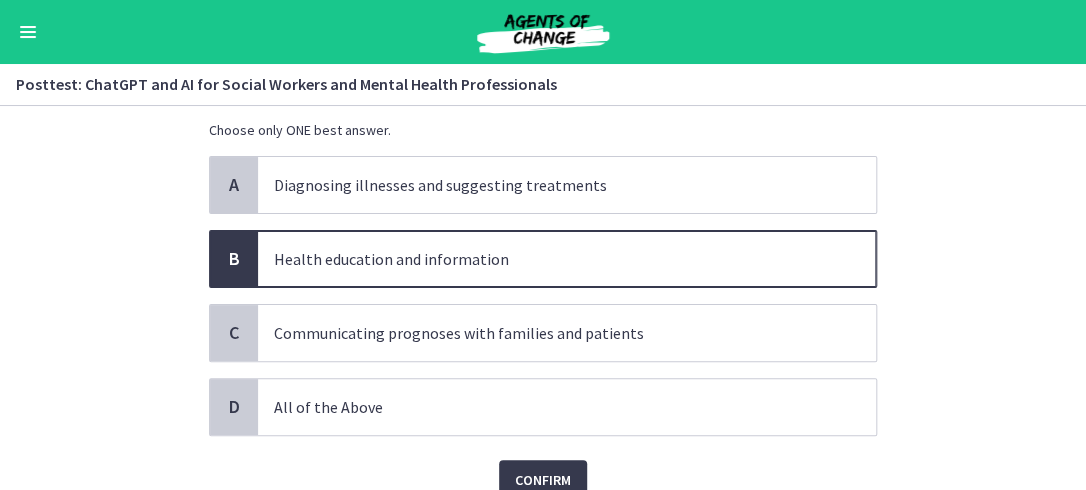 scroll, scrollTop: 188, scrollLeft: 0, axis: vertical 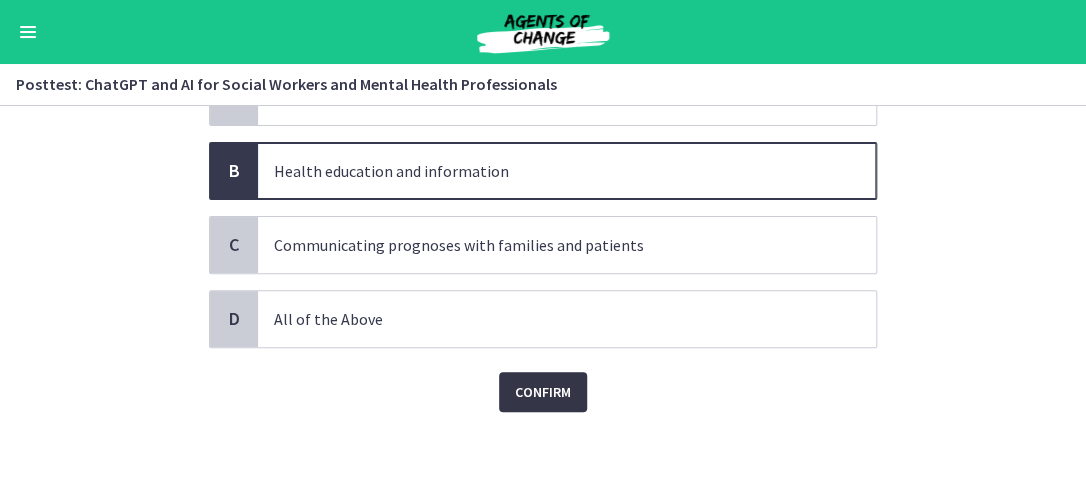 click on "Confirm" at bounding box center [543, 392] 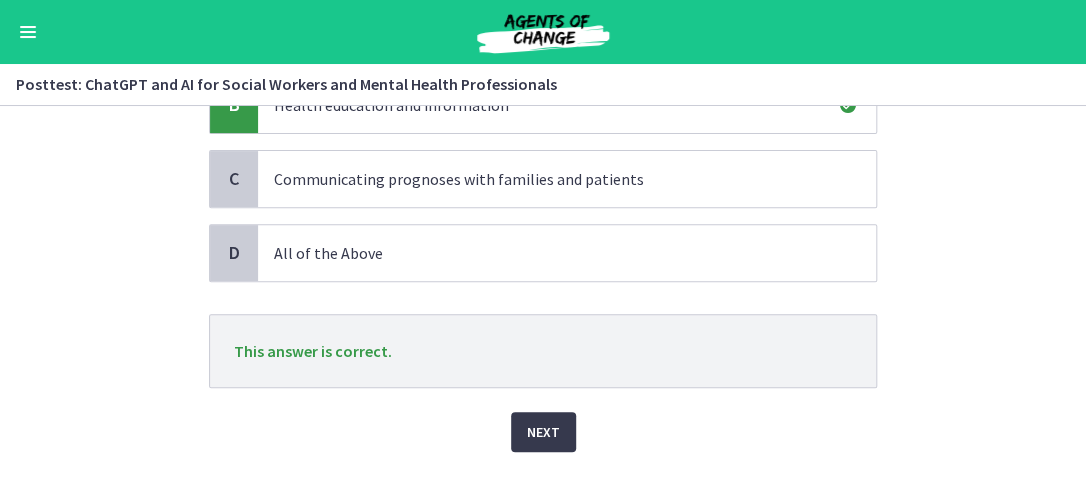 scroll, scrollTop: 288, scrollLeft: 0, axis: vertical 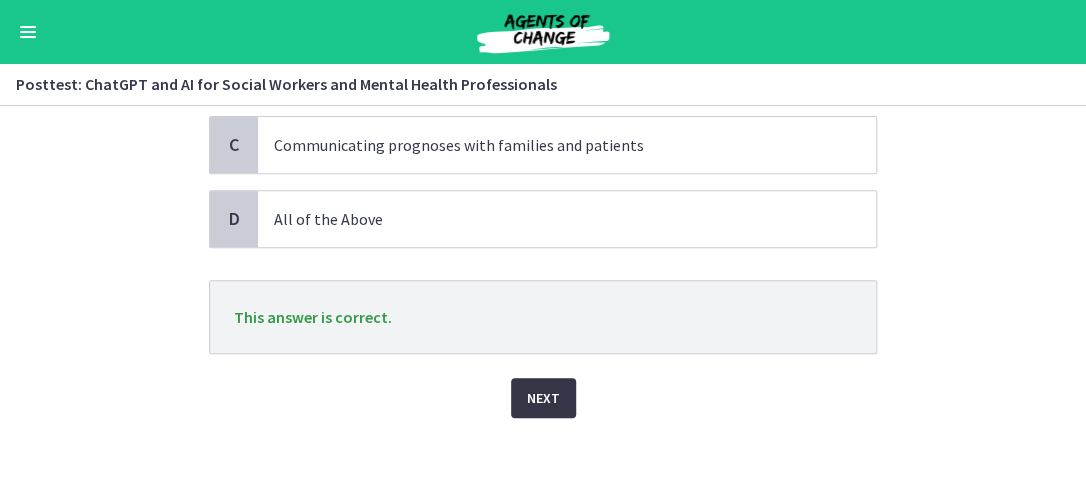 click on "Next" at bounding box center (543, 398) 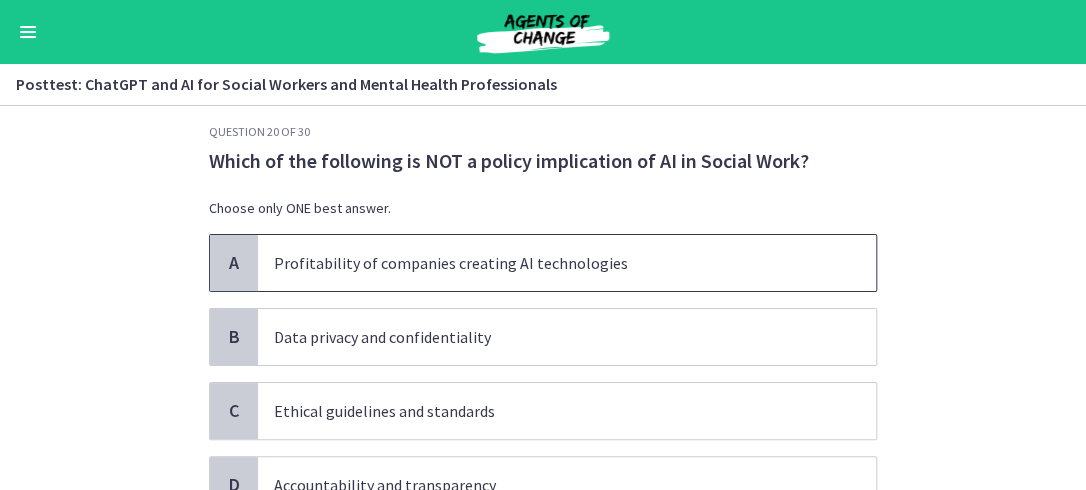 scroll, scrollTop: 0, scrollLeft: 0, axis: both 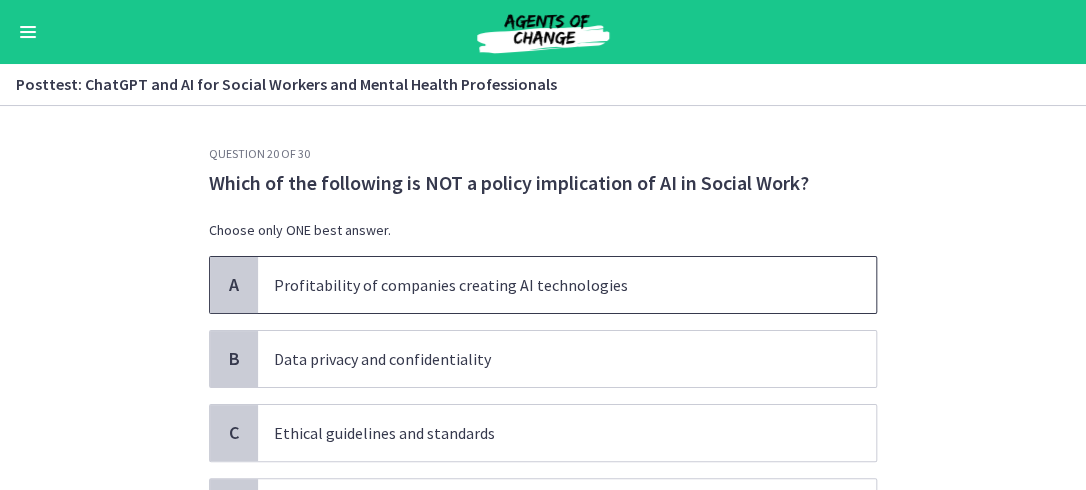 click on "Profitability of companies creating AI technologies" at bounding box center [547, 285] 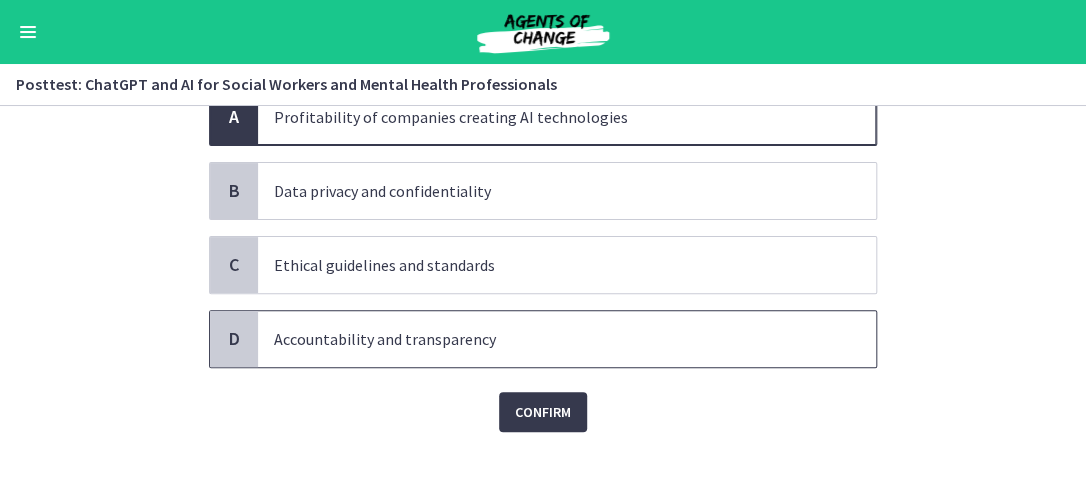 scroll, scrollTop: 188, scrollLeft: 0, axis: vertical 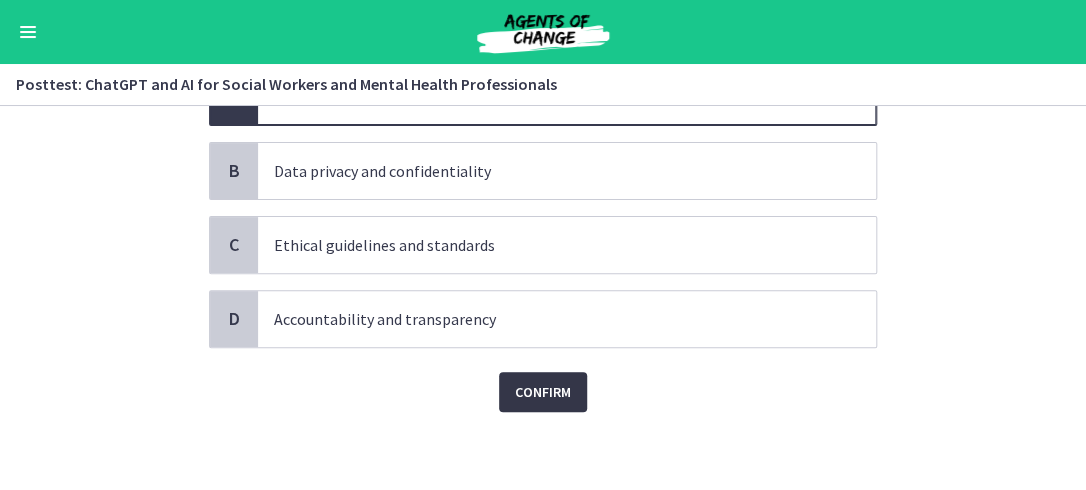 click on "Confirm" at bounding box center [543, 392] 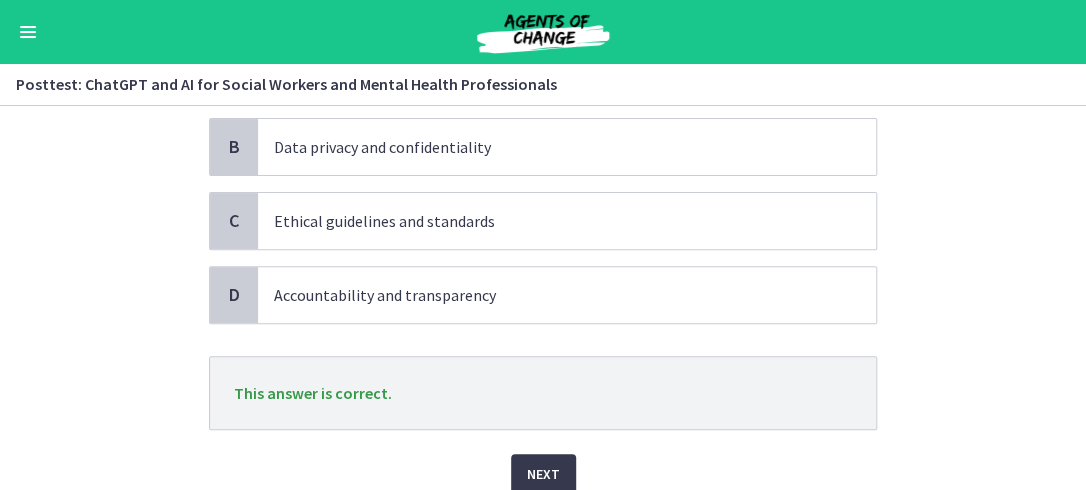 scroll, scrollTop: 288, scrollLeft: 0, axis: vertical 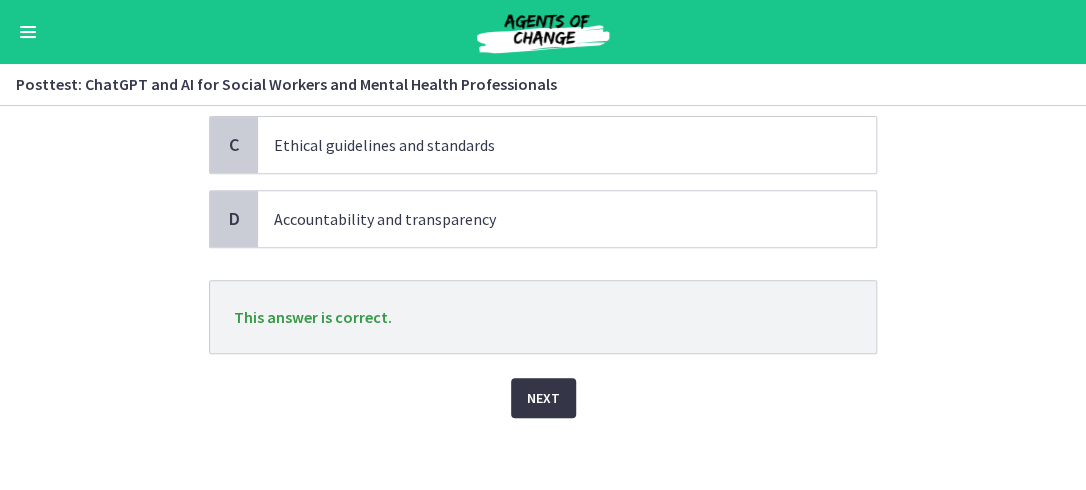 click on "Next" at bounding box center [543, 398] 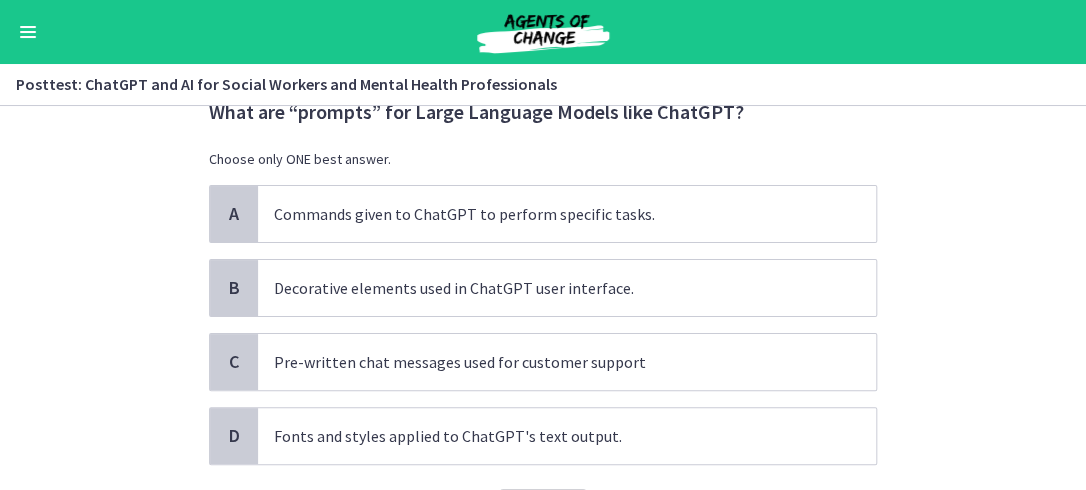 scroll, scrollTop: 100, scrollLeft: 0, axis: vertical 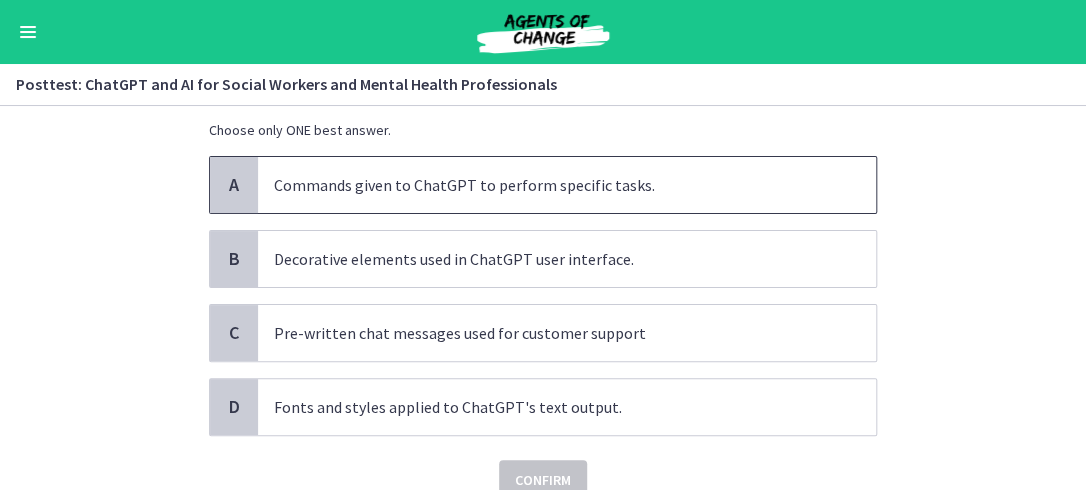 click on "Commands given to ChatGPT to perform specific tasks." at bounding box center (547, 185) 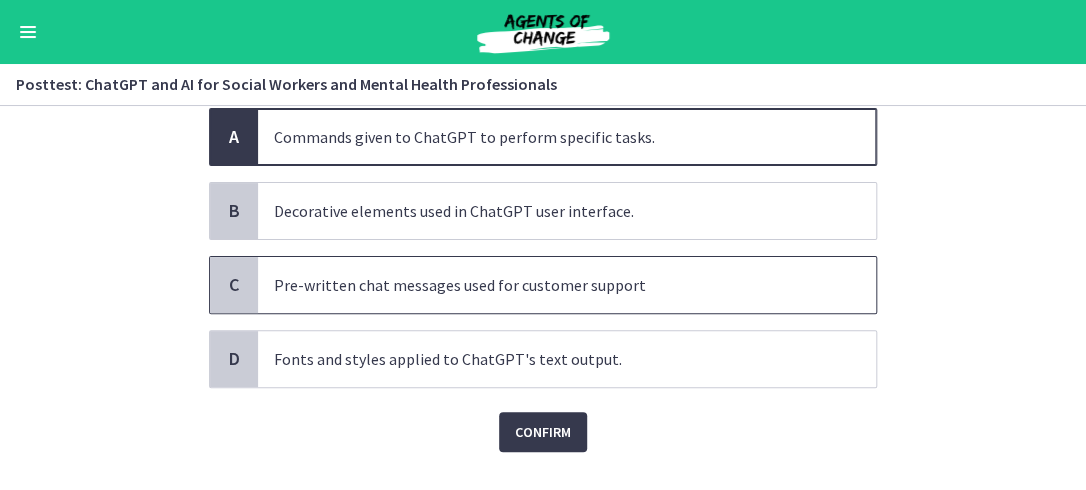 scroll, scrollTop: 188, scrollLeft: 0, axis: vertical 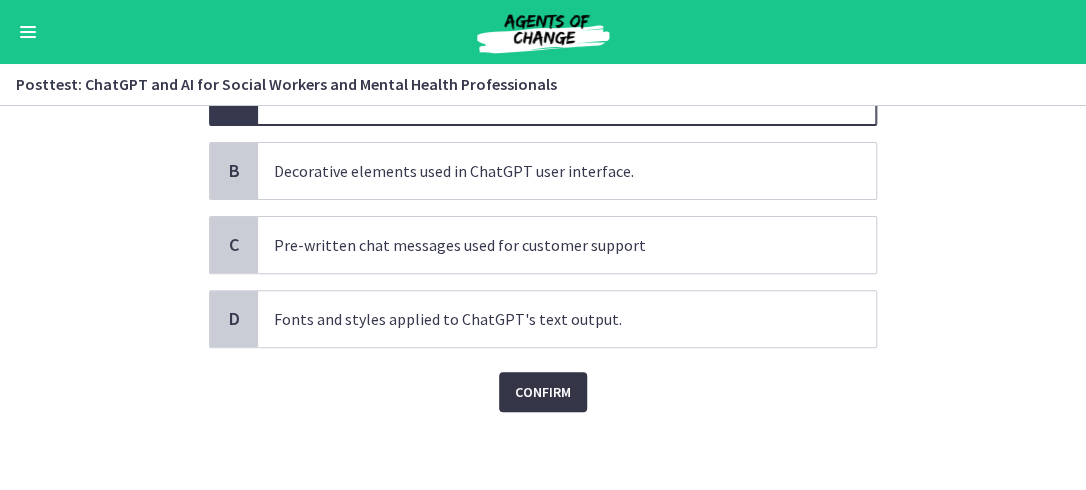 click on "Confirm" at bounding box center (543, 392) 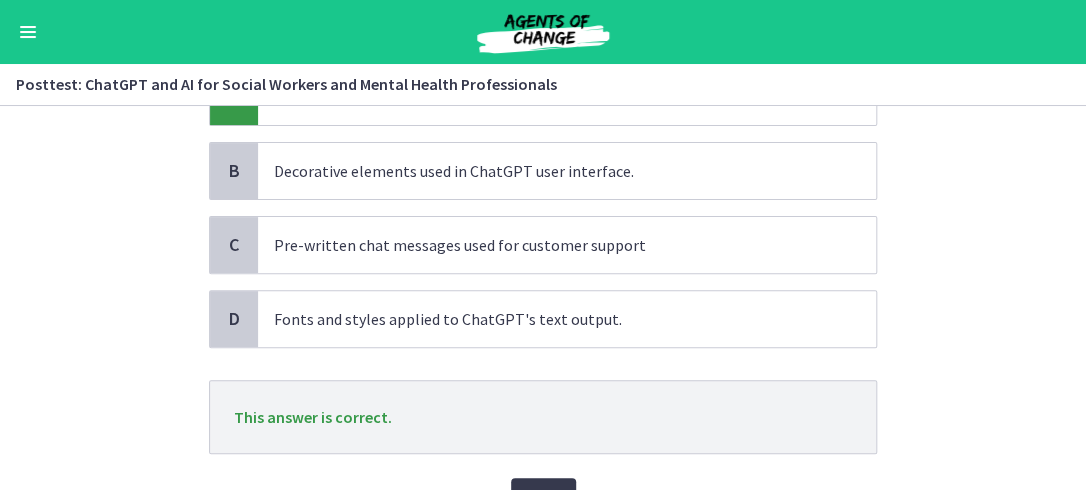 scroll, scrollTop: 288, scrollLeft: 0, axis: vertical 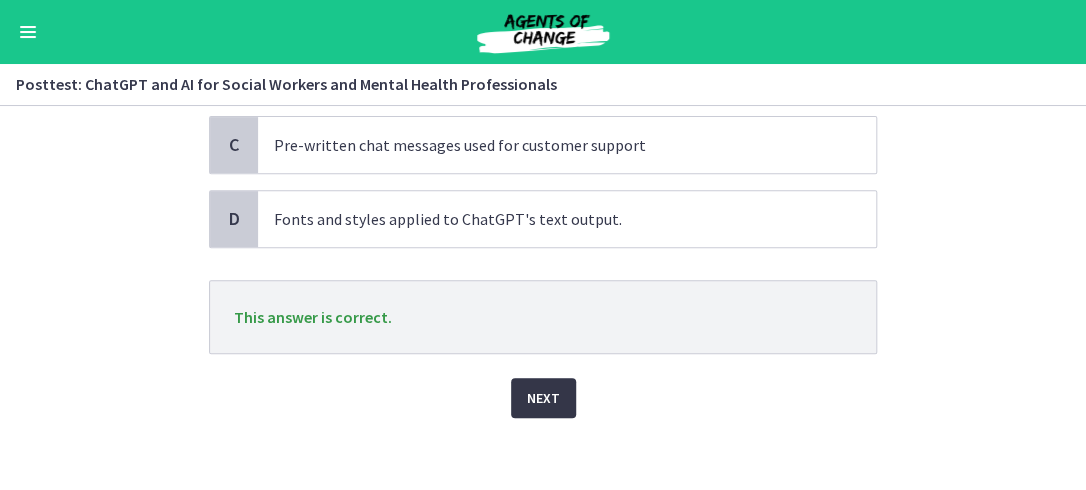 click on "Next" at bounding box center (543, 398) 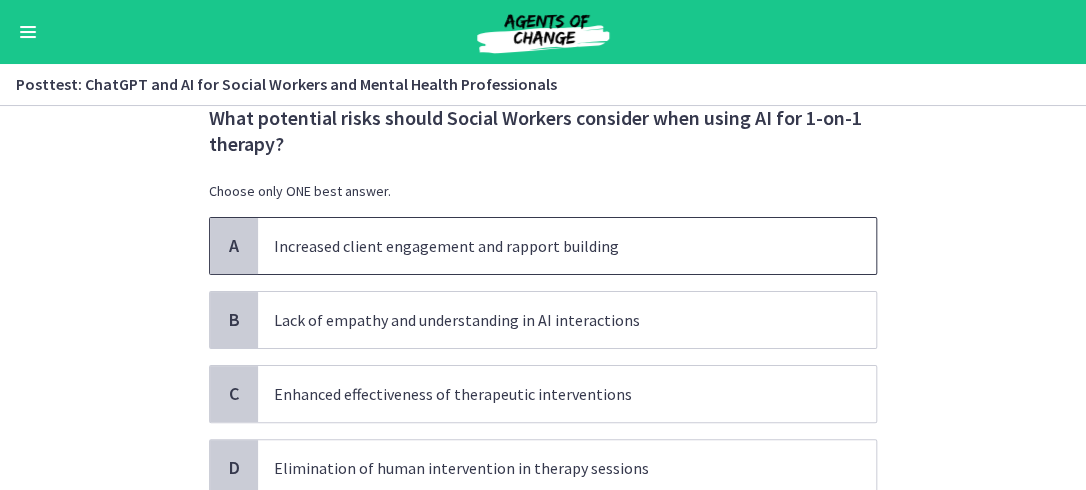 scroll, scrollTop: 100, scrollLeft: 0, axis: vertical 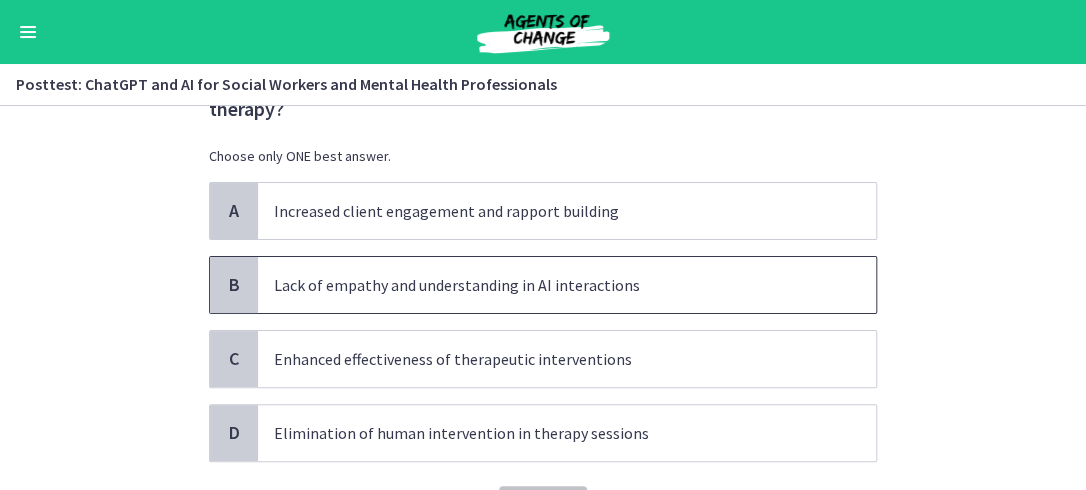 click on "Lack of empathy and understanding in AI interactions" at bounding box center [547, 285] 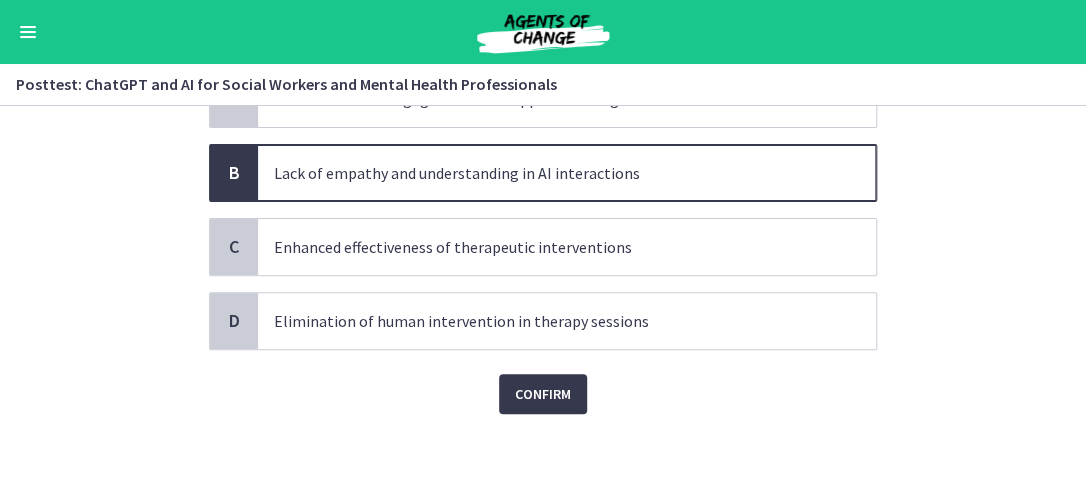 scroll, scrollTop: 214, scrollLeft: 0, axis: vertical 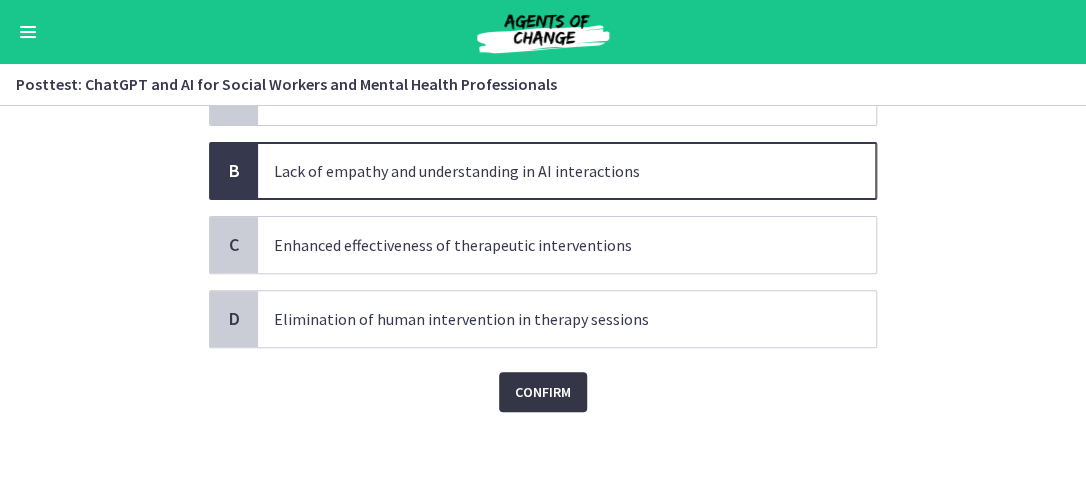 click on "Confirm" at bounding box center (543, 392) 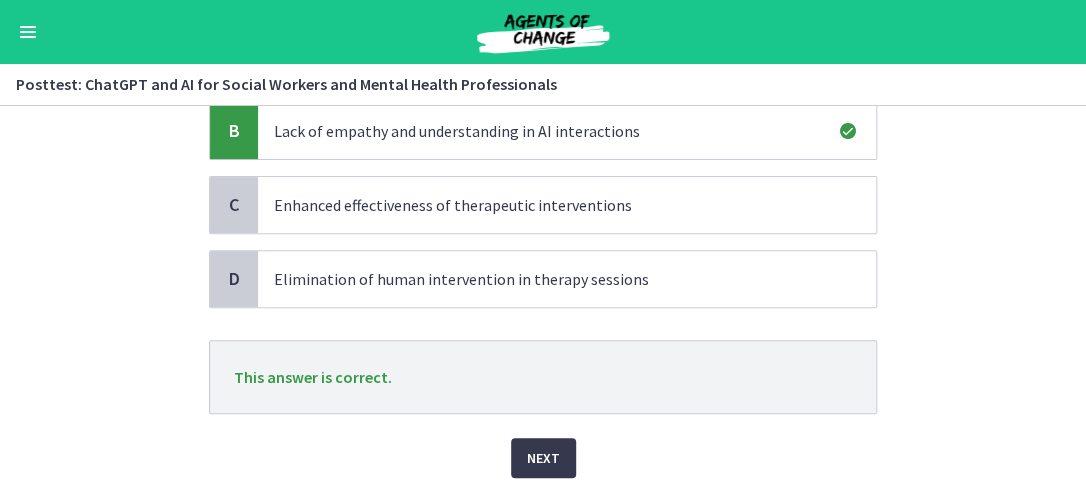 scroll, scrollTop: 314, scrollLeft: 0, axis: vertical 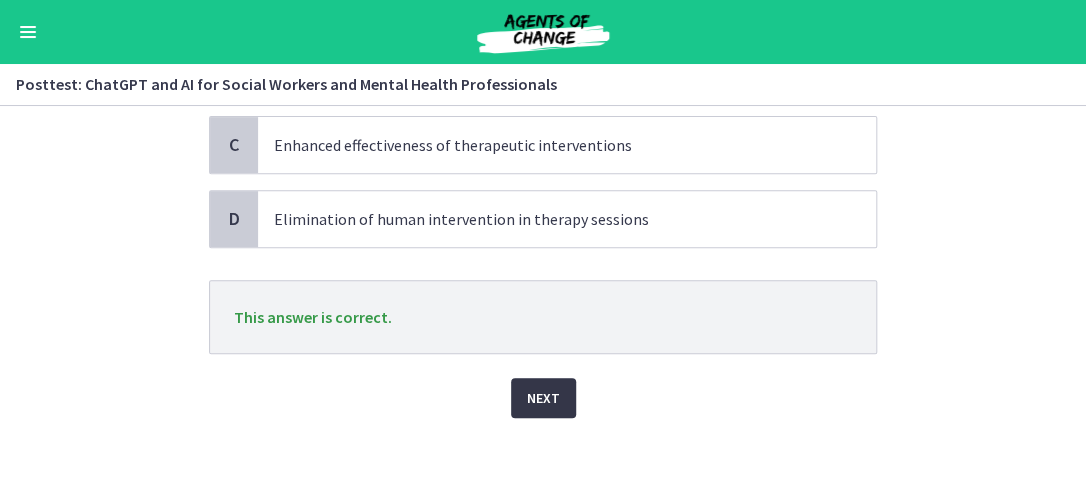 click on "Next" at bounding box center (543, 398) 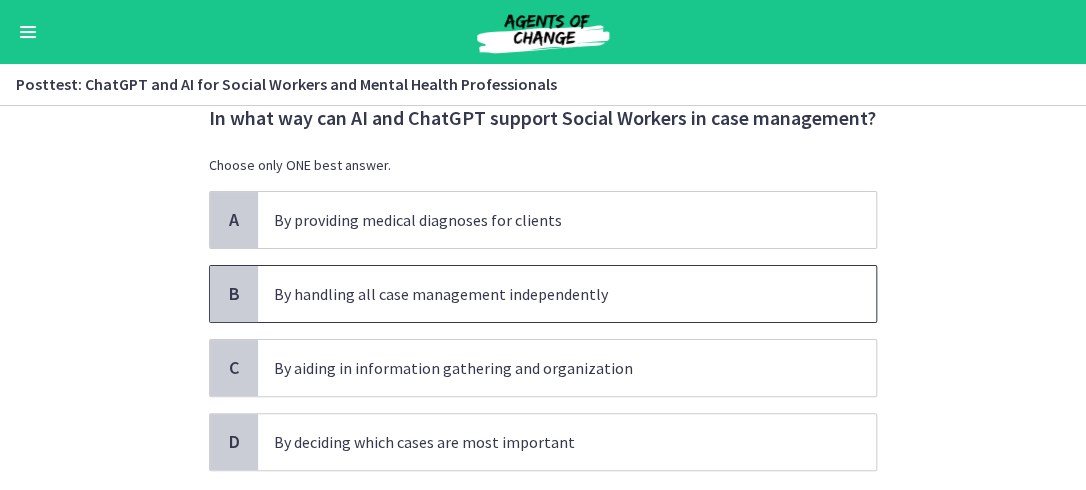 scroll, scrollTop: 100, scrollLeft: 0, axis: vertical 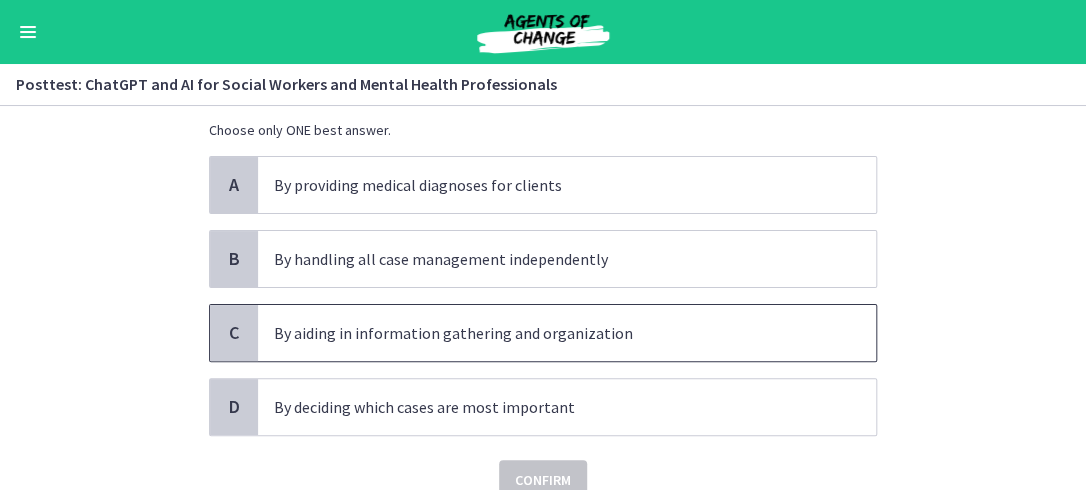 click on "By aiding in information gathering and organization" at bounding box center (547, 333) 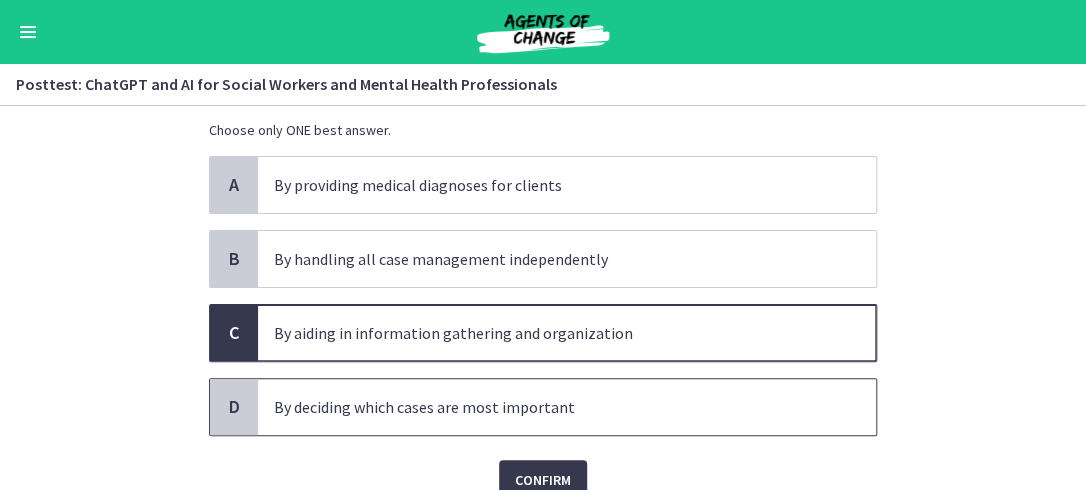 scroll, scrollTop: 188, scrollLeft: 0, axis: vertical 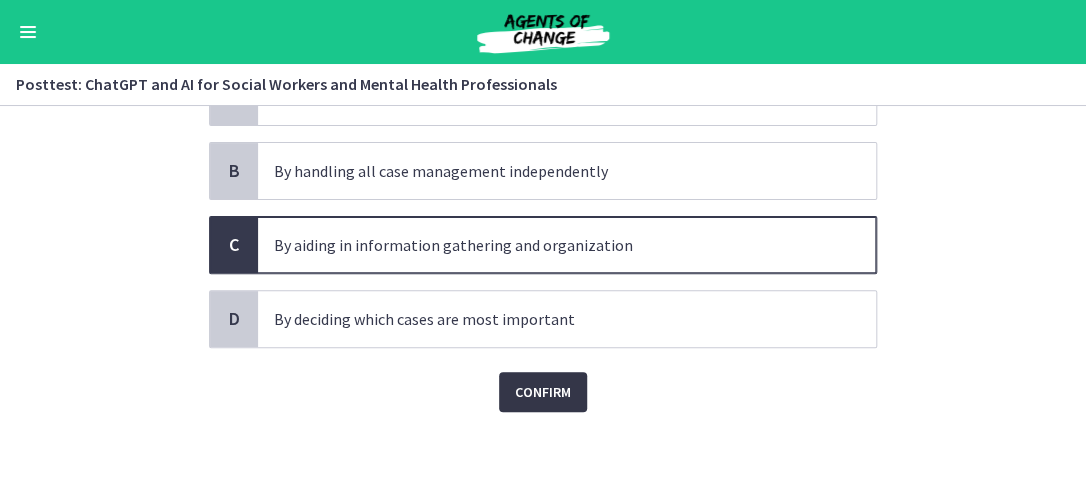click on "Confirm" at bounding box center [543, 392] 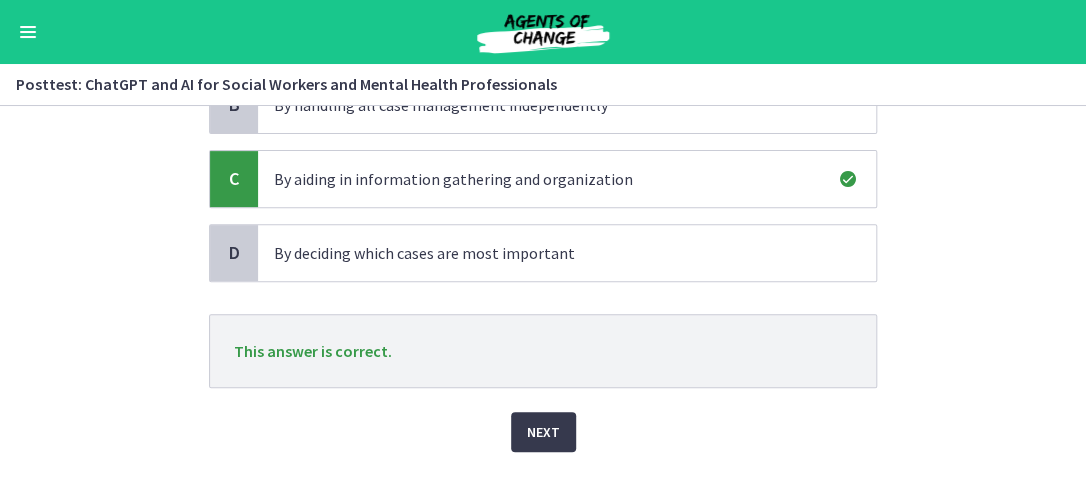 scroll, scrollTop: 288, scrollLeft: 0, axis: vertical 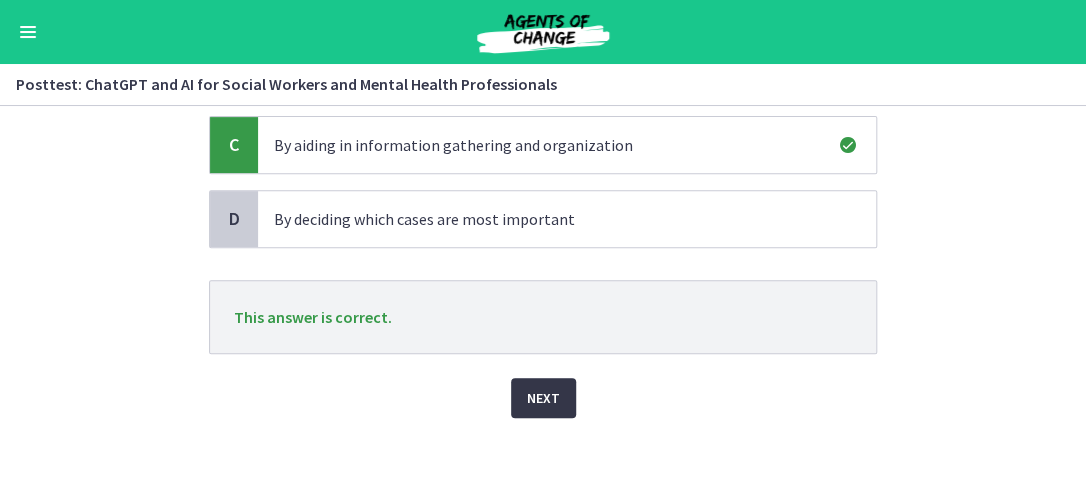 click on "Next" at bounding box center [543, 398] 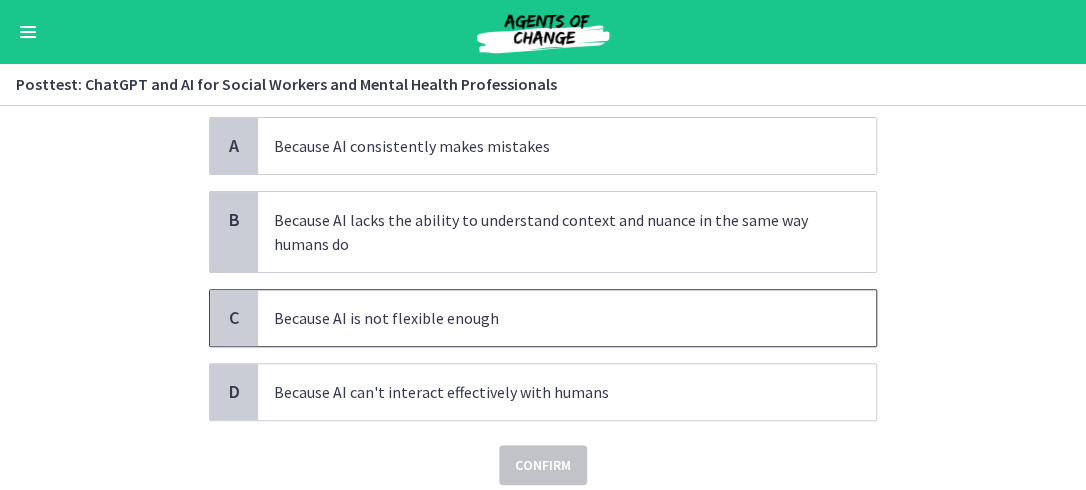 scroll, scrollTop: 200, scrollLeft: 0, axis: vertical 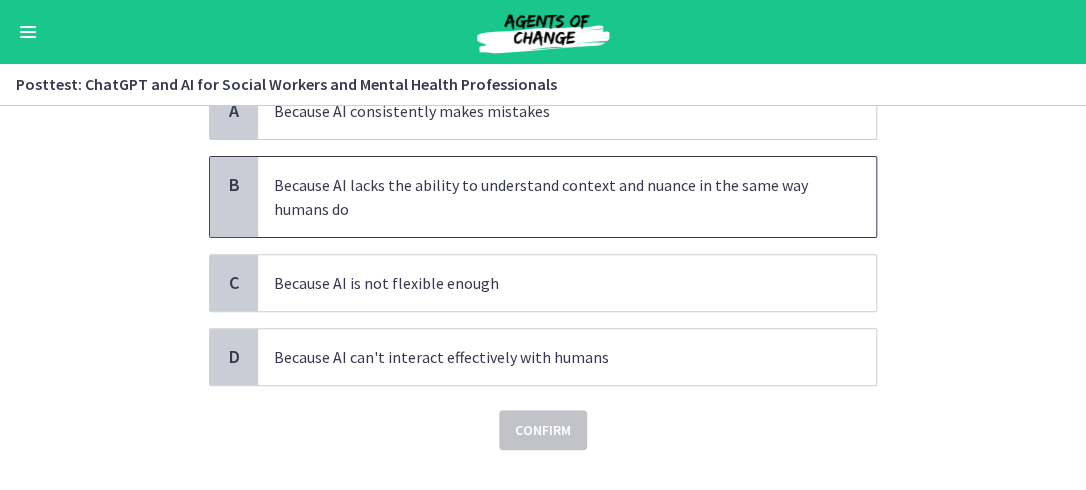 click on "Because AI lacks the ability to understand context and nuance in the same way humans do" at bounding box center (547, 197) 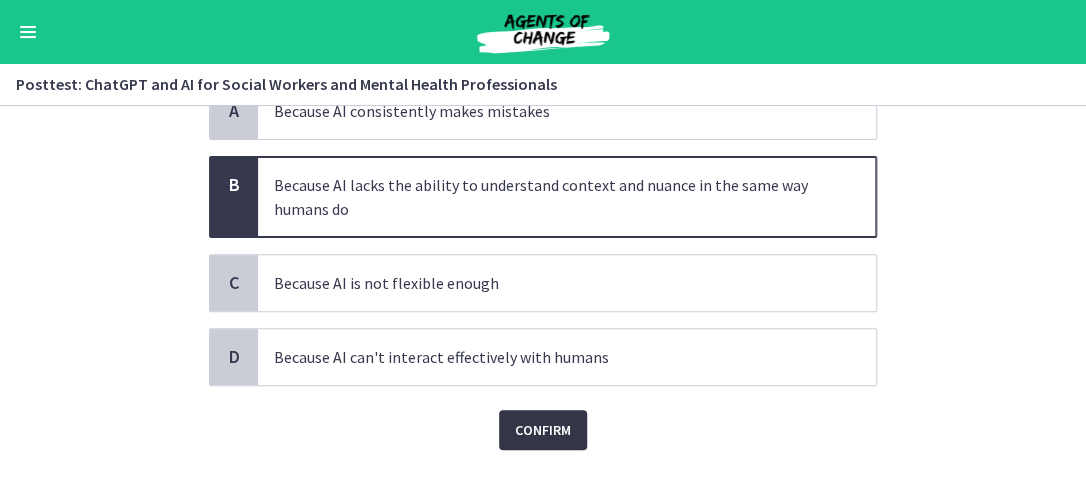 click on "Confirm" at bounding box center (543, 430) 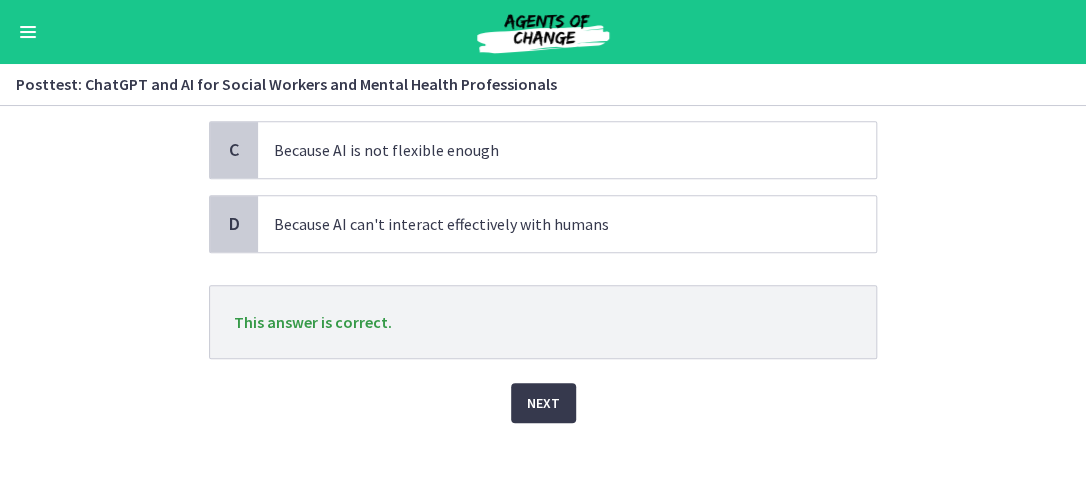 scroll, scrollTop: 344, scrollLeft: 0, axis: vertical 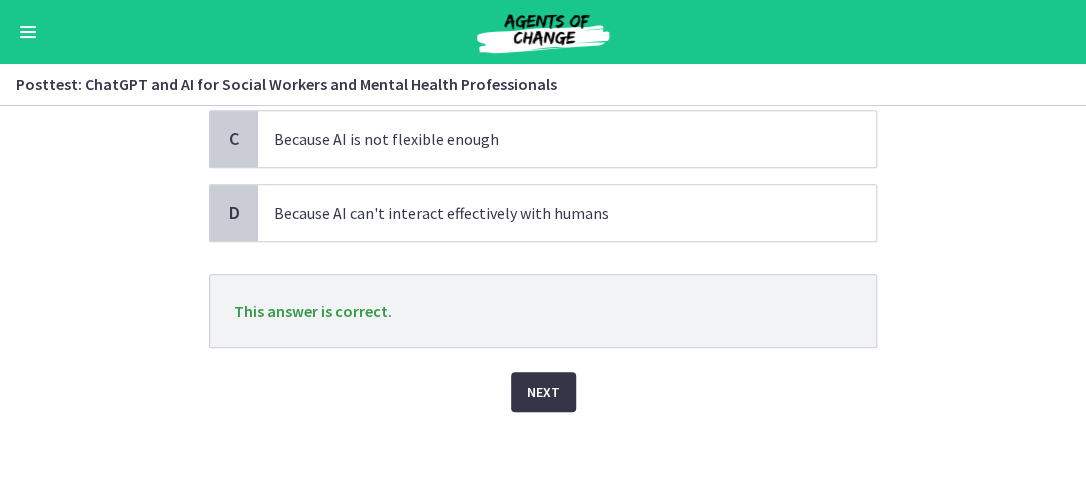 click on "Next" at bounding box center [543, 392] 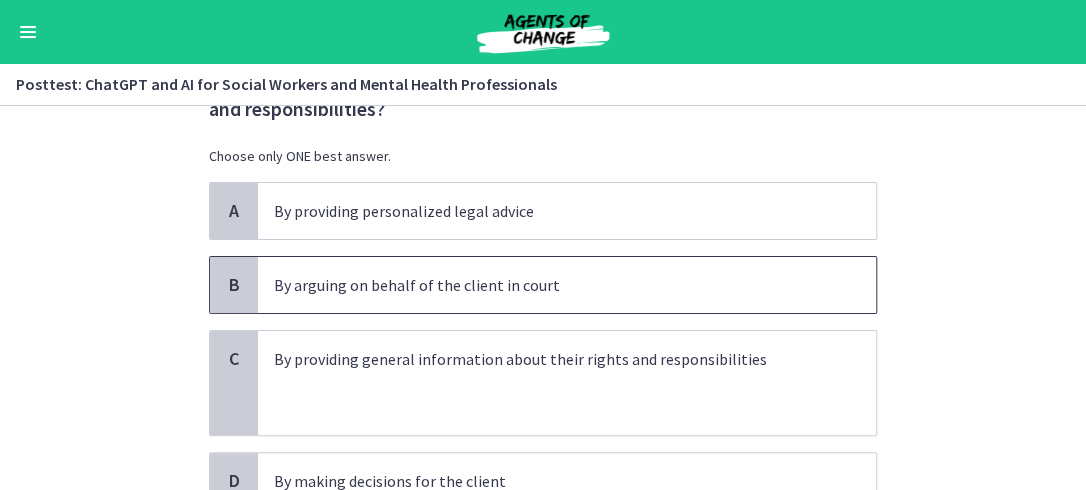 scroll, scrollTop: 200, scrollLeft: 0, axis: vertical 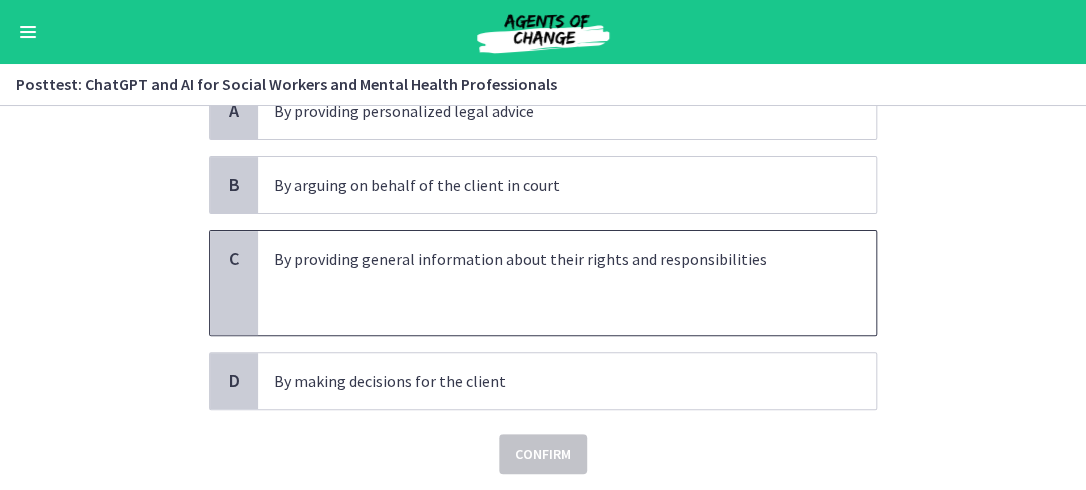 click at bounding box center [547, 283] 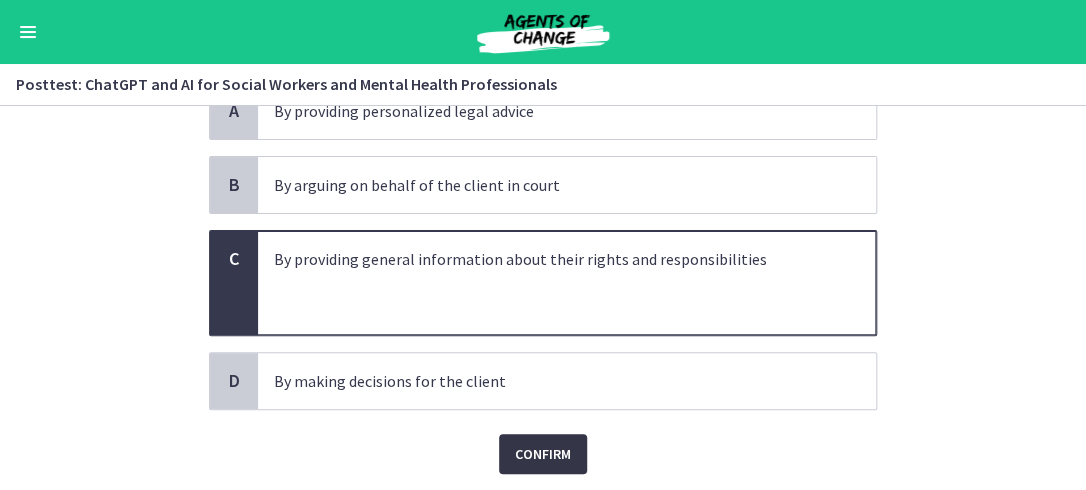 click on "Confirm" at bounding box center (543, 454) 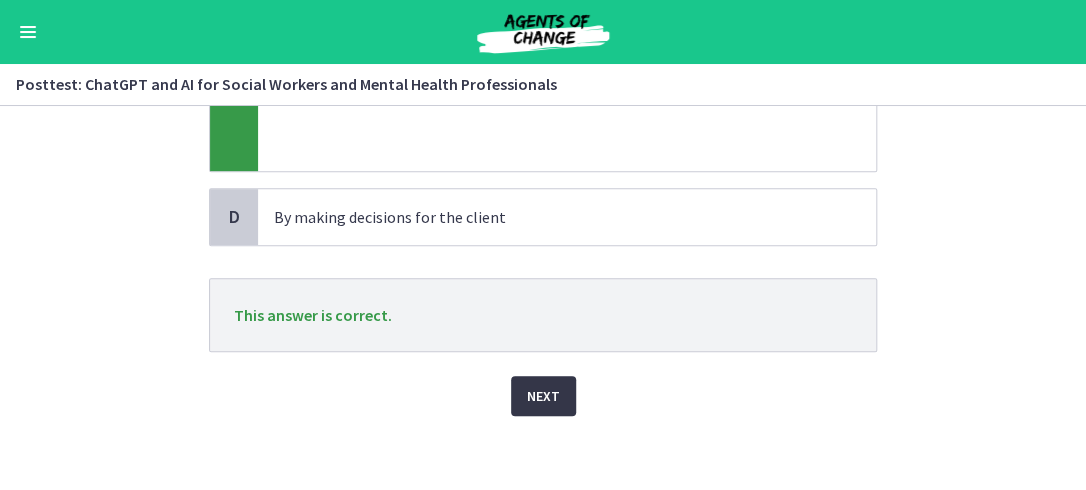 scroll, scrollTop: 368, scrollLeft: 0, axis: vertical 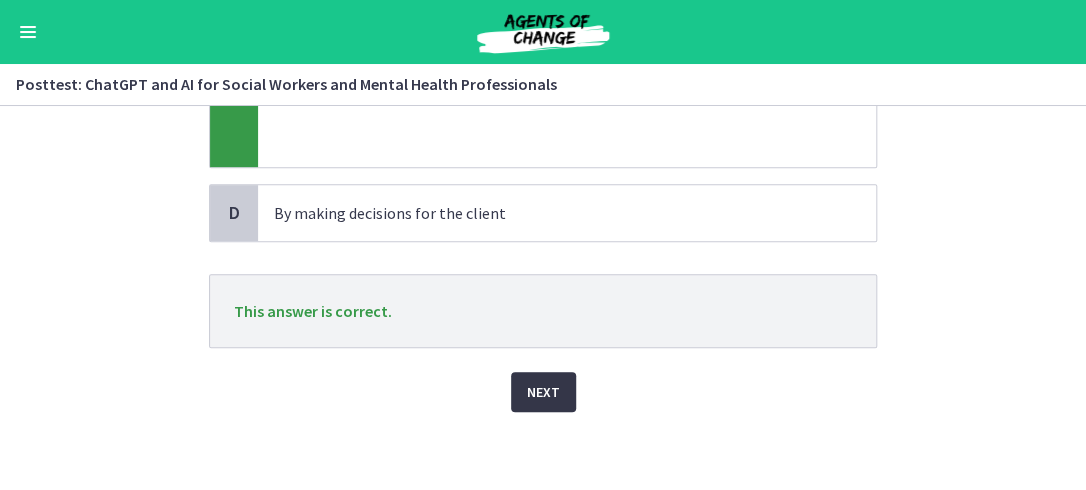 click on "Next" at bounding box center [543, 392] 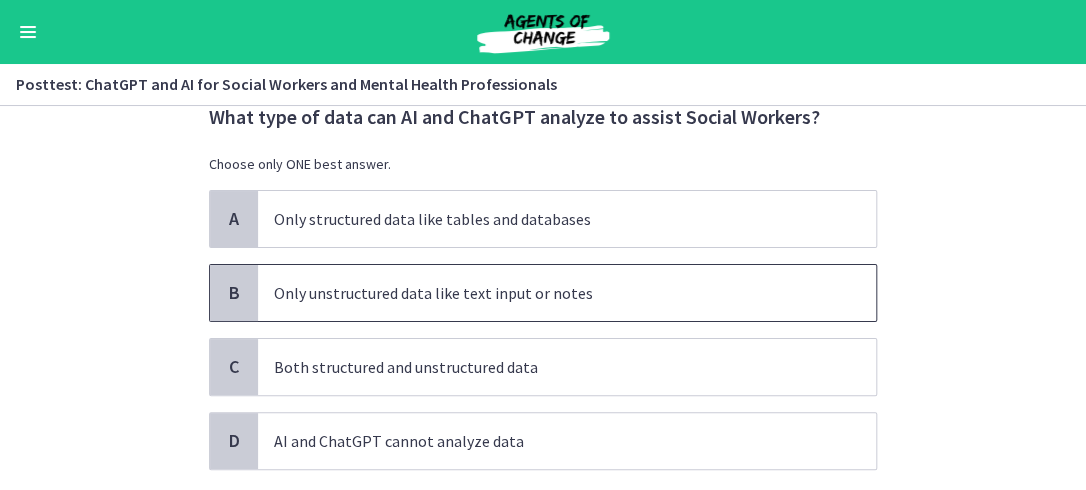 scroll, scrollTop: 100, scrollLeft: 0, axis: vertical 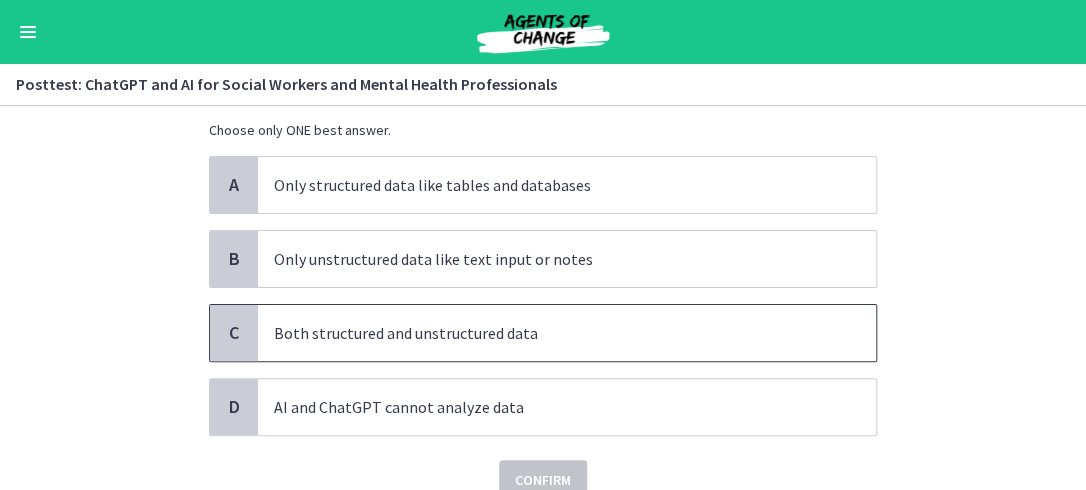 click on "Both structured and unstructured data" at bounding box center [547, 333] 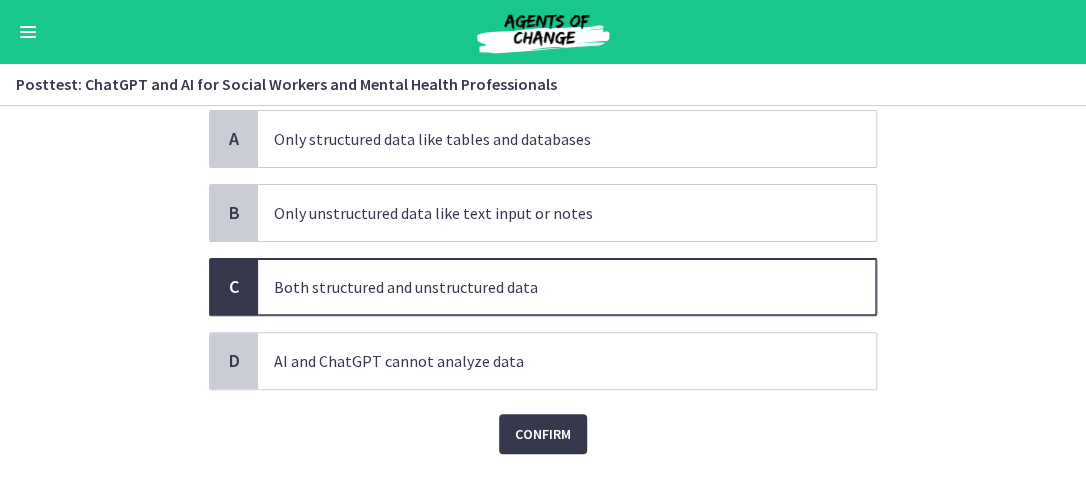 scroll, scrollTop: 188, scrollLeft: 0, axis: vertical 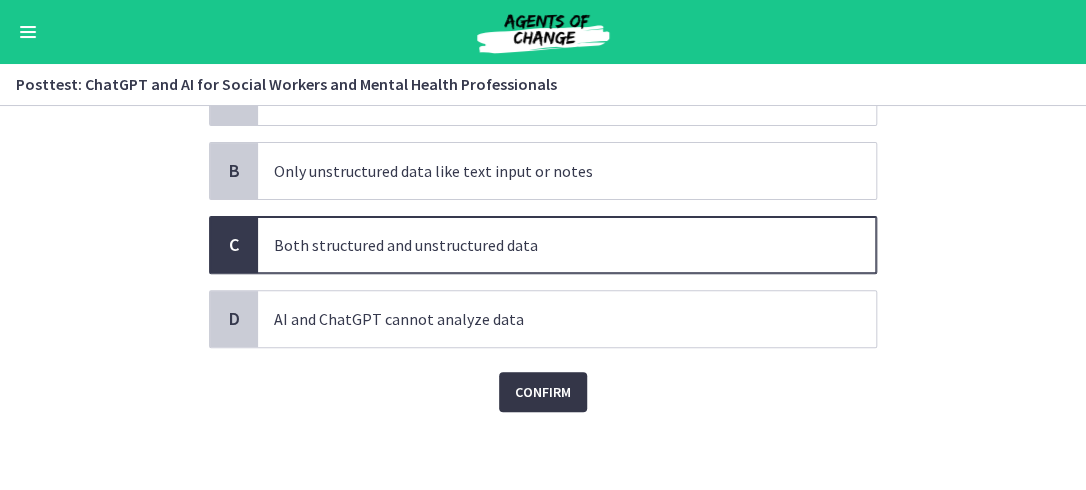 click on "Confirm" at bounding box center (543, 392) 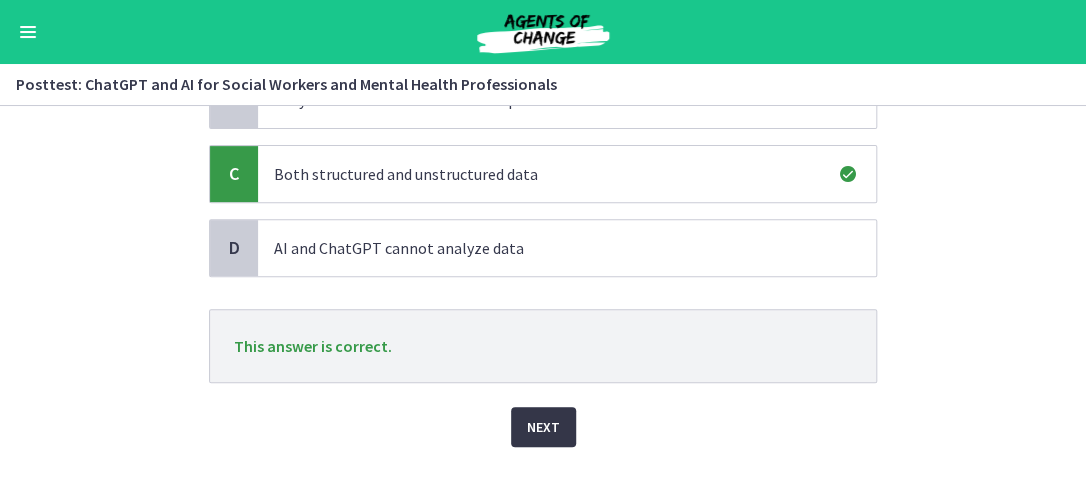 scroll, scrollTop: 288, scrollLeft: 0, axis: vertical 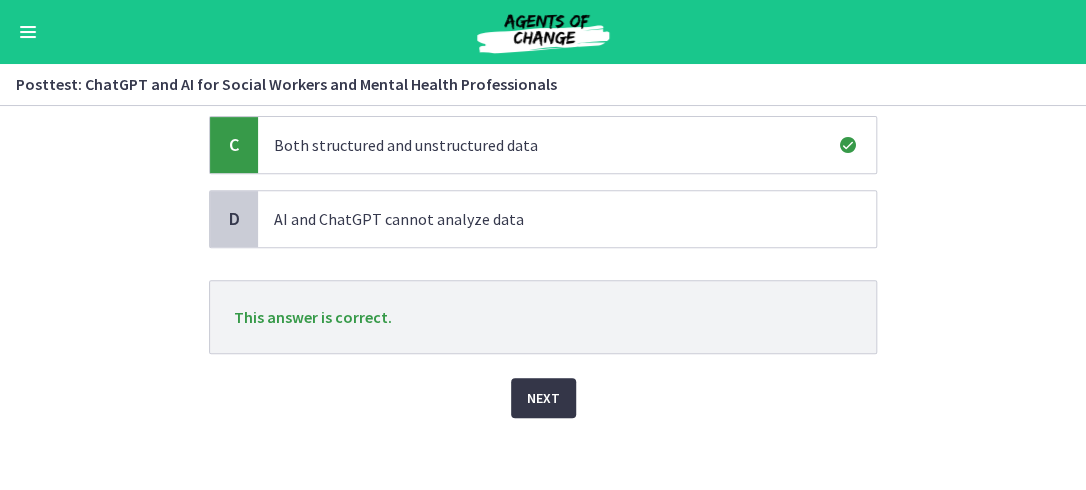 click on "Next" at bounding box center (543, 398) 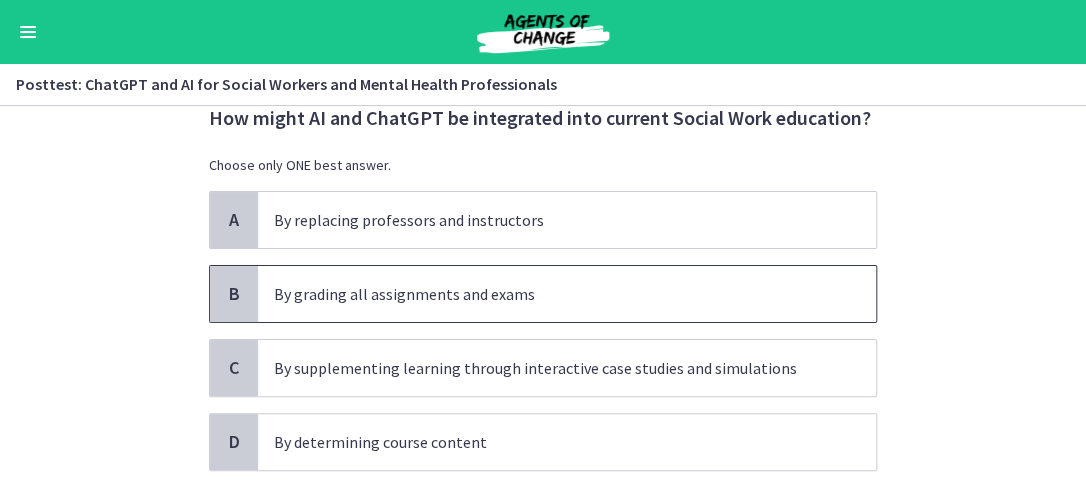 scroll, scrollTop: 100, scrollLeft: 0, axis: vertical 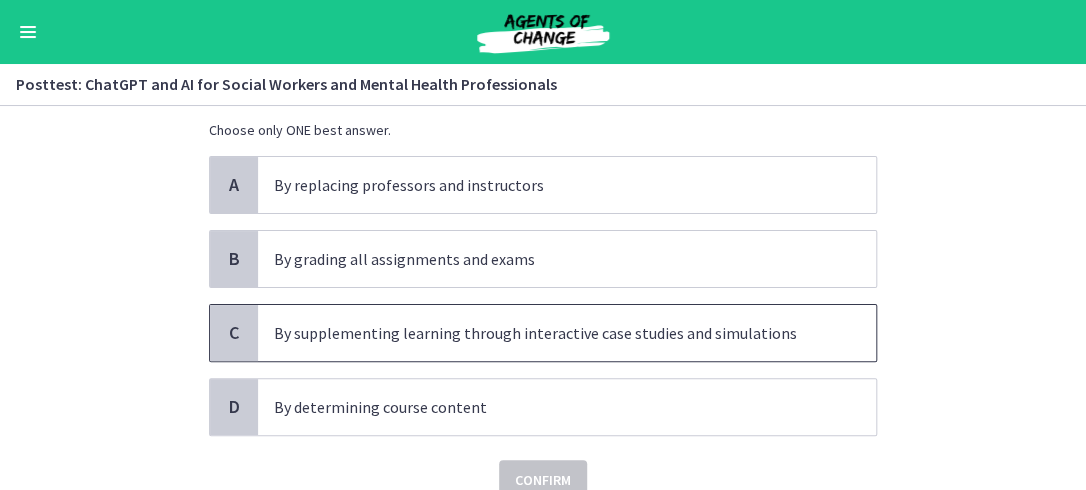 click on "By supplementing learning through interactive case studies and simulations" at bounding box center [547, 333] 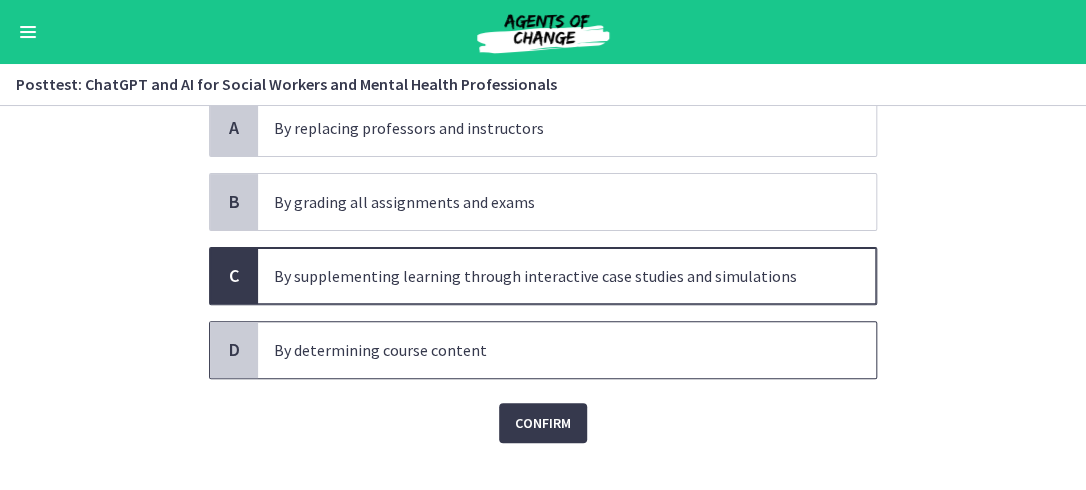 scroll, scrollTop: 188, scrollLeft: 0, axis: vertical 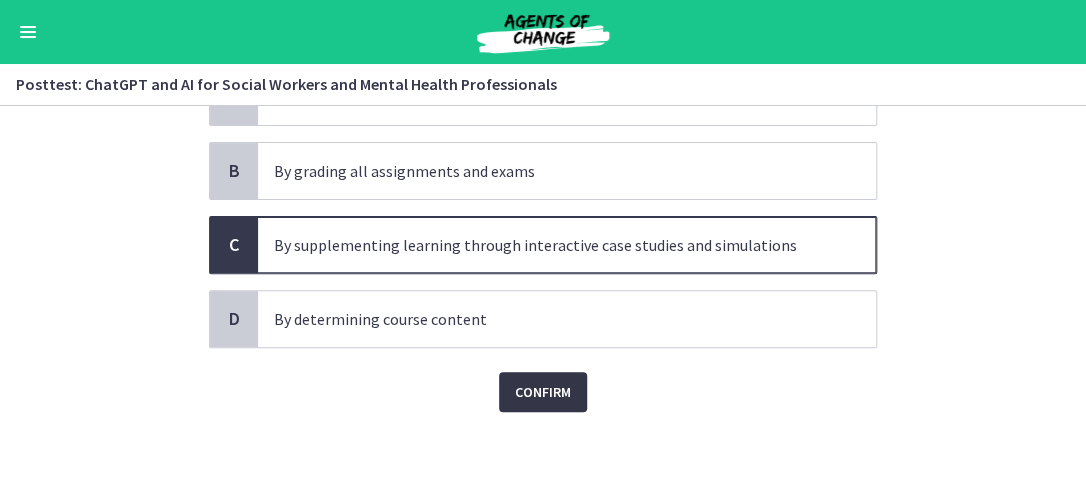 click on "Confirm" at bounding box center (543, 392) 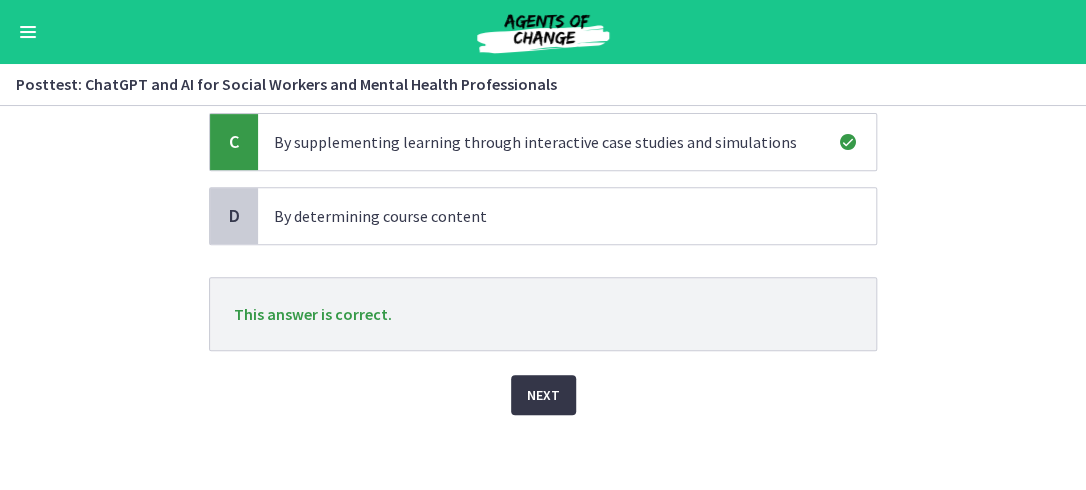scroll, scrollTop: 294, scrollLeft: 0, axis: vertical 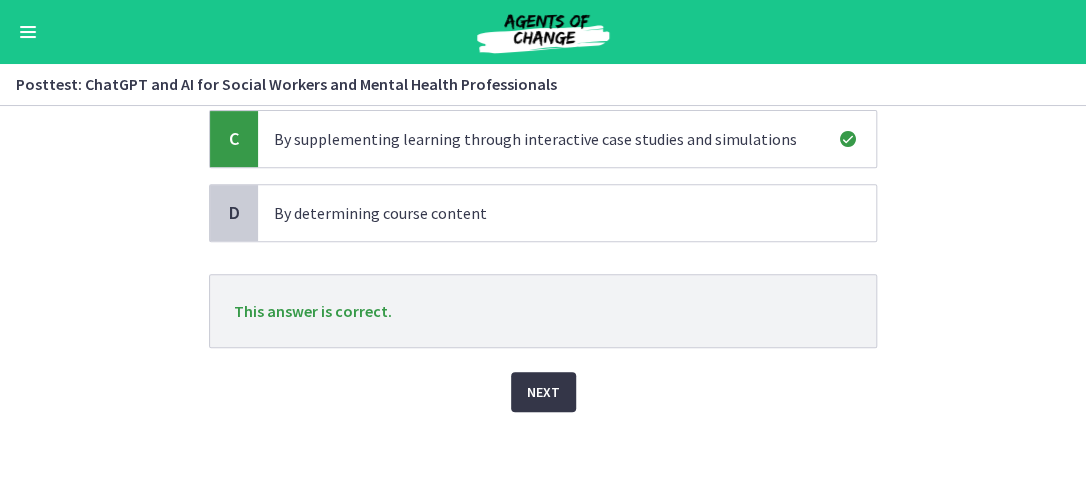 click on "Next" at bounding box center (543, 392) 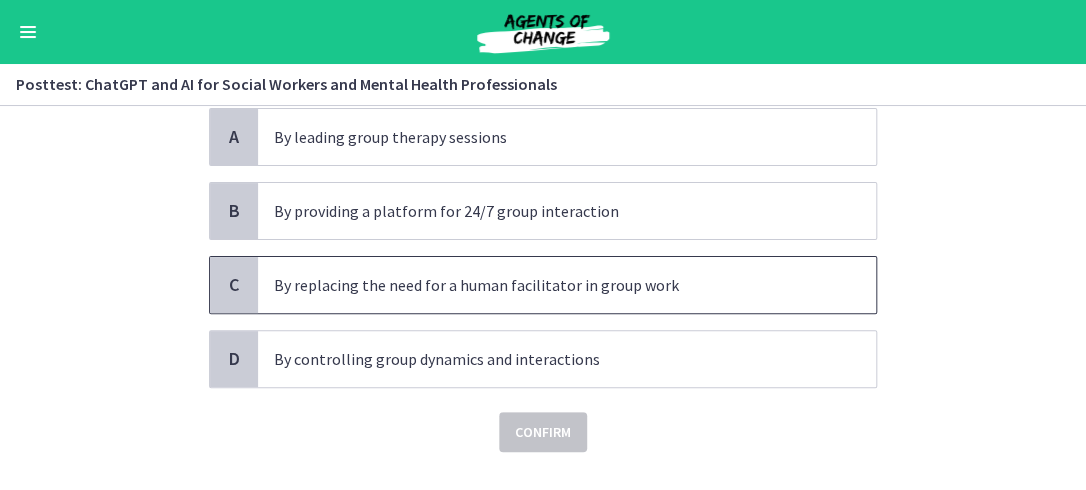 scroll, scrollTop: 188, scrollLeft: 0, axis: vertical 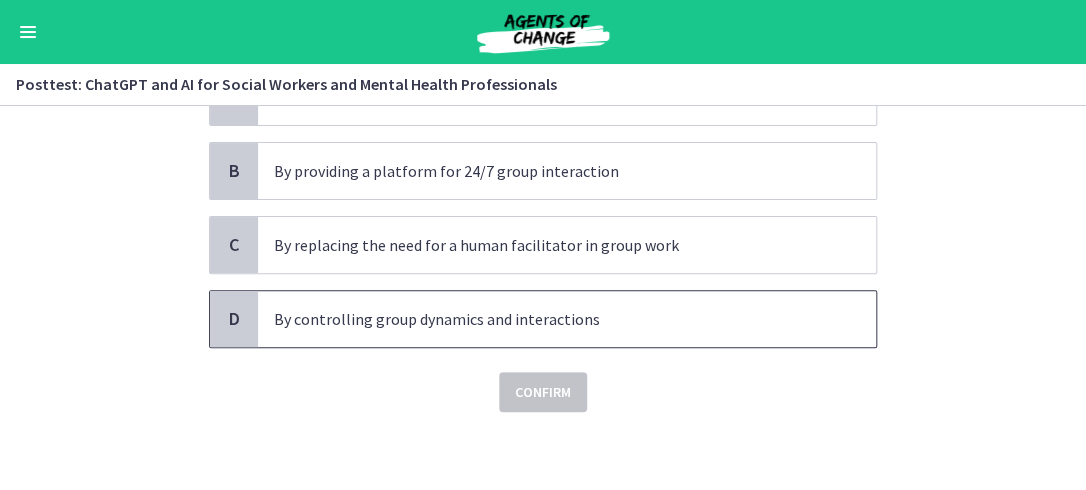 click on "By controlling group dynamics and interactions" at bounding box center (547, 319) 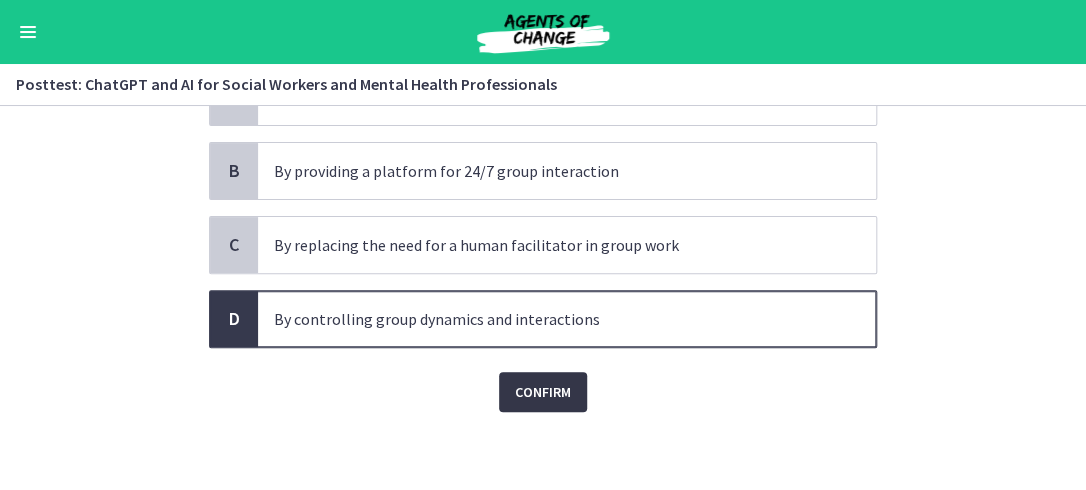 click on "Confirm" at bounding box center [543, 392] 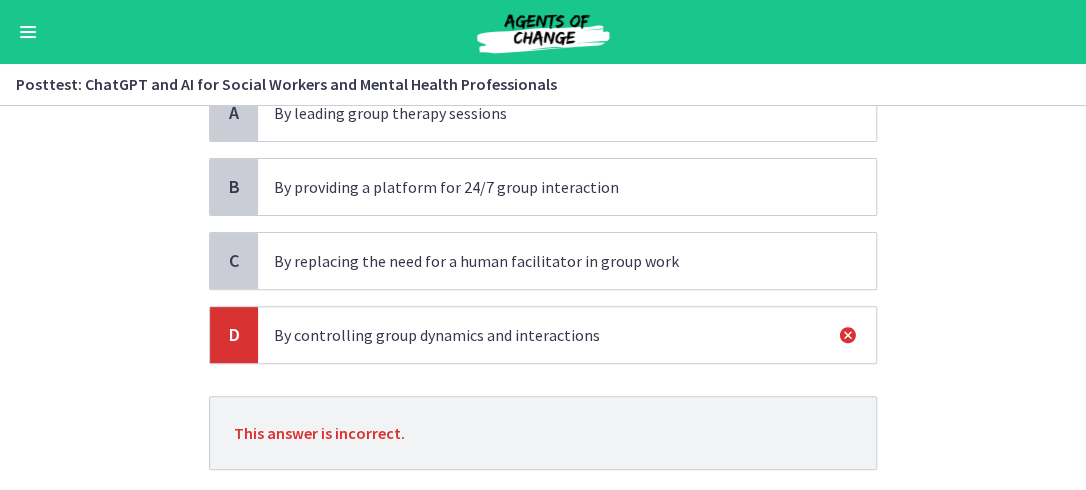 scroll, scrollTop: 294, scrollLeft: 0, axis: vertical 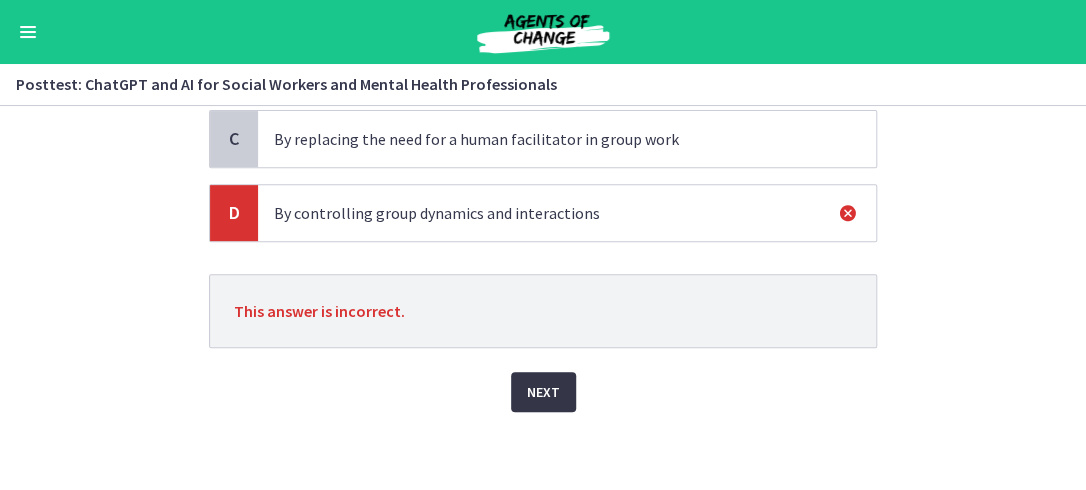 click on "Next" at bounding box center [543, 392] 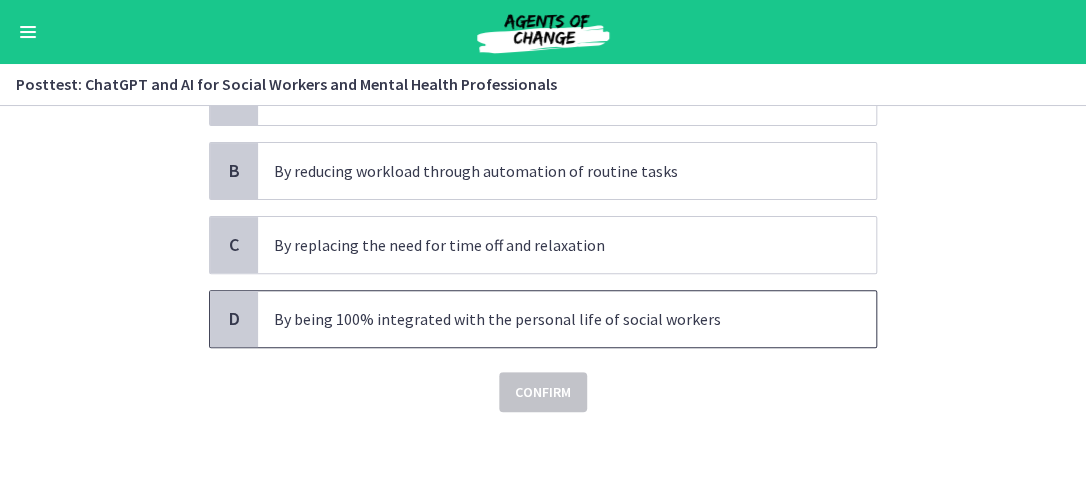 scroll, scrollTop: 0, scrollLeft: 0, axis: both 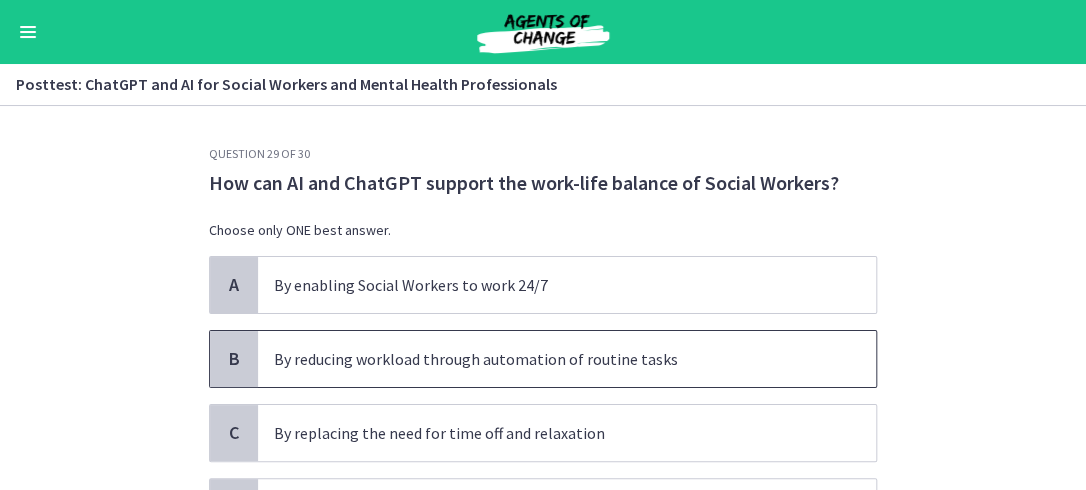click on "By reducing workload through automation of routine tasks" at bounding box center [547, 359] 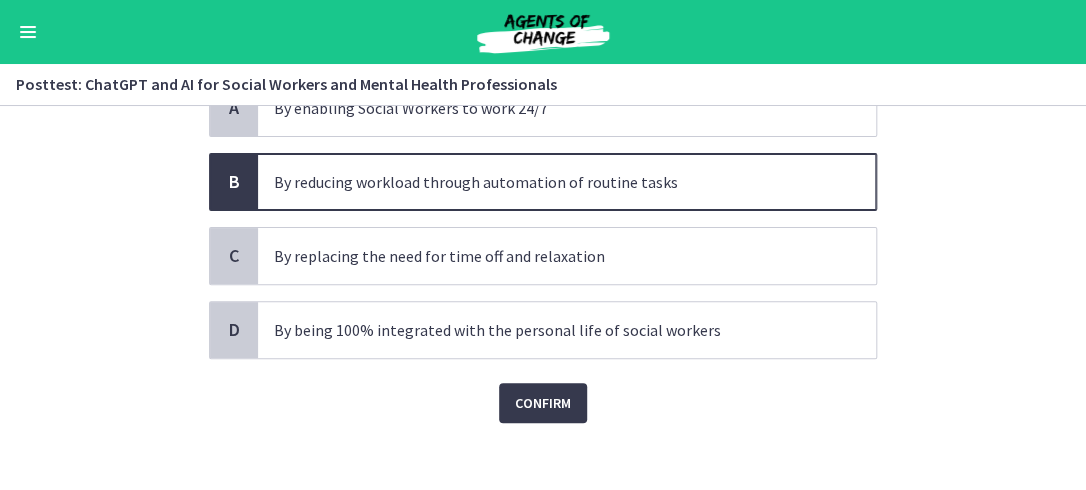 scroll, scrollTop: 188, scrollLeft: 0, axis: vertical 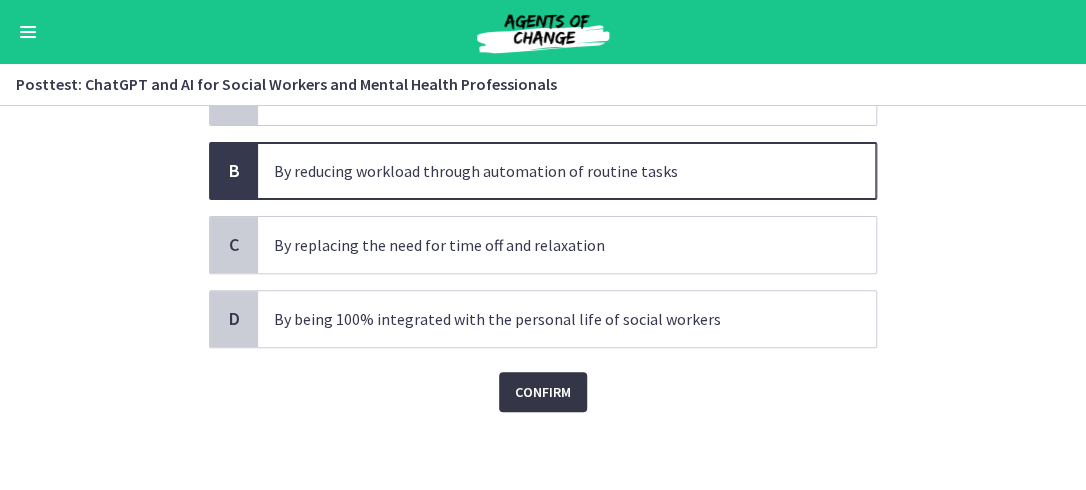 click on "Confirm" at bounding box center [543, 392] 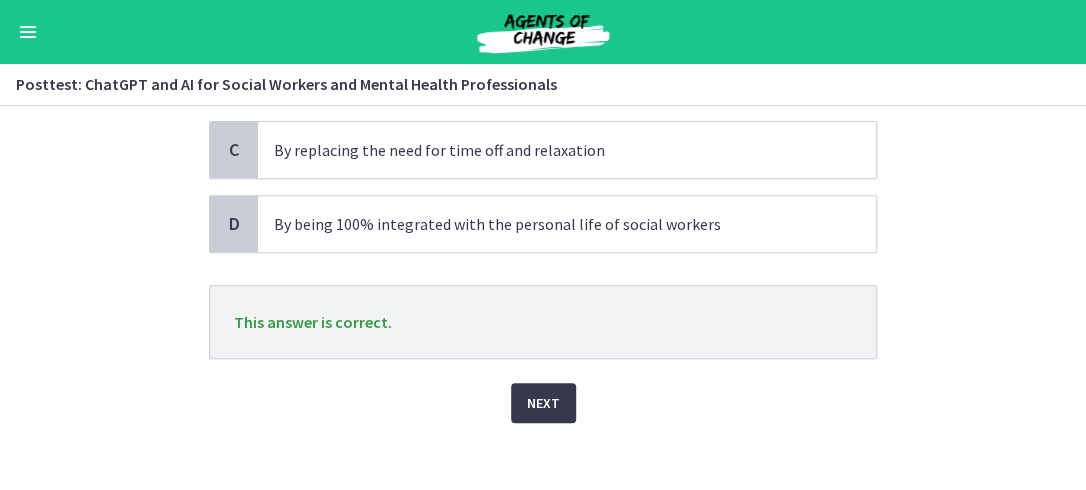 scroll, scrollTop: 294, scrollLeft: 0, axis: vertical 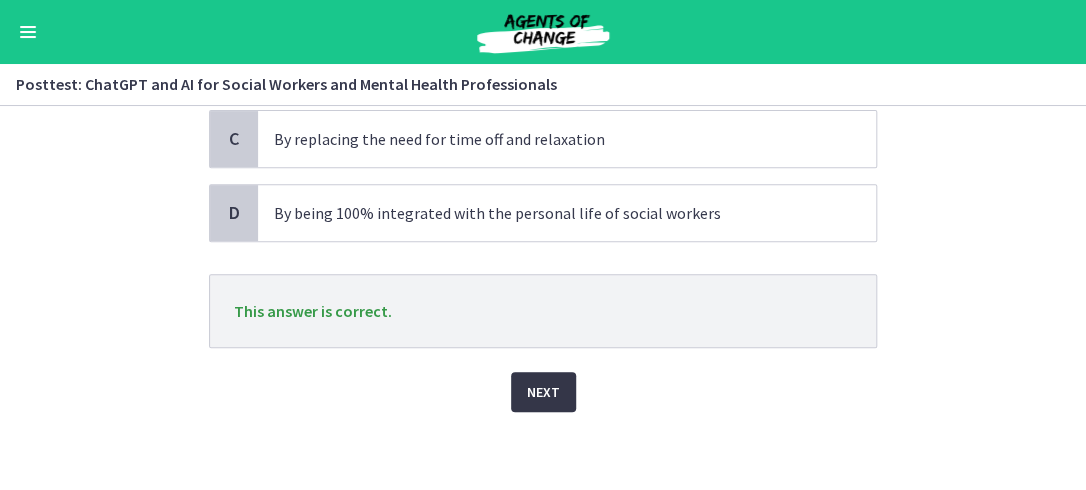 click on "Next" at bounding box center (543, 392) 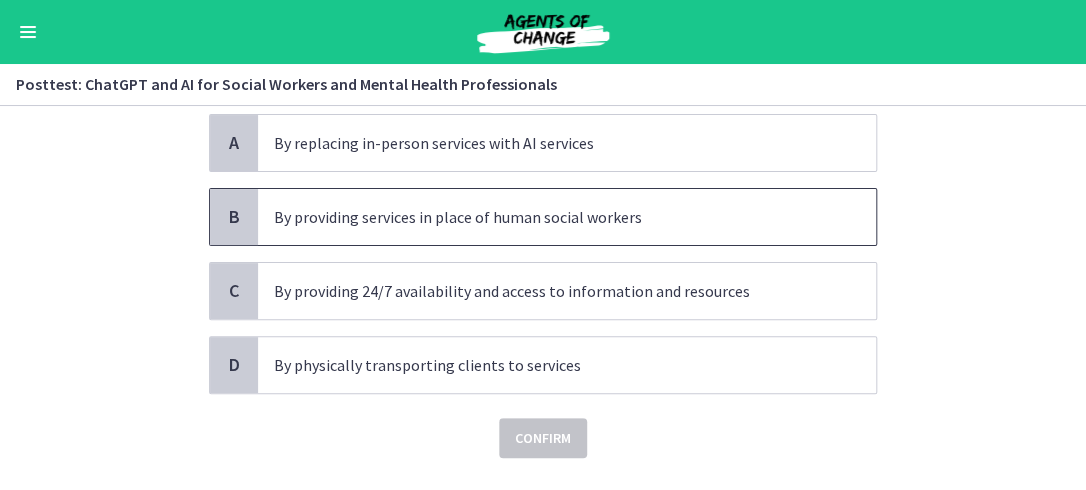 scroll, scrollTop: 200, scrollLeft: 0, axis: vertical 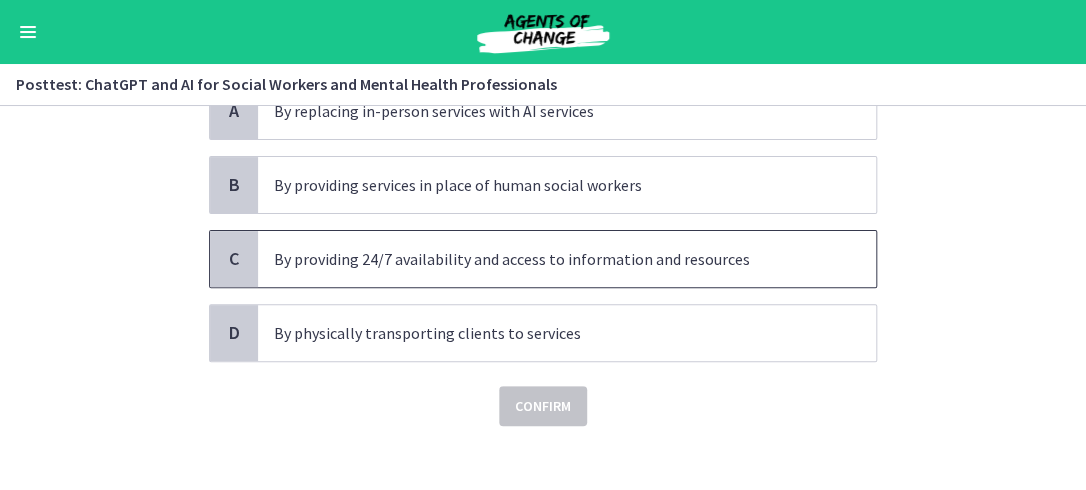 click on "By providing 24/7 availability and access to information and resources" at bounding box center [547, 259] 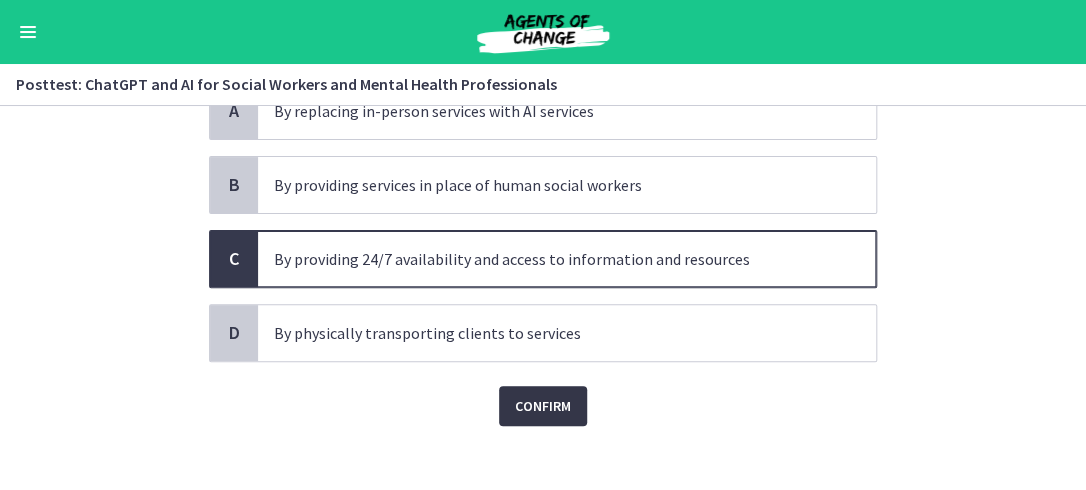 click on "Confirm" at bounding box center [543, 406] 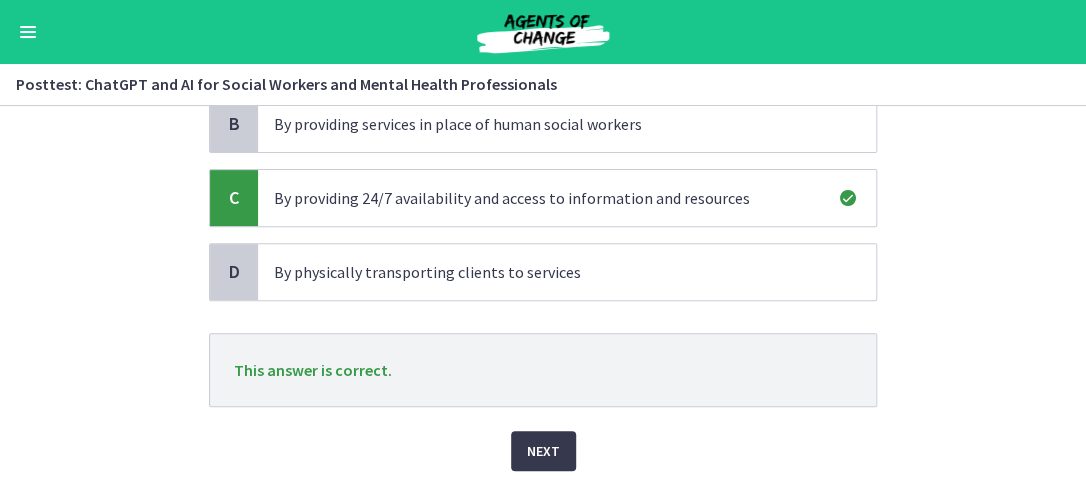 scroll, scrollTop: 320, scrollLeft: 0, axis: vertical 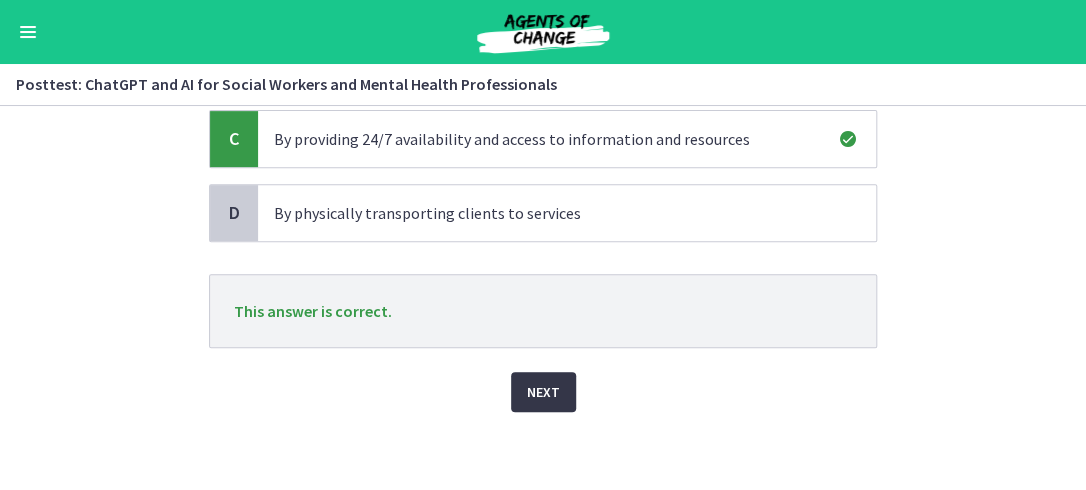 click on "Next" at bounding box center [543, 392] 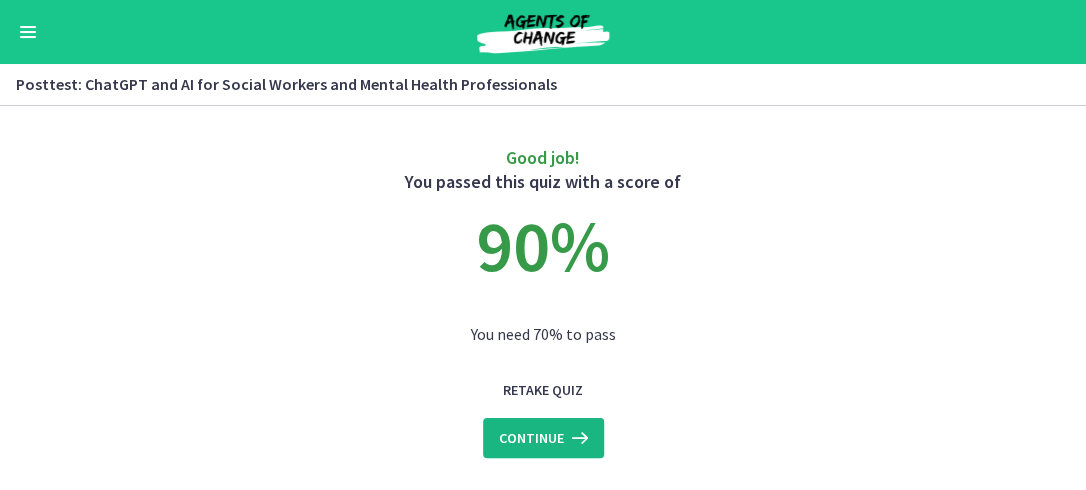 click on "Continue" at bounding box center (531, 438) 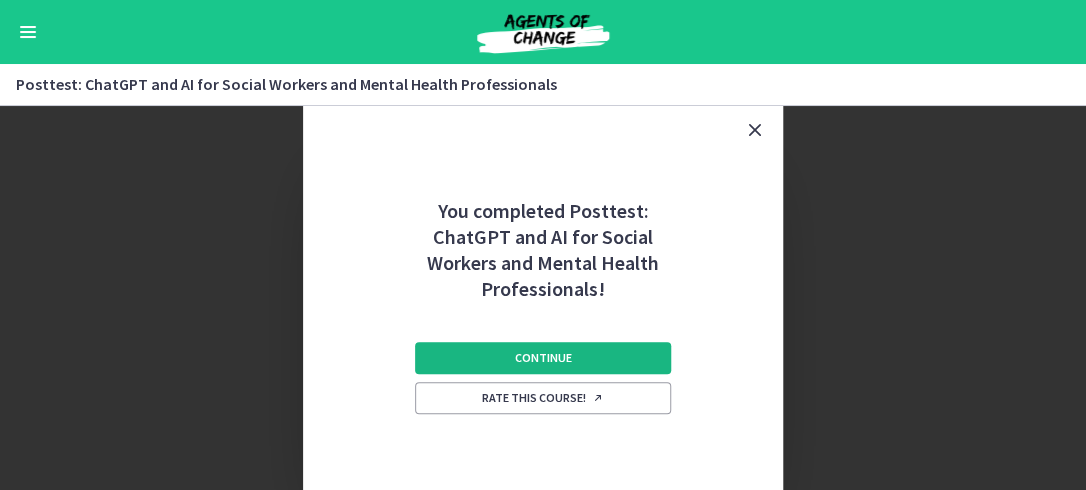 click on "Continue" at bounding box center (543, 358) 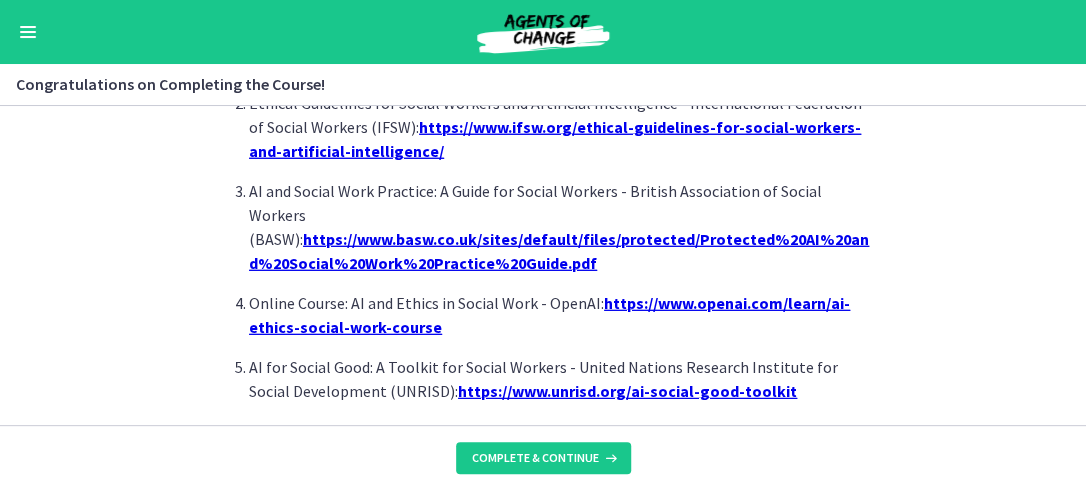 scroll, scrollTop: 2013, scrollLeft: 0, axis: vertical 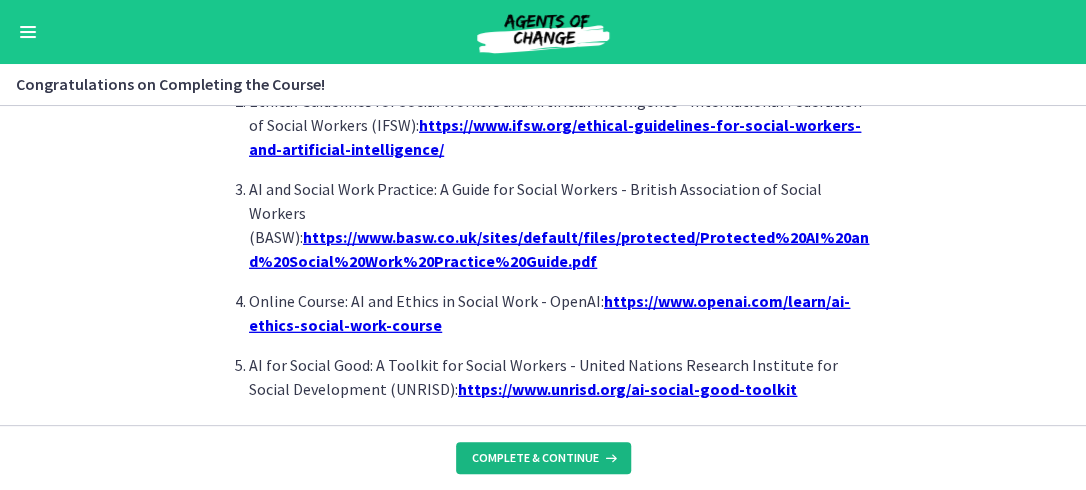 click on "Complete & continue" at bounding box center [535, 458] 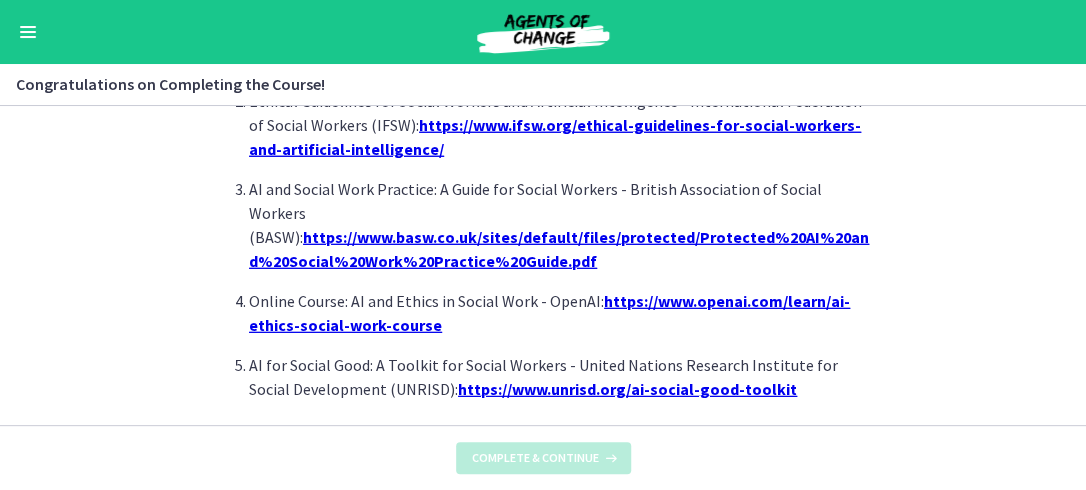 scroll, scrollTop: 0, scrollLeft: 0, axis: both 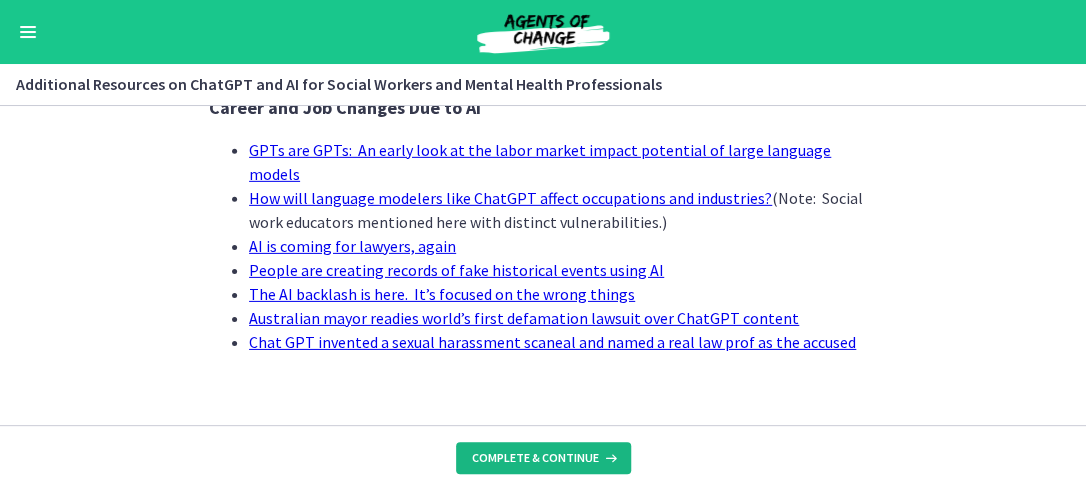 click on "Complete & continue" at bounding box center [535, 458] 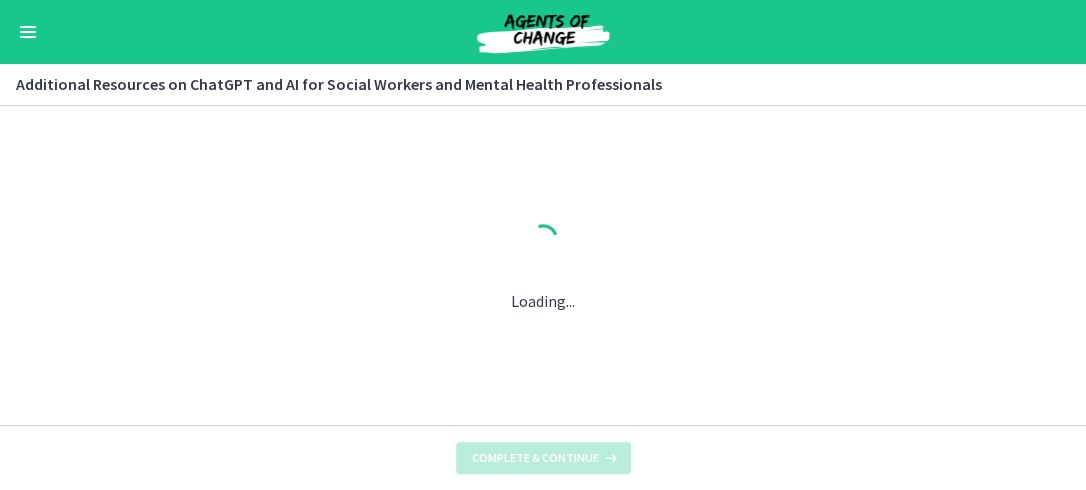 scroll, scrollTop: 0, scrollLeft: 0, axis: both 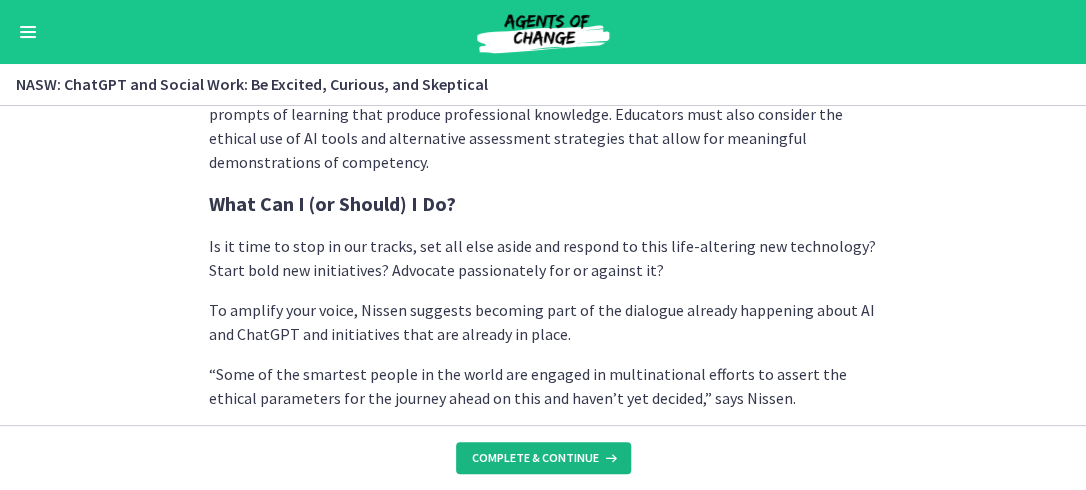 click on "Complete & continue" at bounding box center (535, 458) 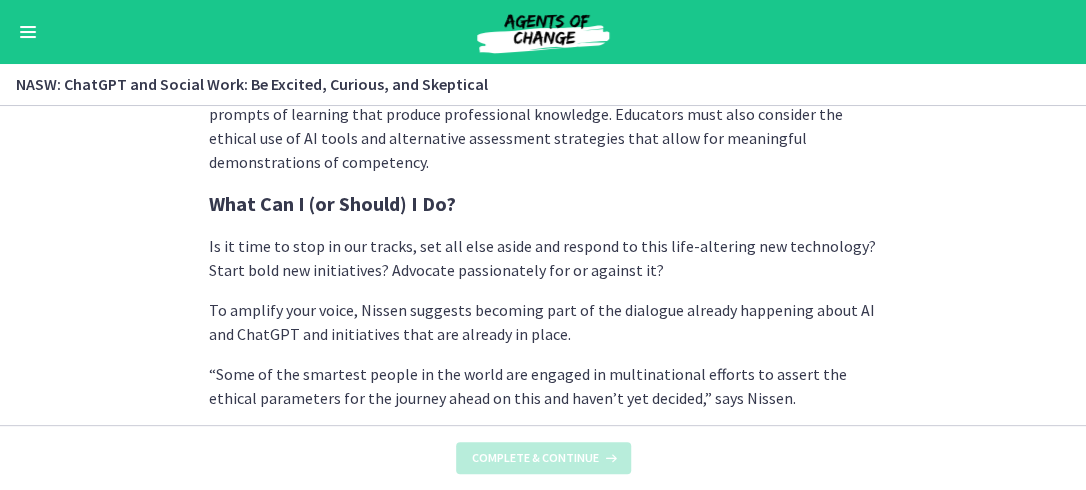 scroll, scrollTop: 0, scrollLeft: 0, axis: both 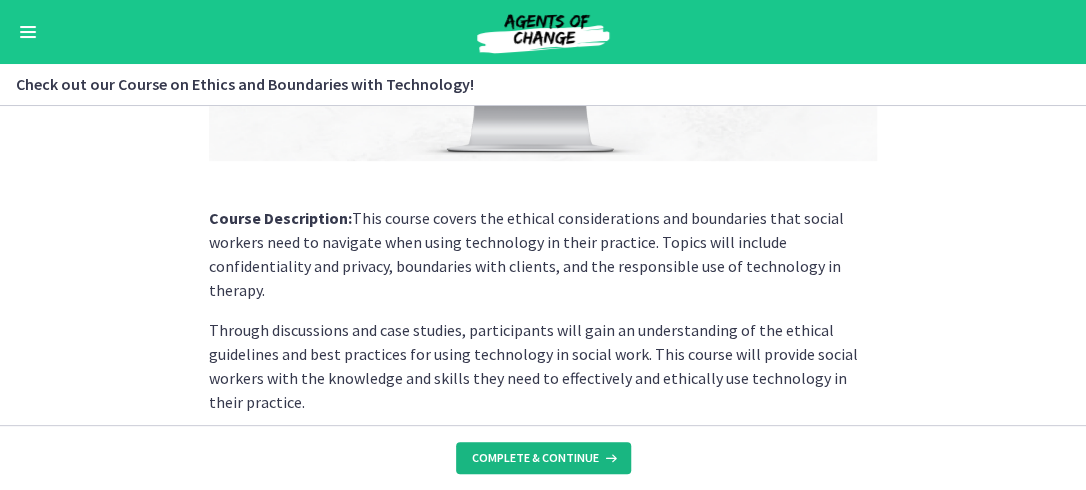 click on "Complete & continue" at bounding box center [535, 458] 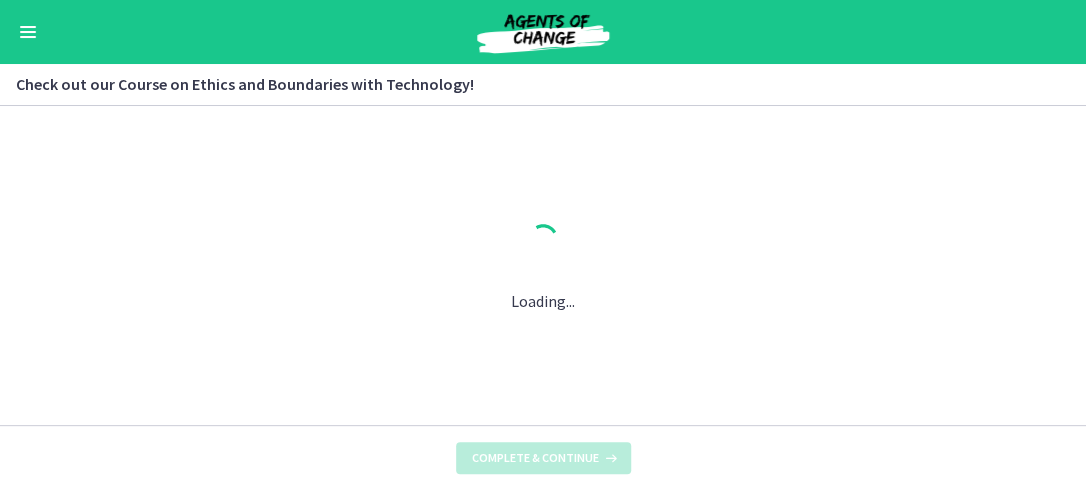 scroll, scrollTop: 0, scrollLeft: 0, axis: both 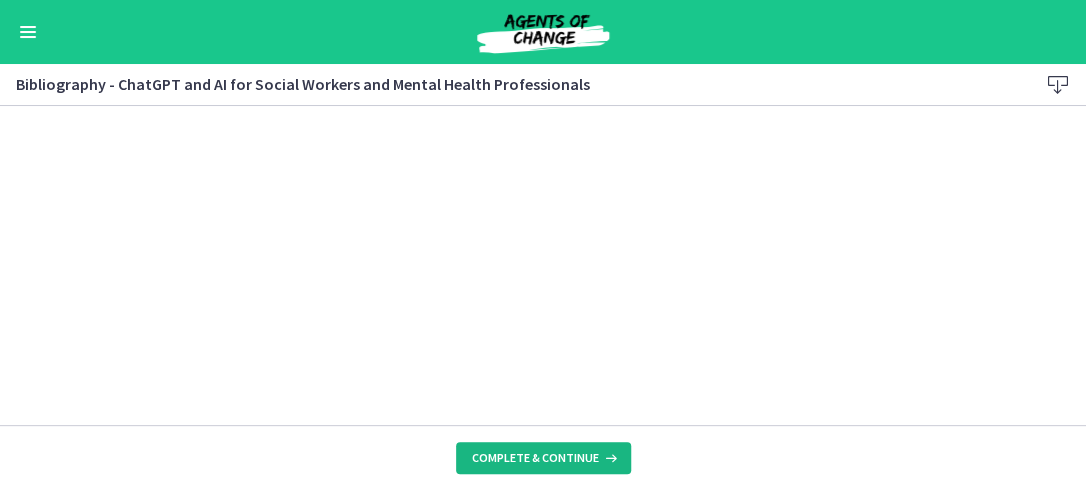 click on "Complete & continue" at bounding box center (535, 458) 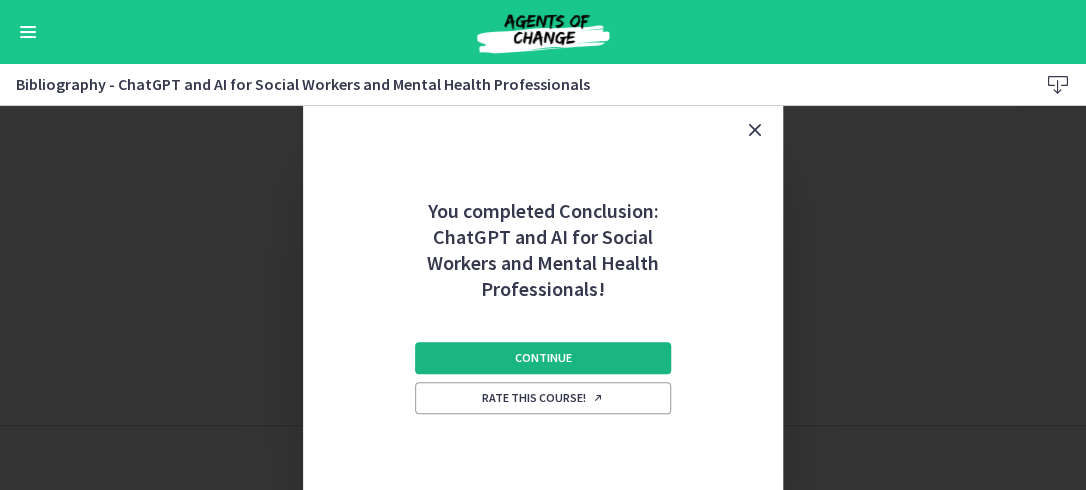click on "Continue" at bounding box center (543, 358) 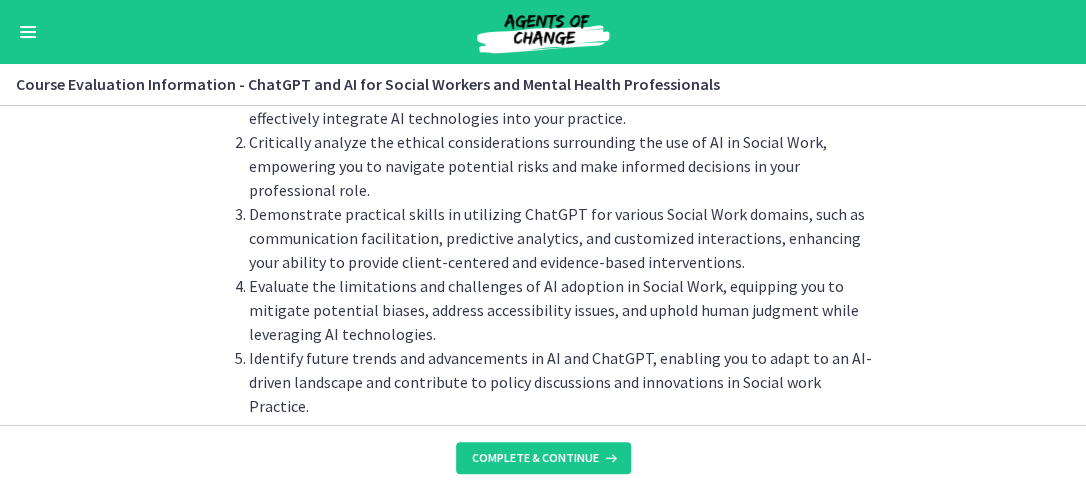 scroll, scrollTop: 248, scrollLeft: 0, axis: vertical 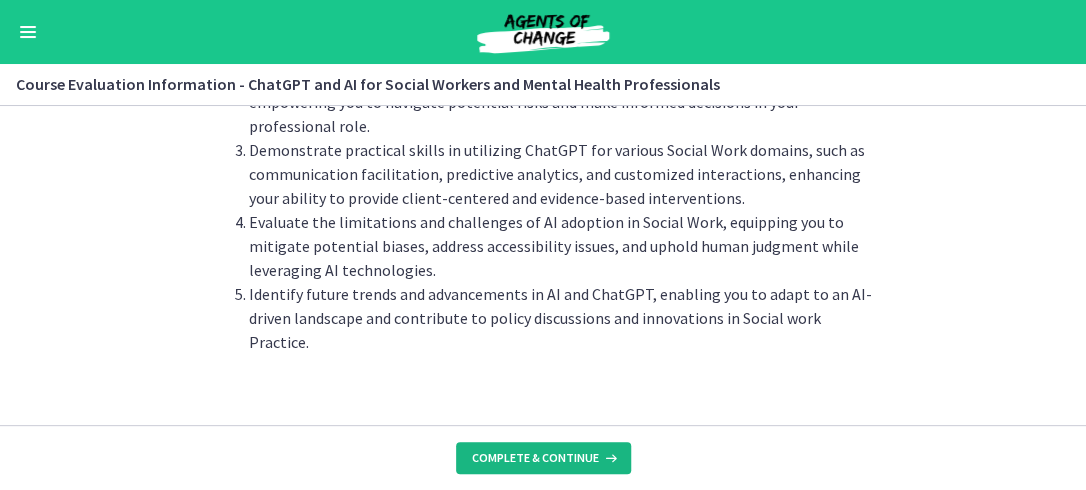 click on "Complete & continue" at bounding box center [535, 458] 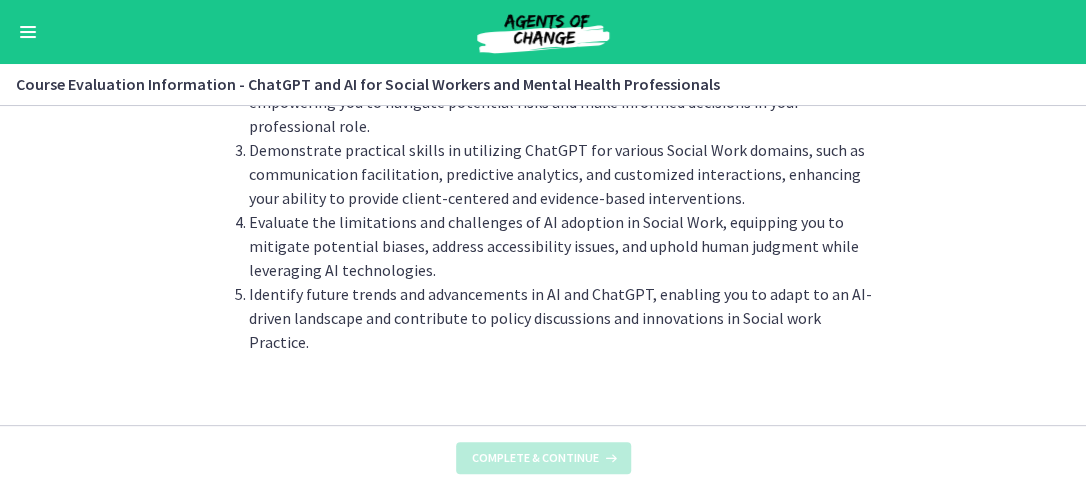 scroll, scrollTop: 0, scrollLeft: 0, axis: both 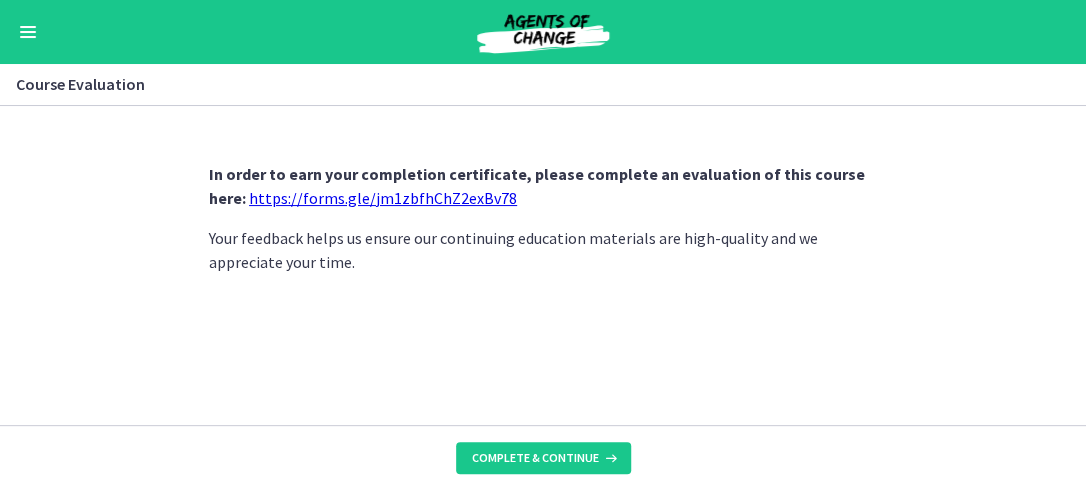 click on "https://forms.gle/jm1zbfhChZ2exBv78" at bounding box center [383, 198] 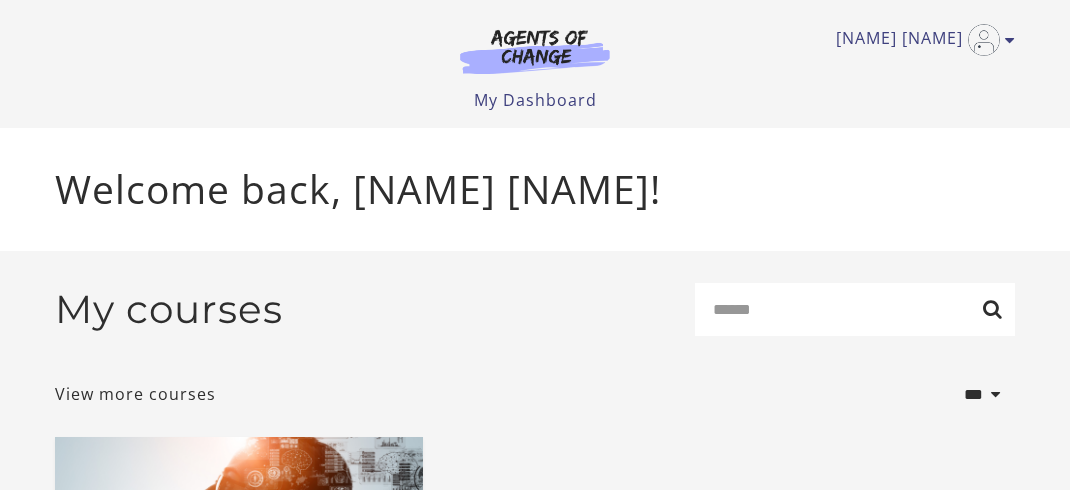 scroll, scrollTop: 0, scrollLeft: 0, axis: both 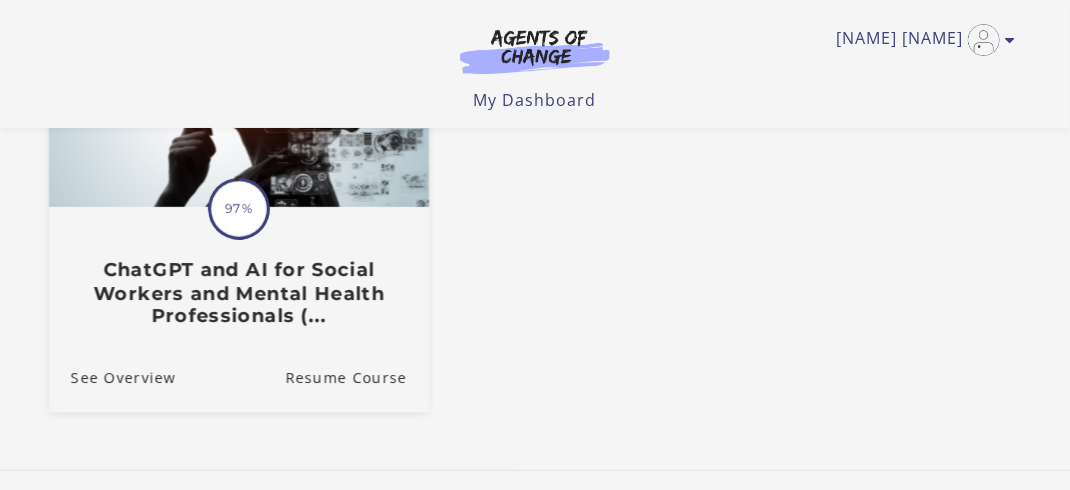 click on "97%" at bounding box center (239, 209) 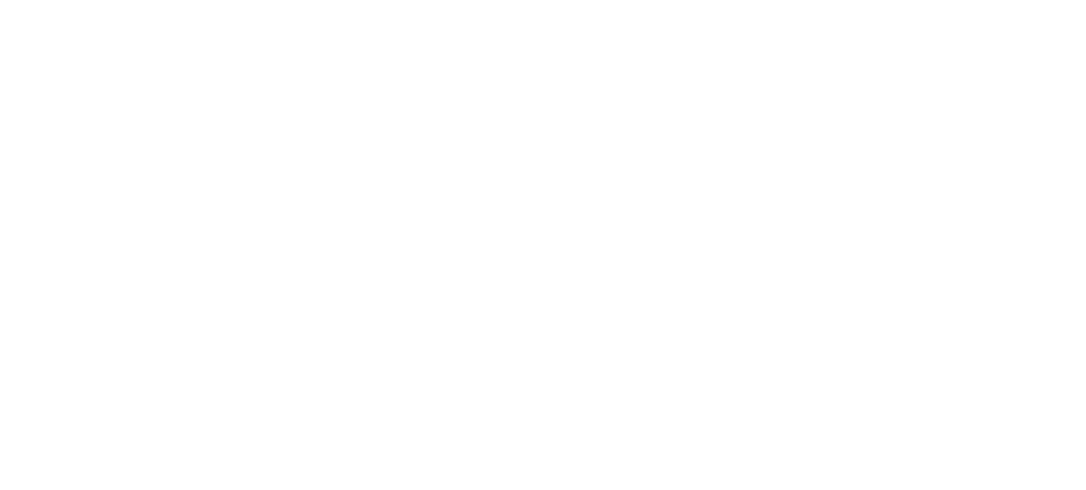 scroll, scrollTop: 0, scrollLeft: 0, axis: both 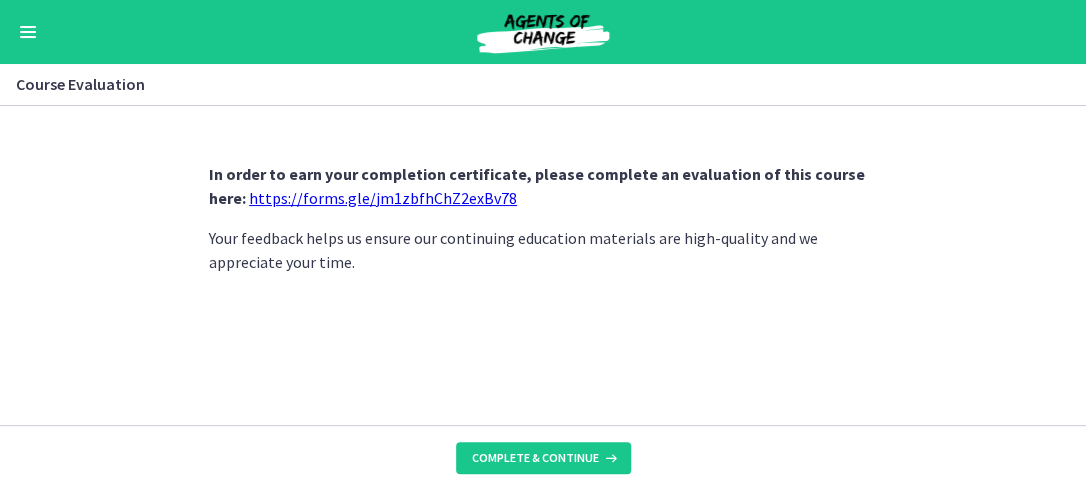 click at bounding box center [28, 32] 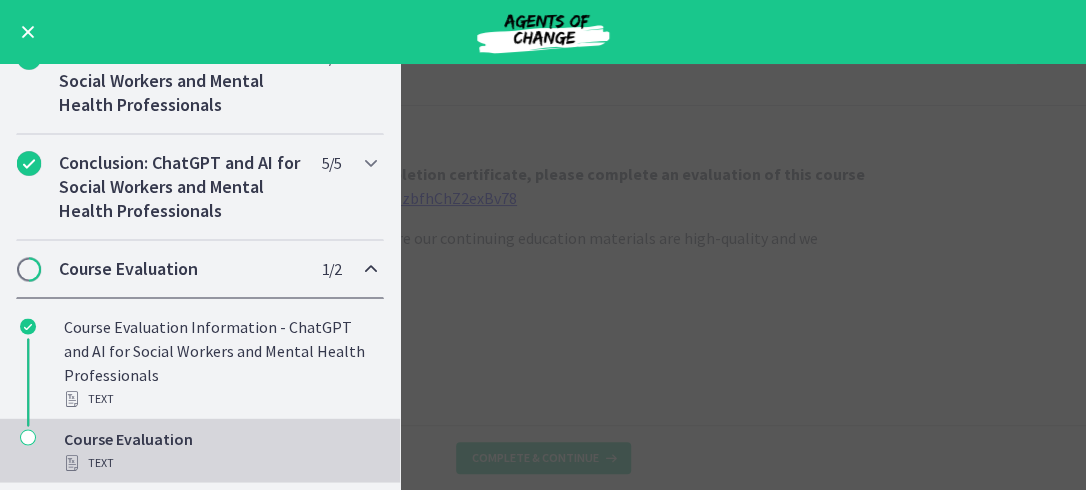scroll, scrollTop: 1134, scrollLeft: 0, axis: vertical 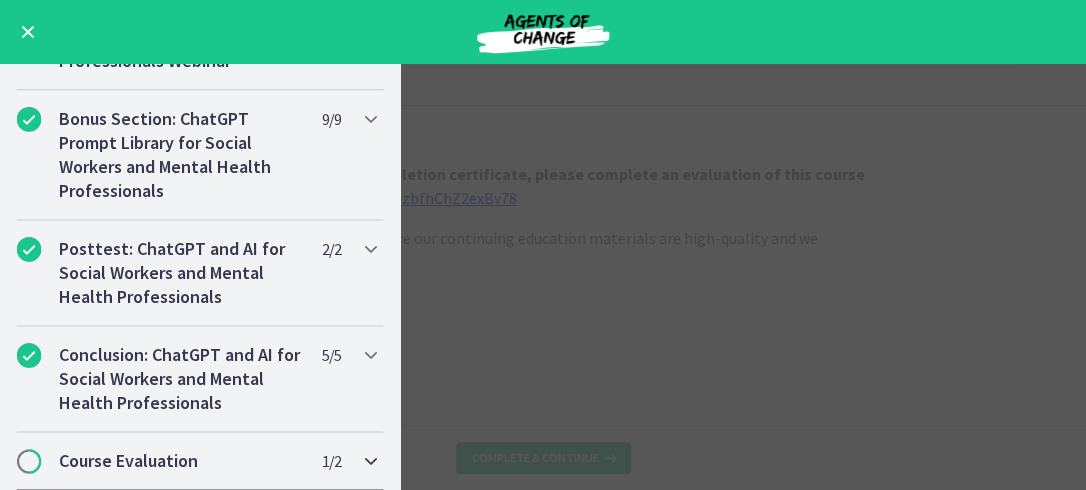 click at bounding box center (29, 461) 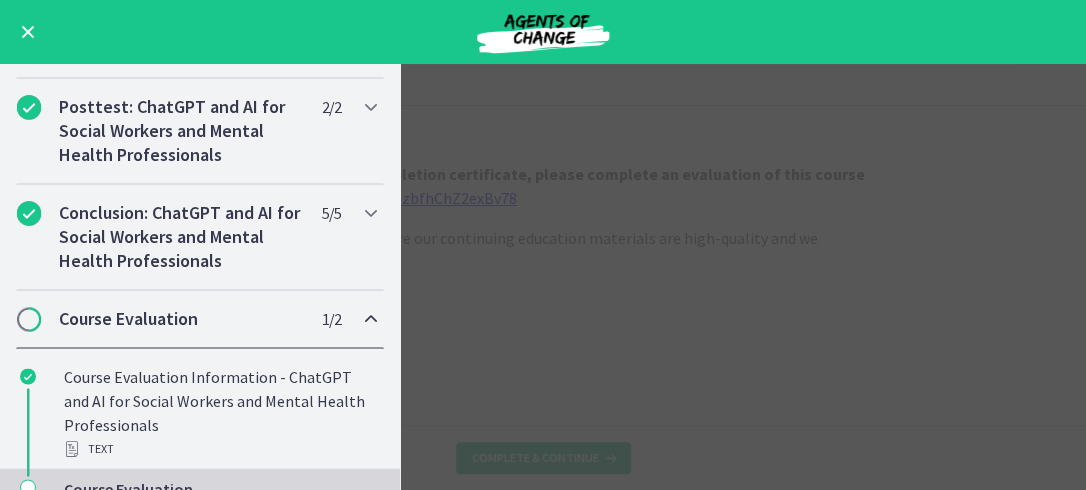 scroll, scrollTop: 1134, scrollLeft: 0, axis: vertical 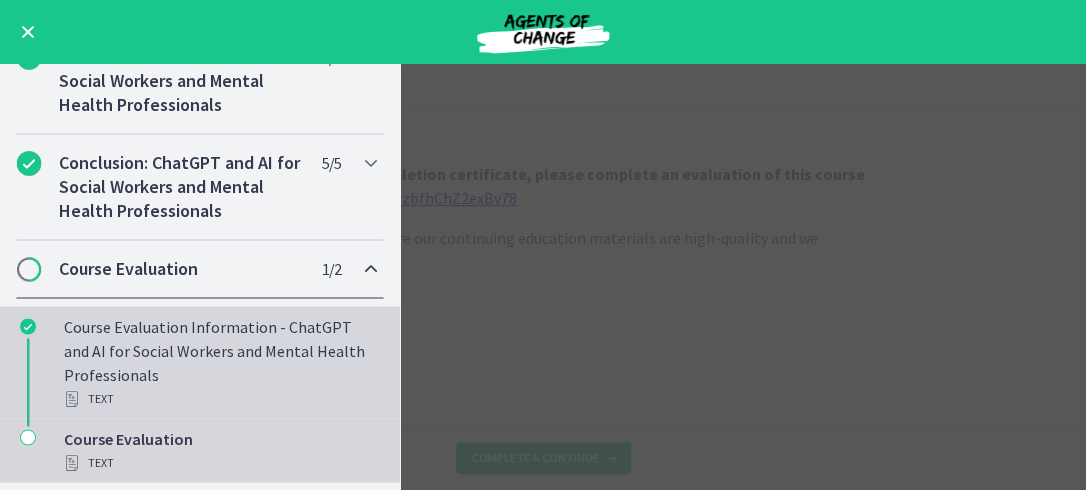 click on "Course Evaluation Information - ChatGPT and AI for Social Workers and Mental Health Professionals
Text" at bounding box center (220, 362) 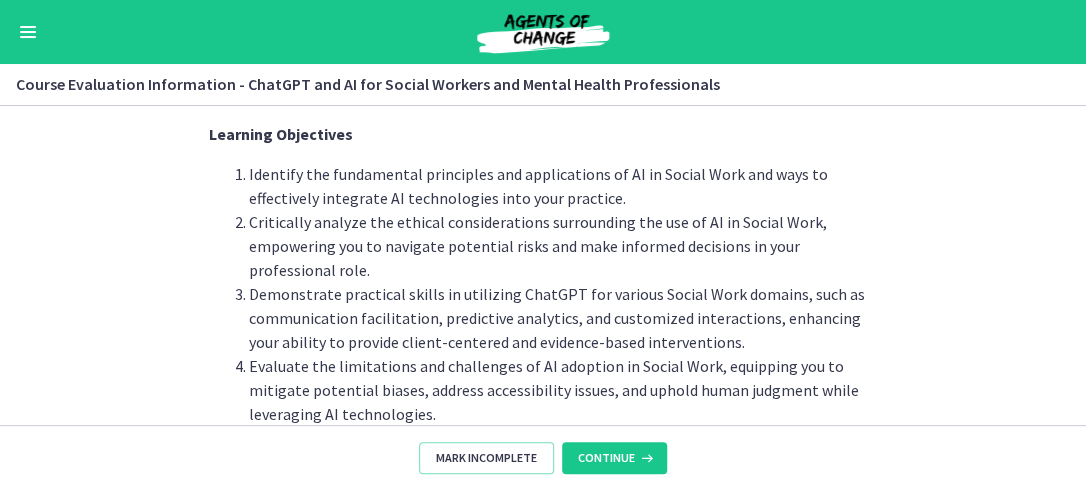 scroll, scrollTop: 248, scrollLeft: 0, axis: vertical 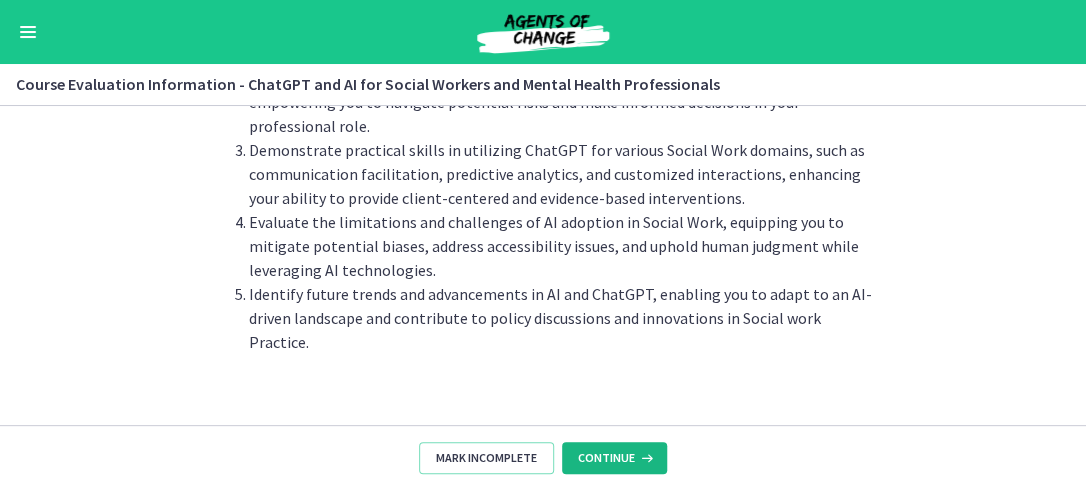 click on "Continue" at bounding box center (606, 458) 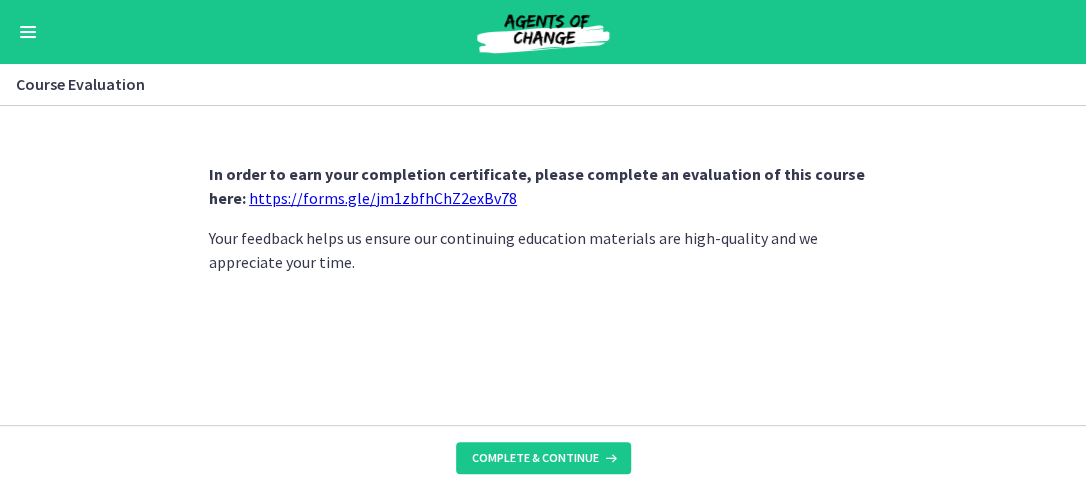 click on "https://forms.gle/jm1zbfhChZ2exBv78" at bounding box center (383, 198) 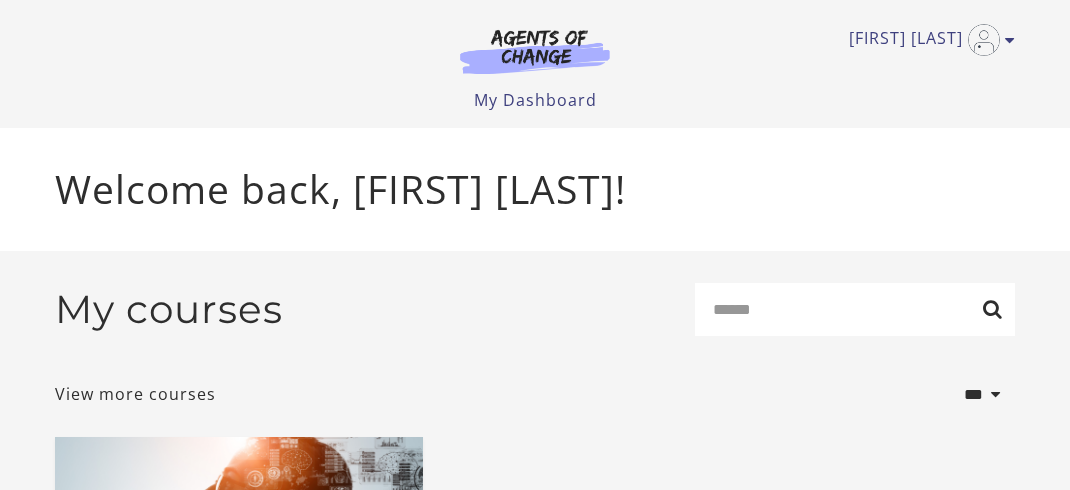 scroll, scrollTop: 0, scrollLeft: 0, axis: both 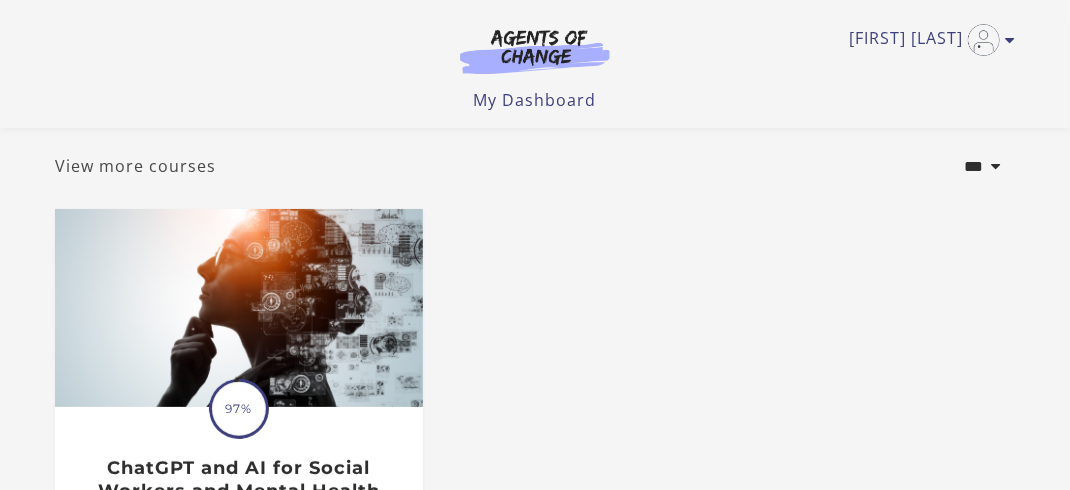 click on "View more courses" at bounding box center (135, 166) 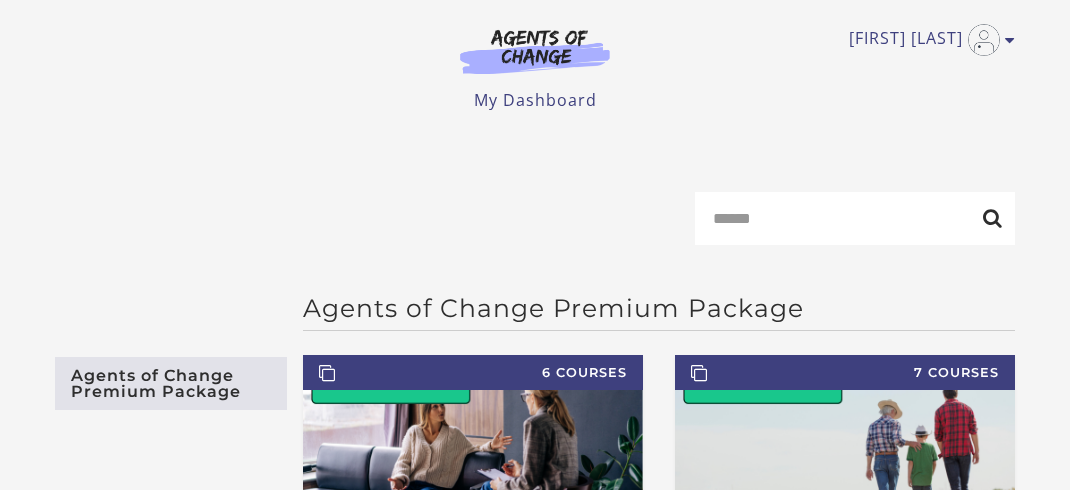 scroll, scrollTop: 0, scrollLeft: 0, axis: both 